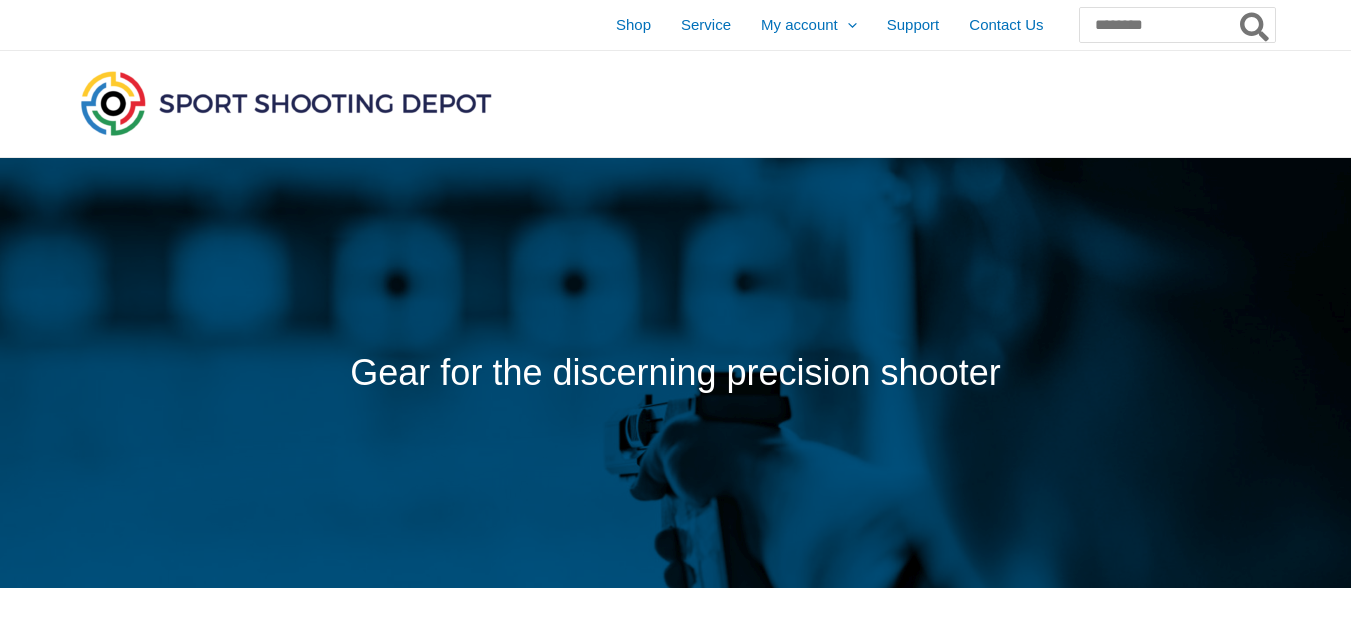 scroll, scrollTop: 0, scrollLeft: 0, axis: both 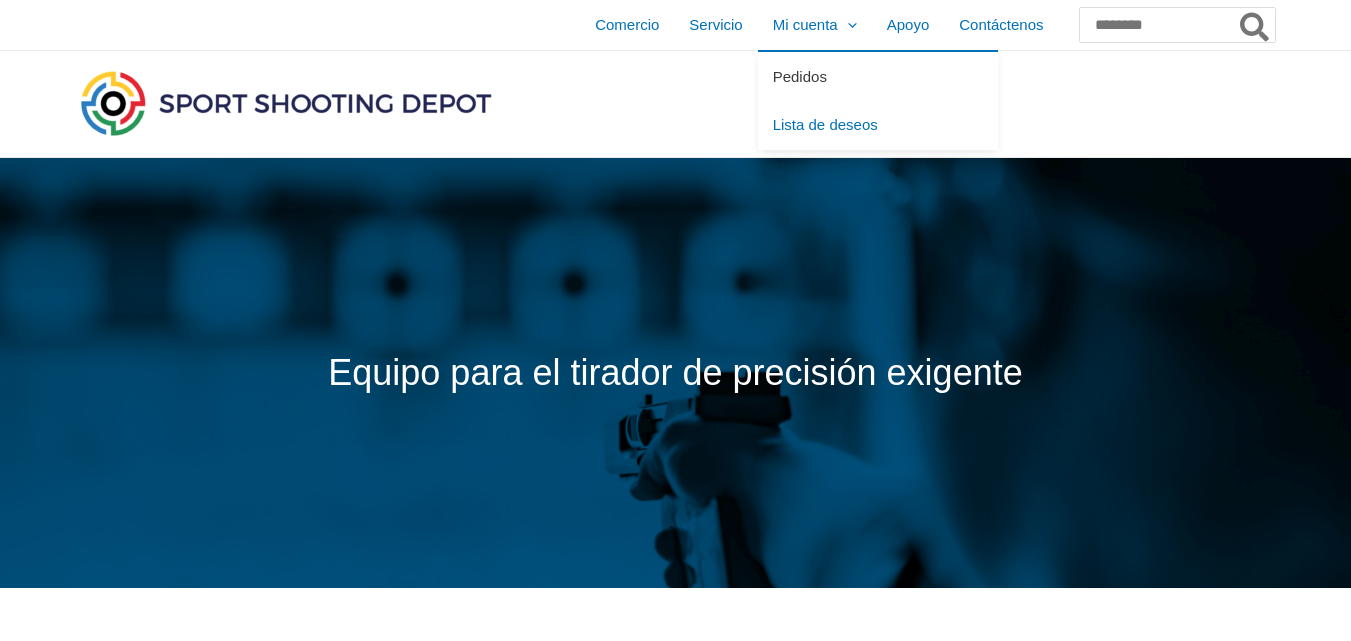 click on "Pedidos" at bounding box center [800, 76] 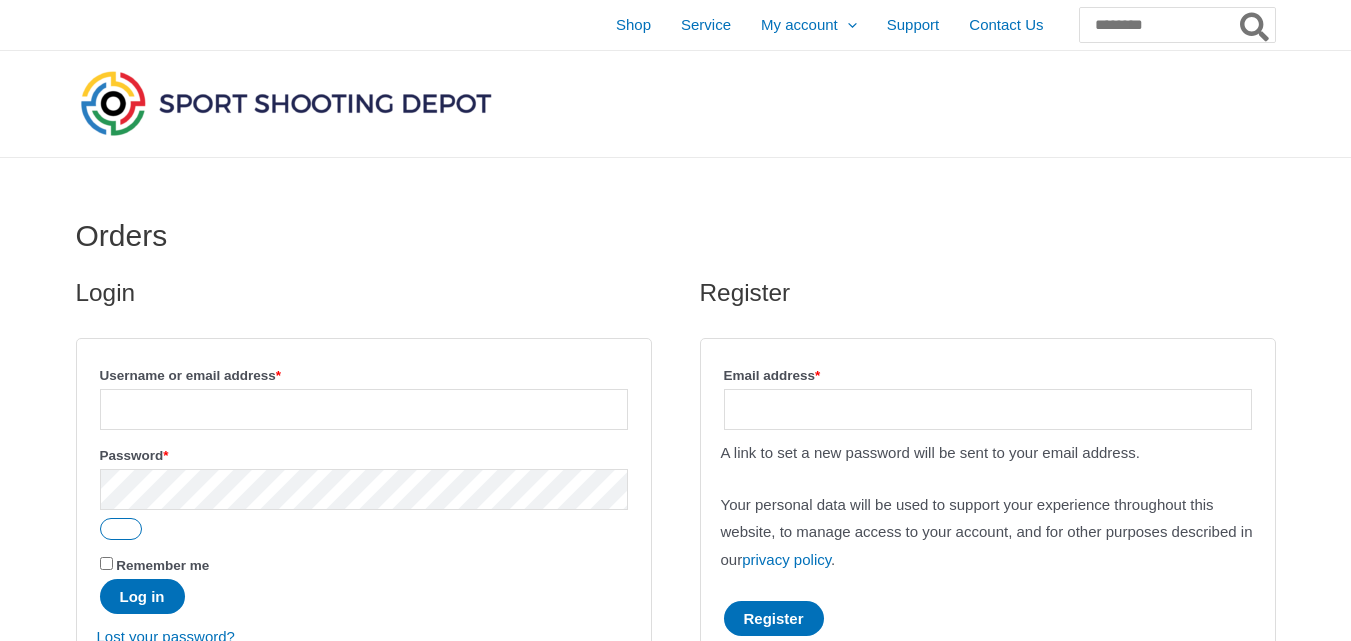 click on "Username or email address  * Required" at bounding box center (364, 409) 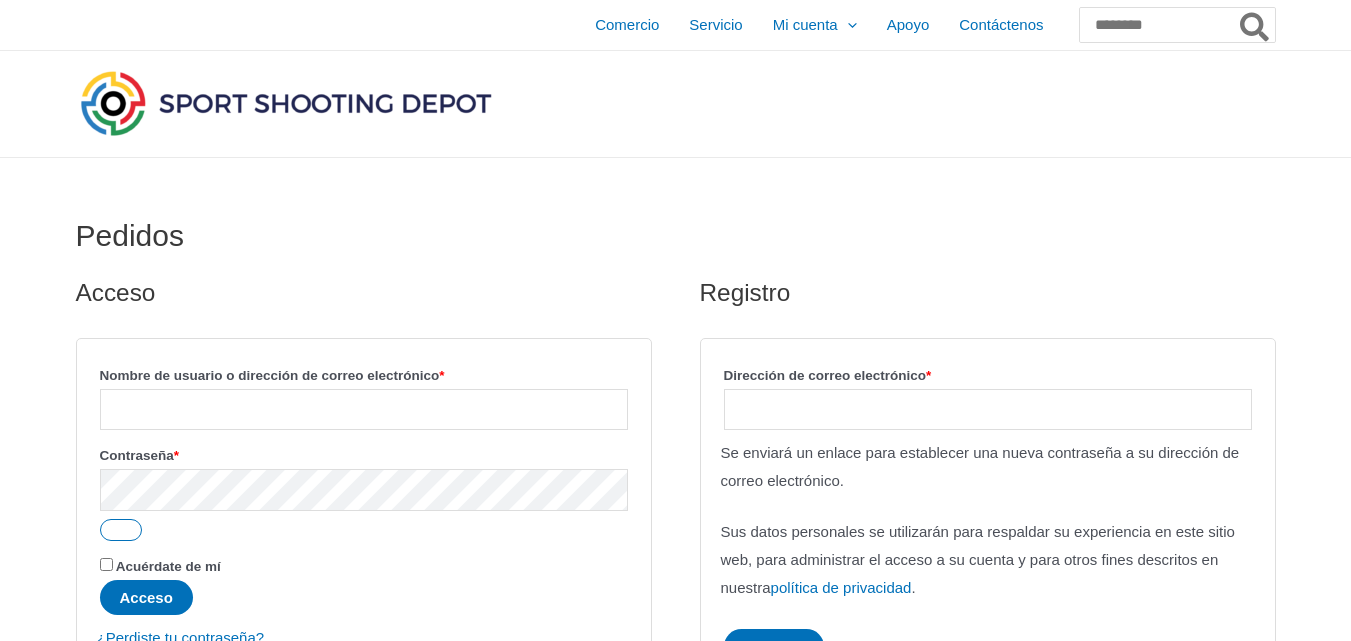 type on "**********" 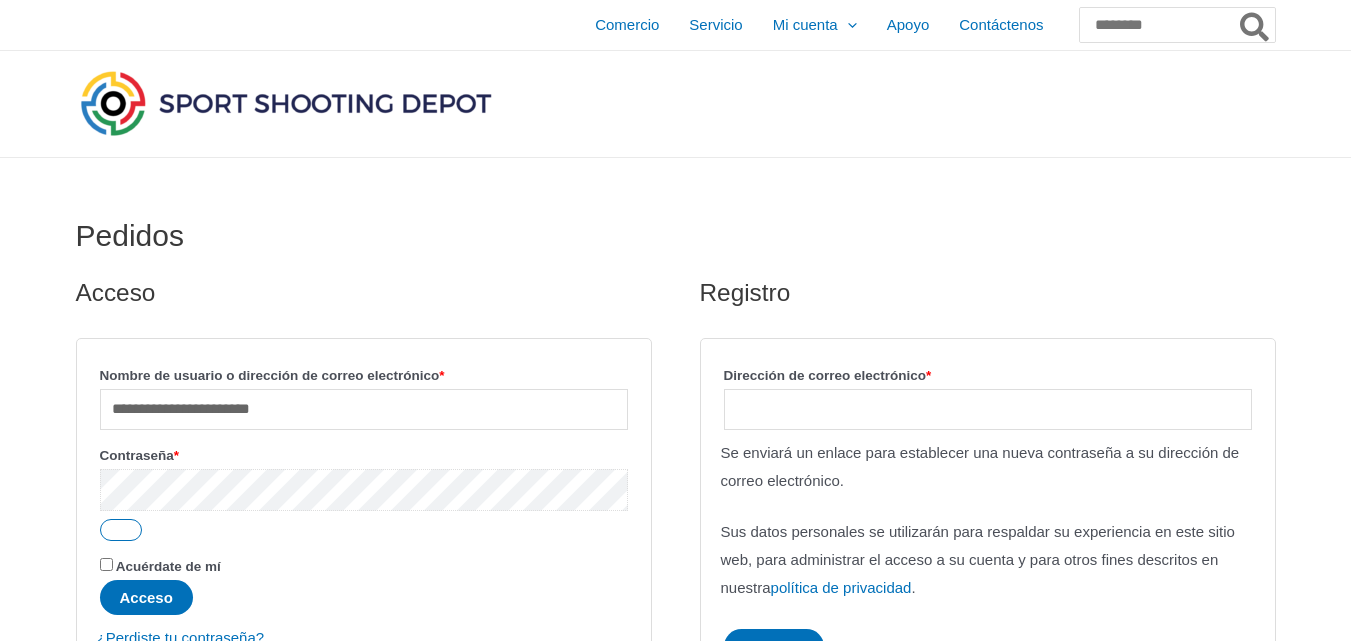 click on "Acceso" at bounding box center (146, 597) 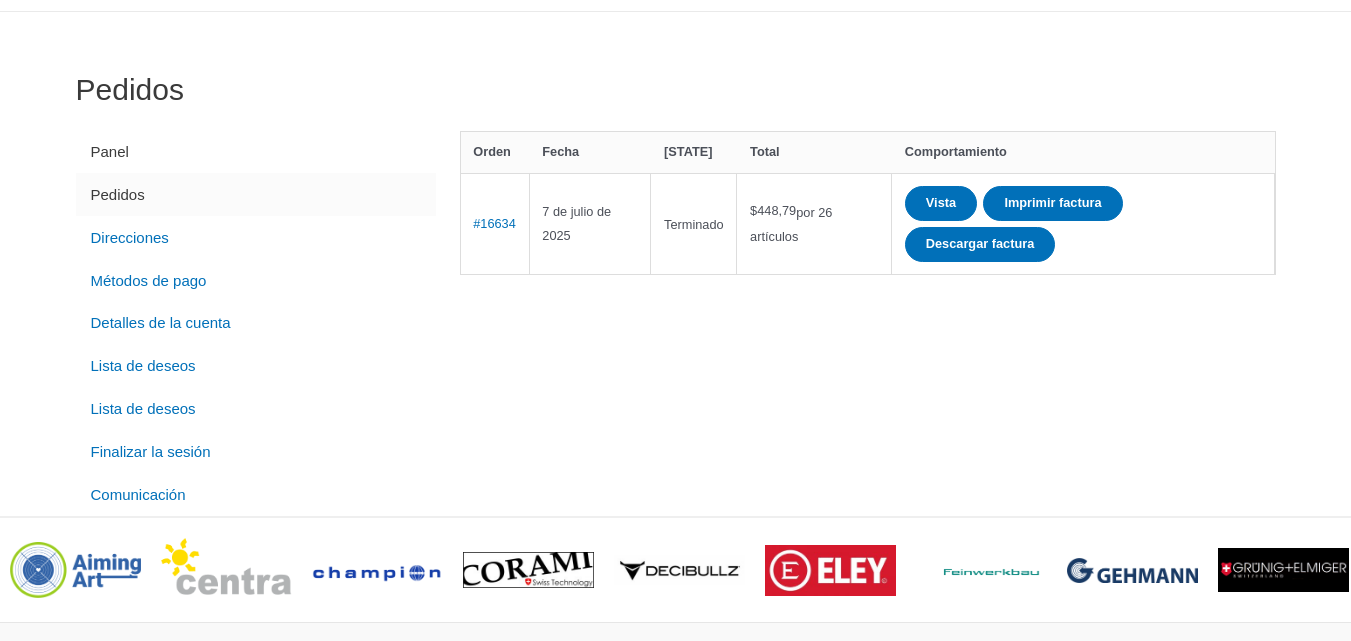 scroll, scrollTop: 200, scrollLeft: 0, axis: vertical 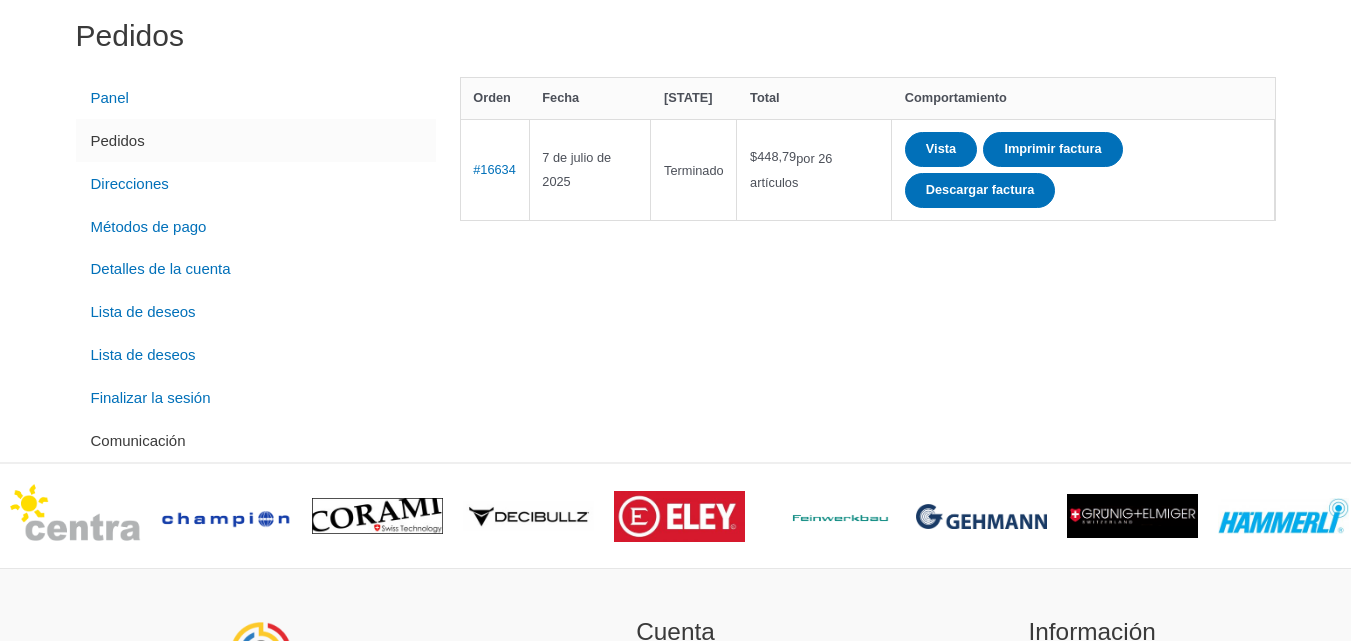 click on "Comunicación" at bounding box center [256, 440] 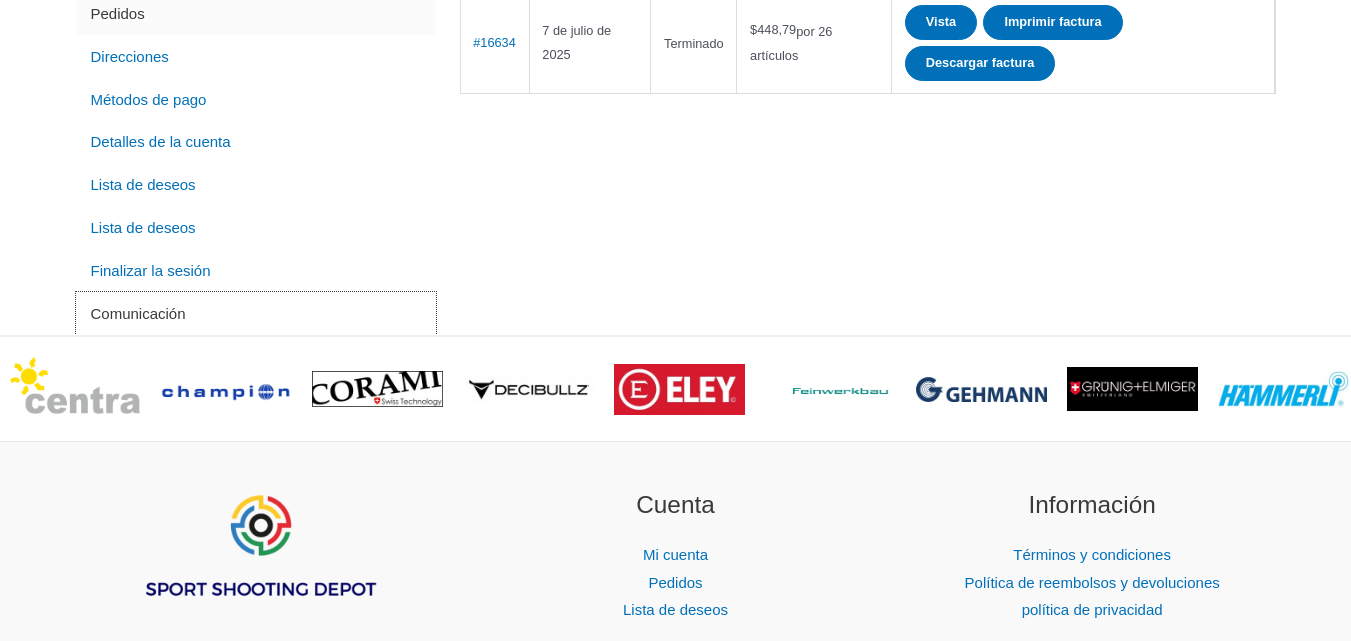 scroll, scrollTop: 400, scrollLeft: 0, axis: vertical 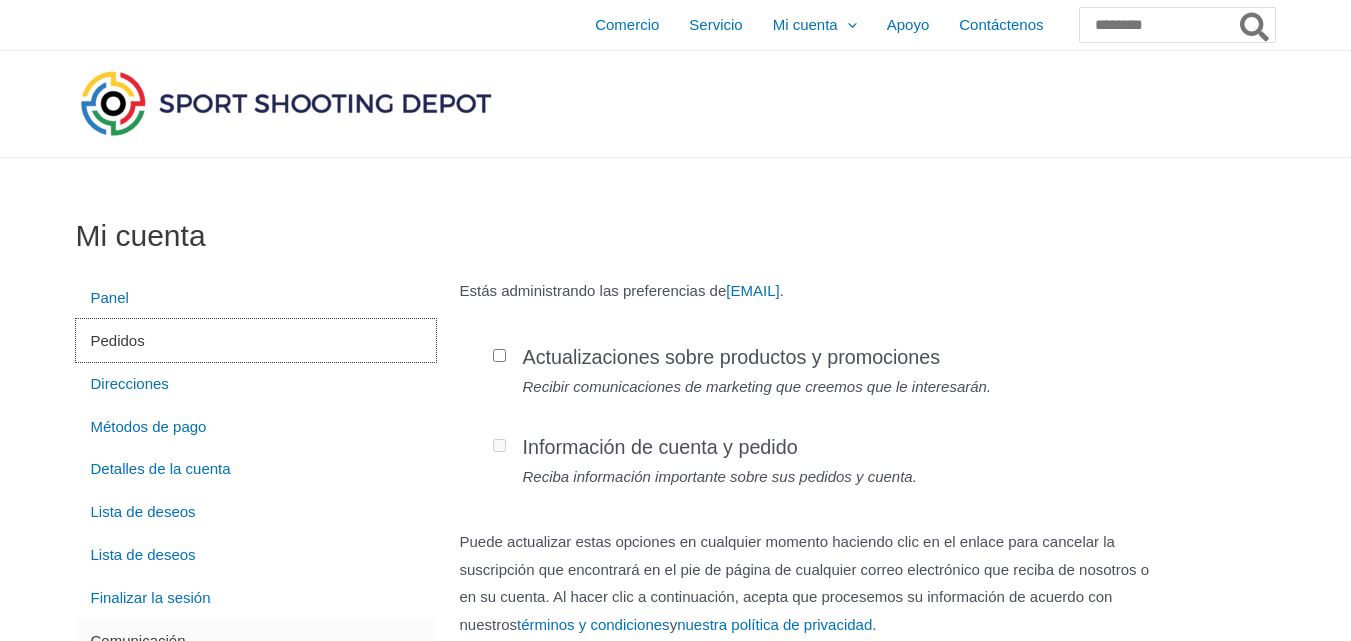 click on "Pedidos" at bounding box center [256, 340] 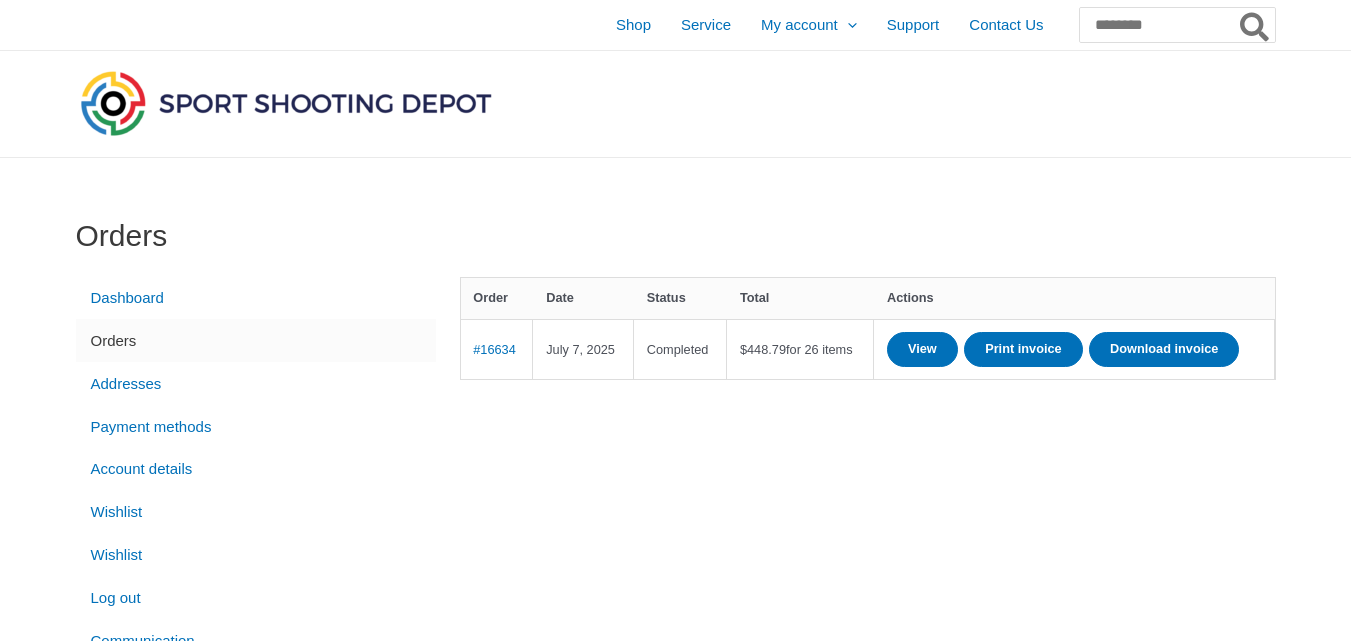 scroll, scrollTop: 0, scrollLeft: 0, axis: both 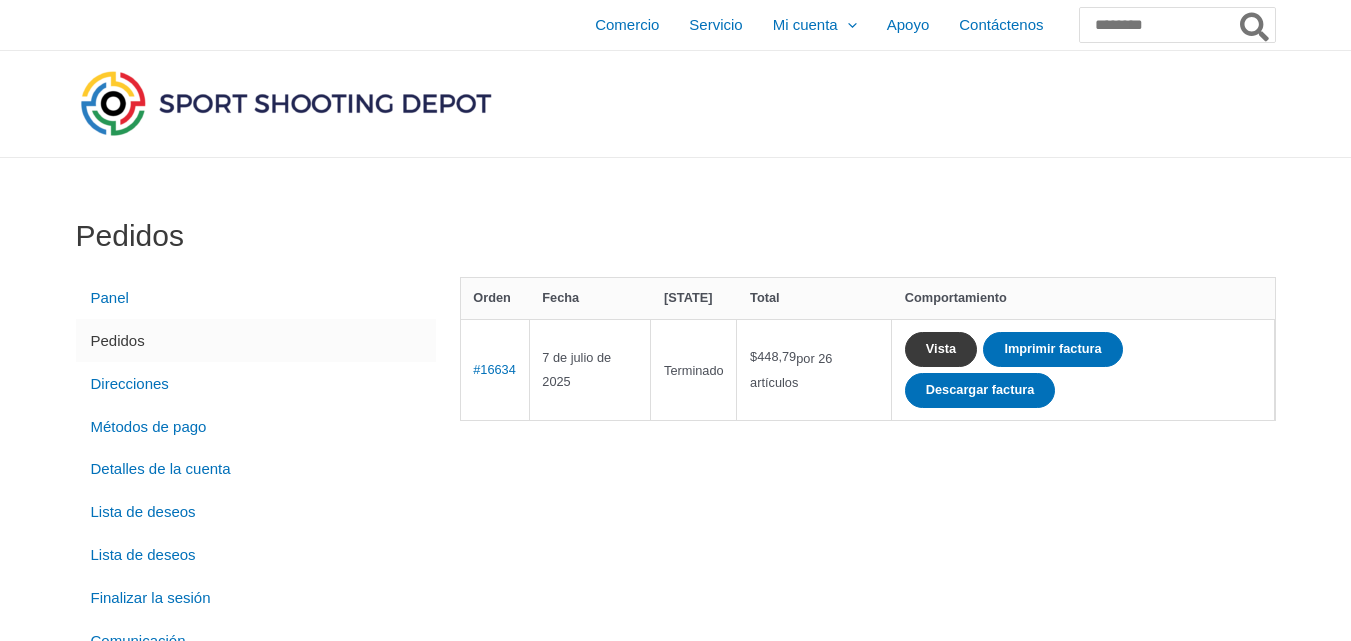 click on "Vista" at bounding box center (941, 349) 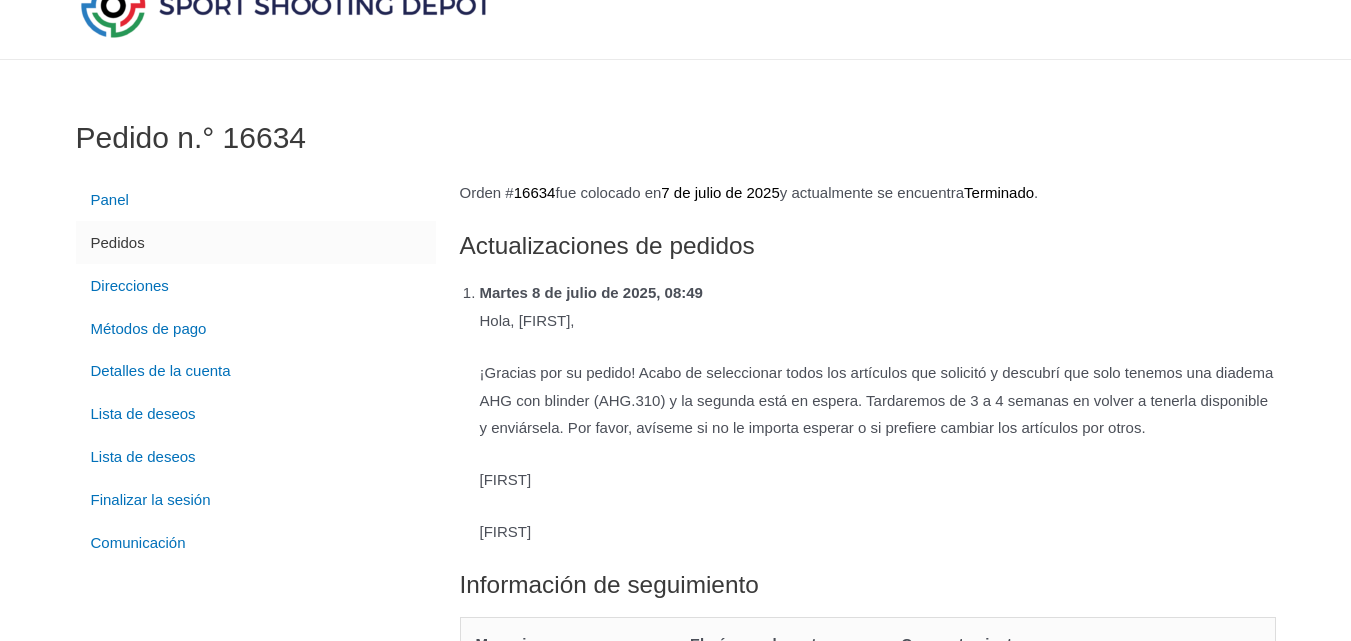 scroll, scrollTop: 0, scrollLeft: 0, axis: both 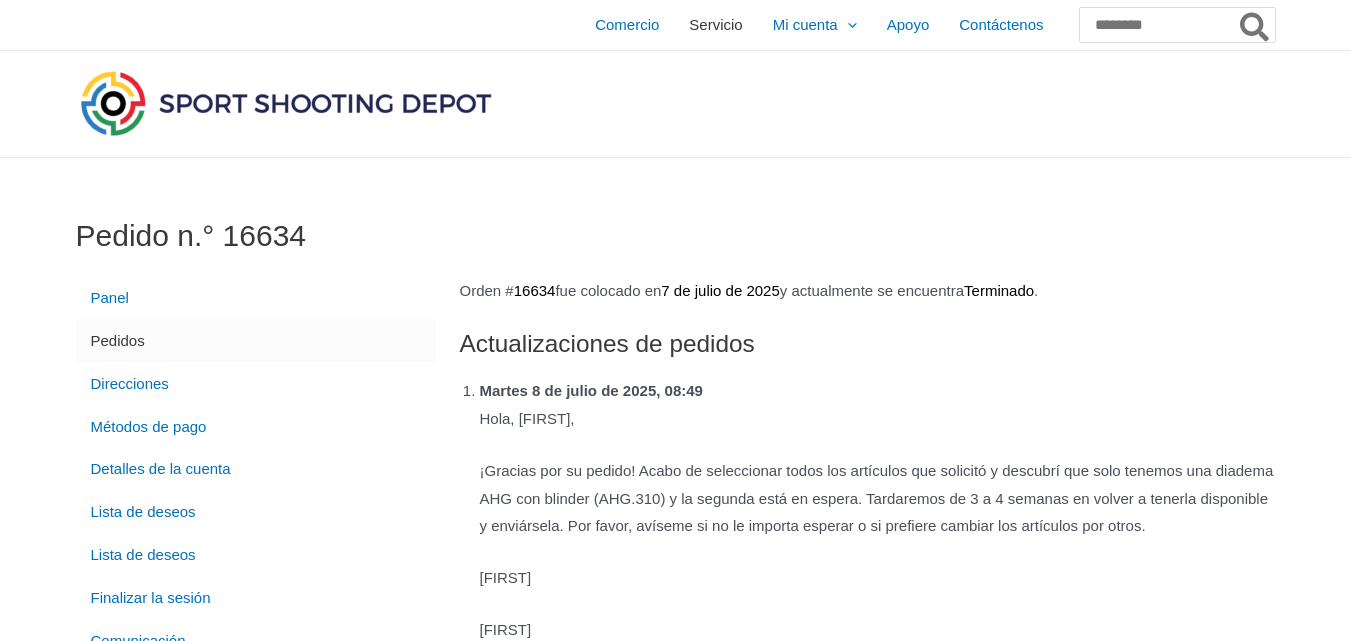 click on "Servicio" at bounding box center (715, 24) 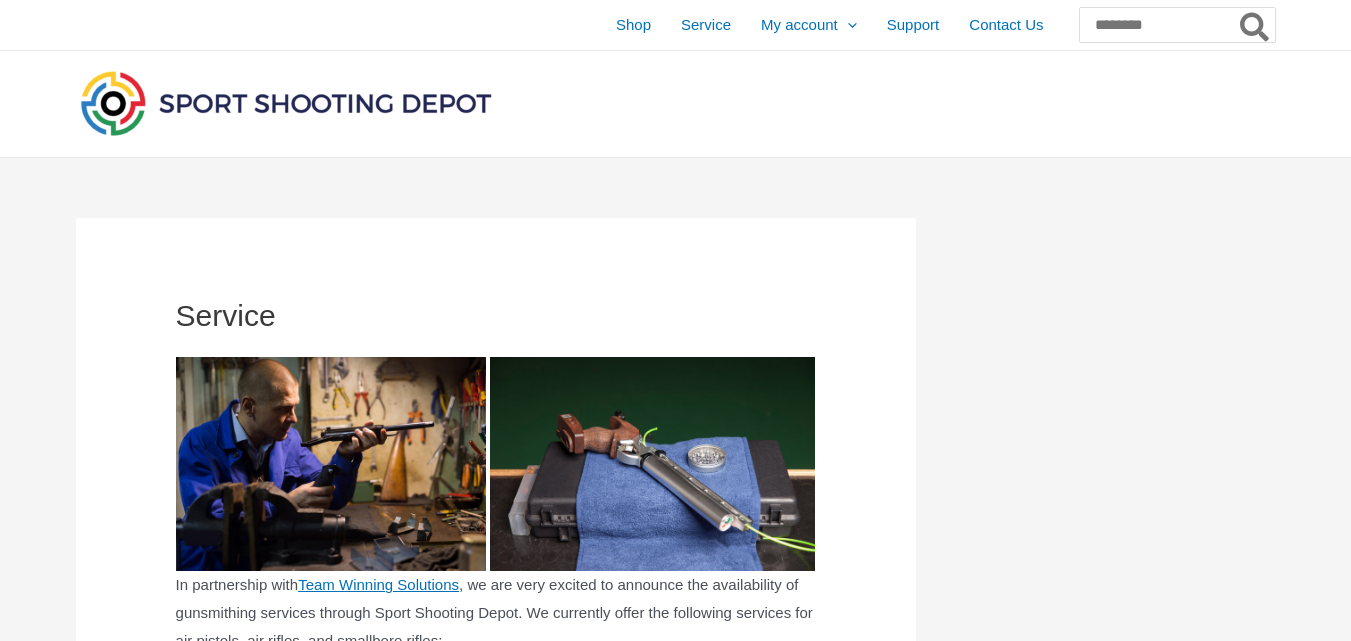 scroll, scrollTop: 0, scrollLeft: 0, axis: both 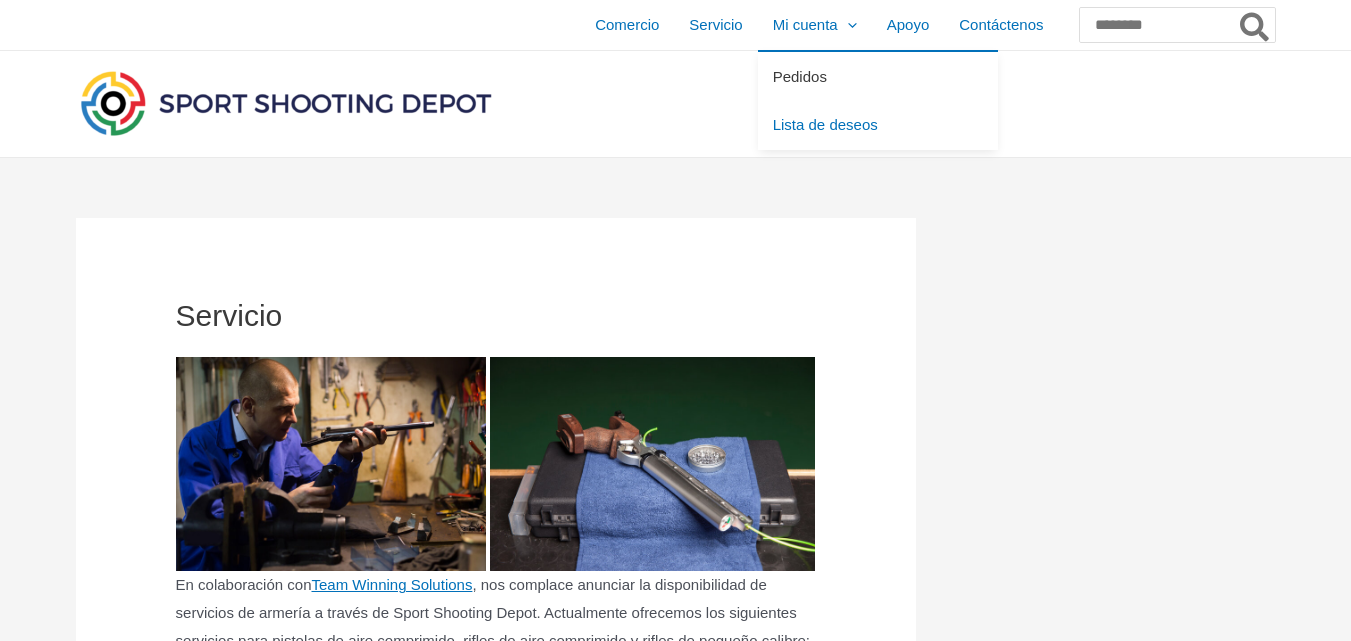 click on "Pedidos" at bounding box center (800, 76) 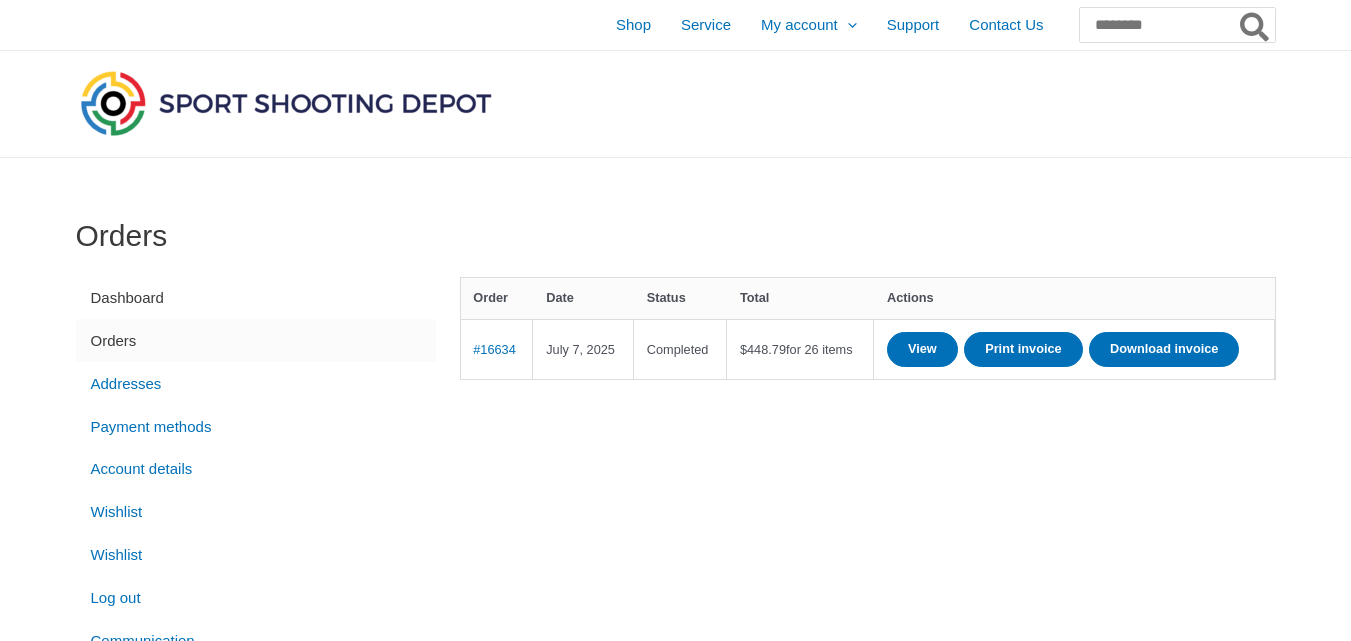 scroll, scrollTop: 0, scrollLeft: 0, axis: both 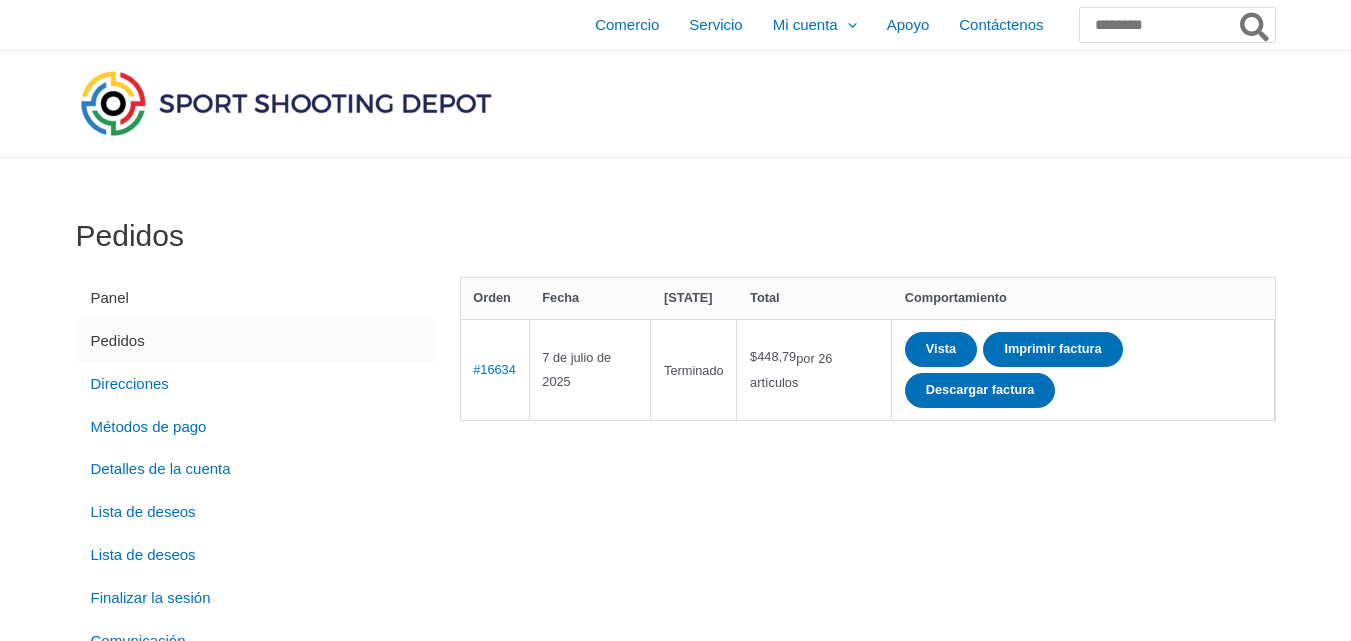 click on "Panel" at bounding box center (256, 298) 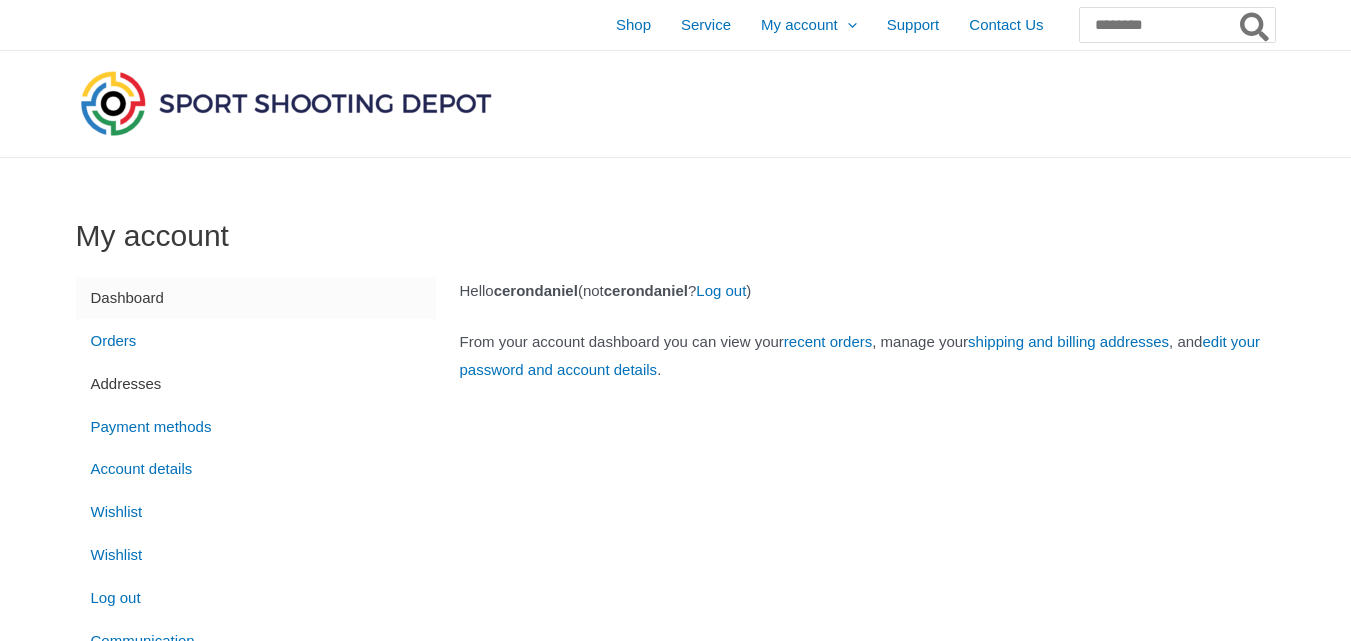 scroll, scrollTop: 0, scrollLeft: 0, axis: both 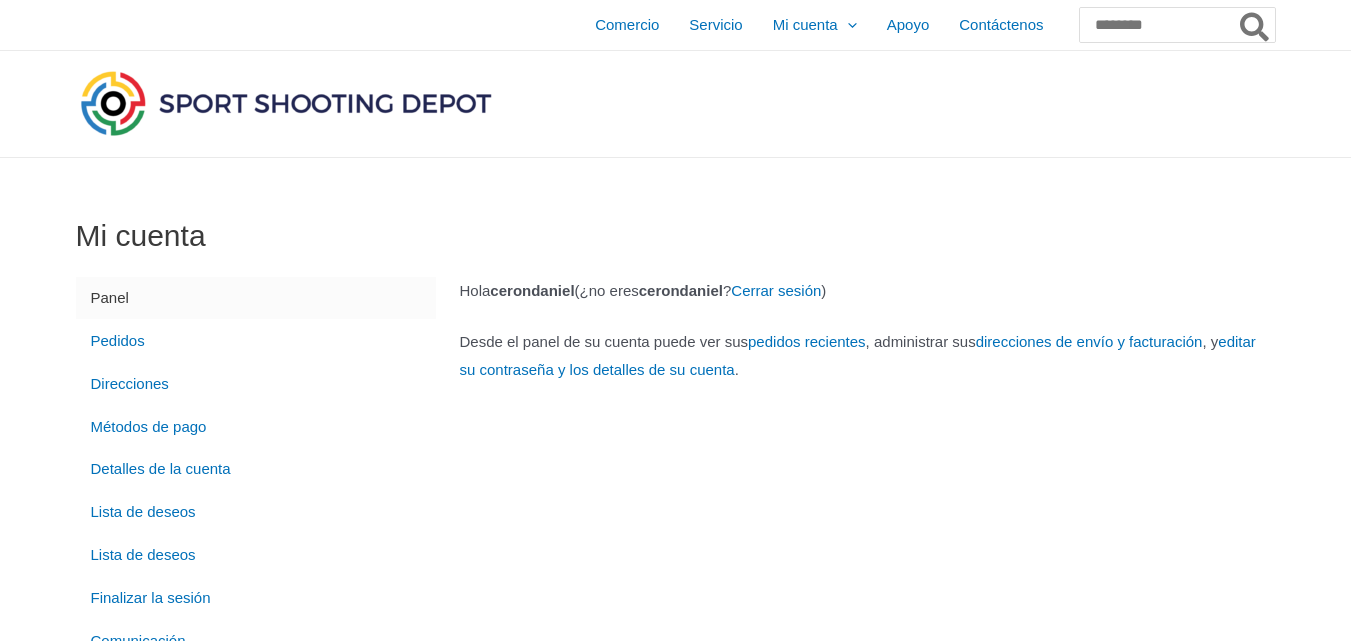 drag, startPoint x: 741, startPoint y: 491, endPoint x: 728, endPoint y: 484, distance: 14.764823 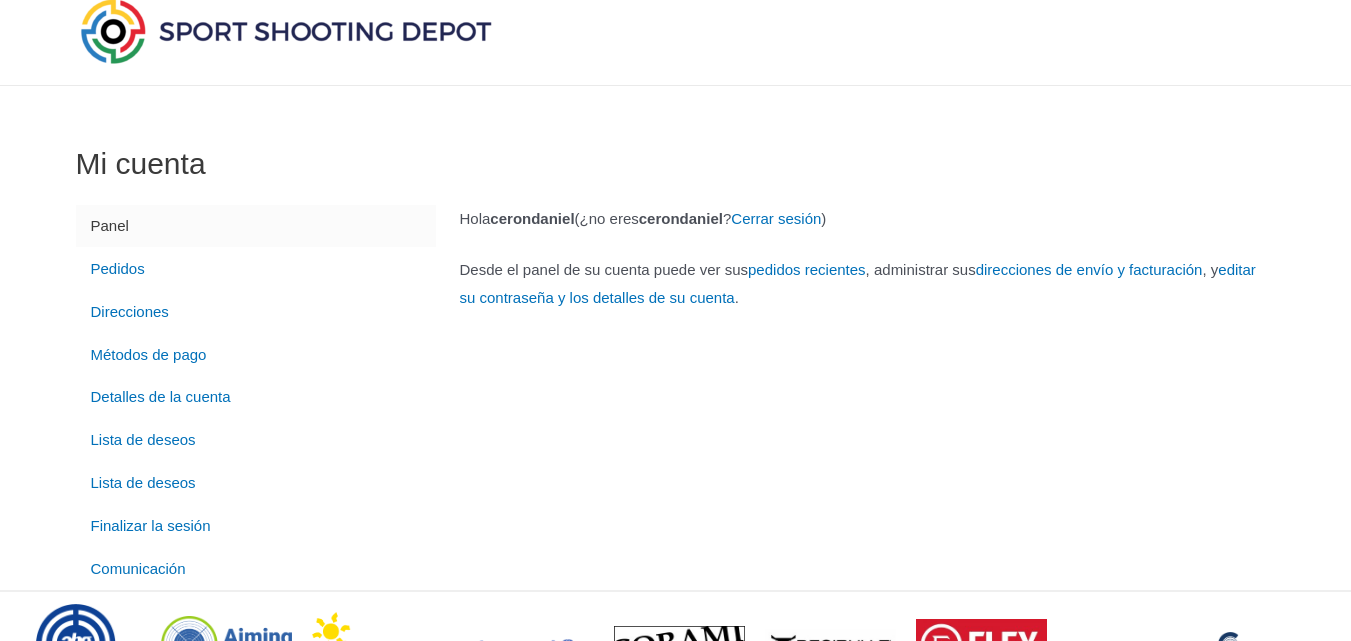 scroll, scrollTop: 100, scrollLeft: 0, axis: vertical 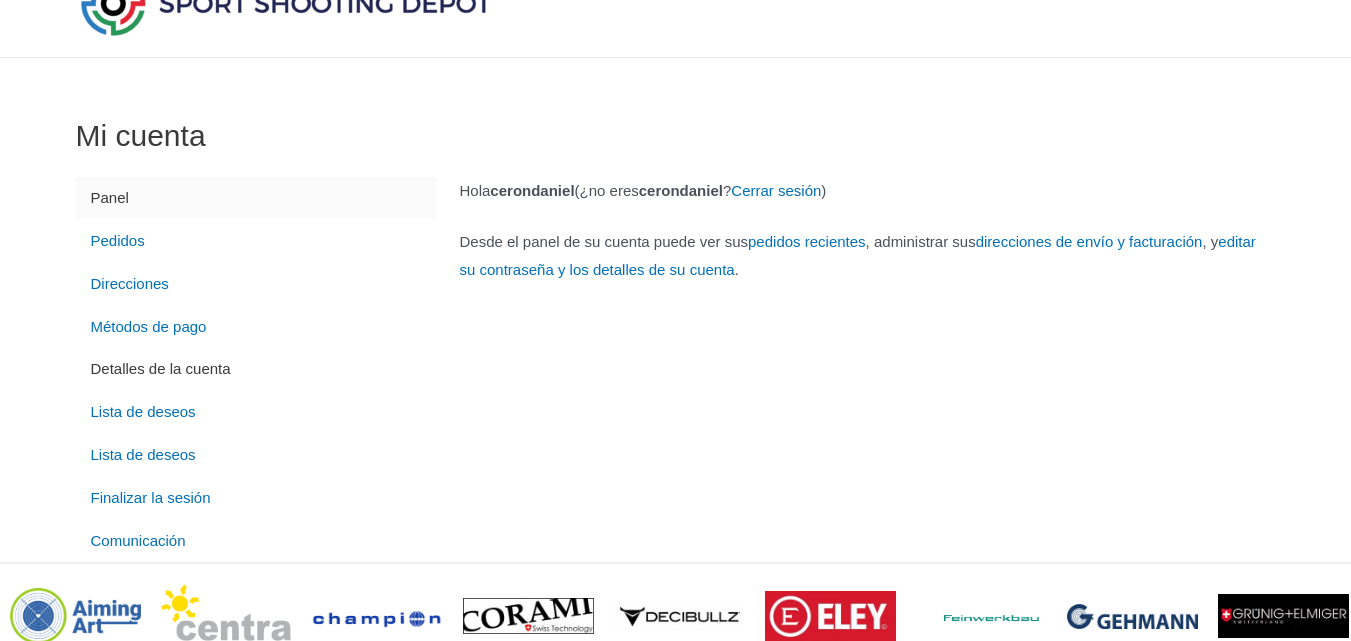click on "Detalles de la cuenta" at bounding box center (256, 369) 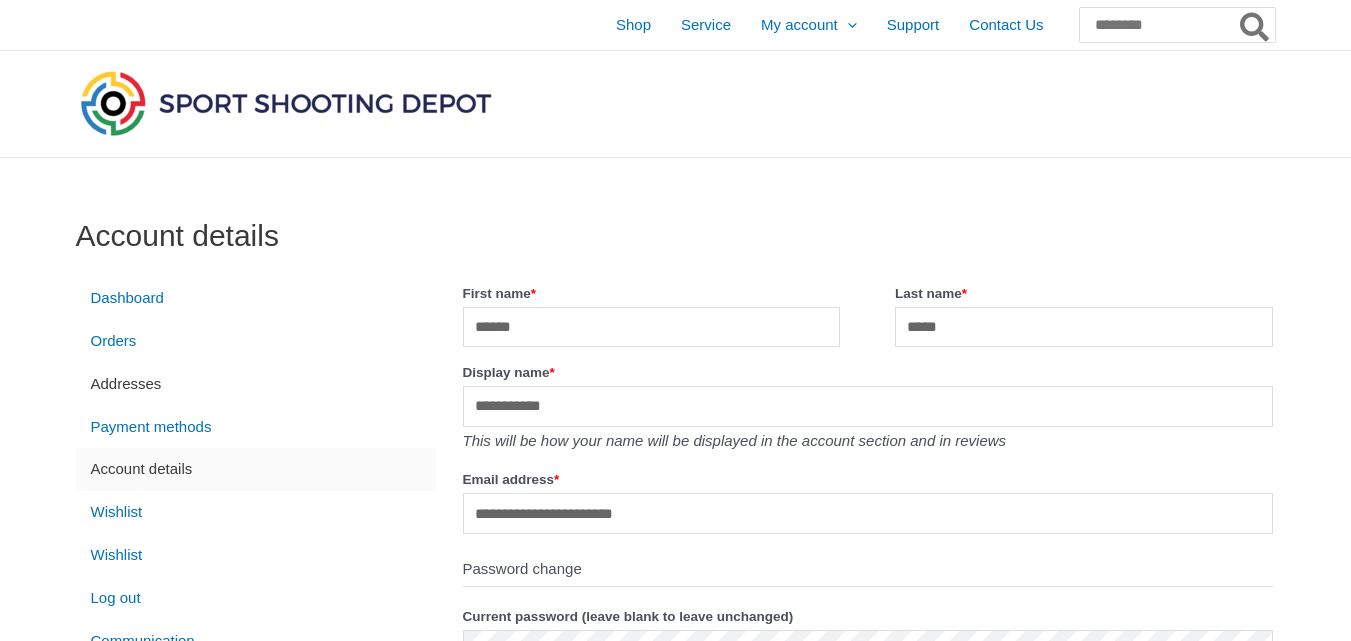 scroll, scrollTop: 200, scrollLeft: 0, axis: vertical 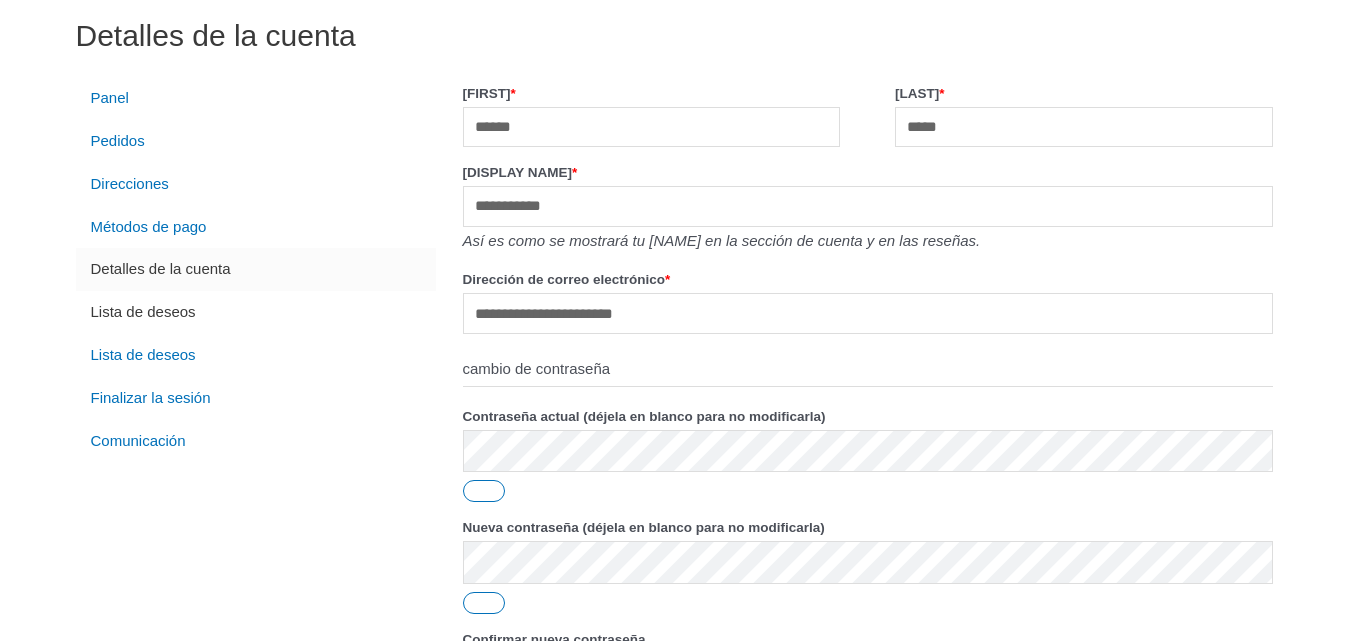 click on "Lista de deseos" at bounding box center (256, 312) 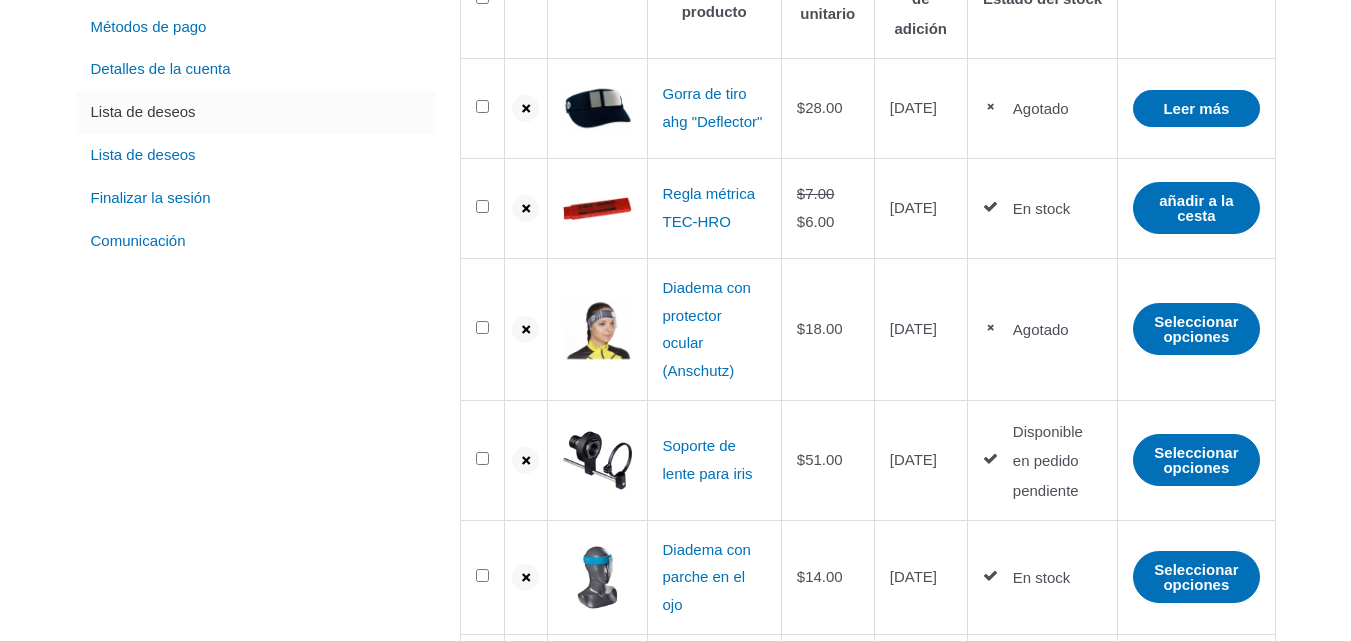 scroll, scrollTop: 300, scrollLeft: 0, axis: vertical 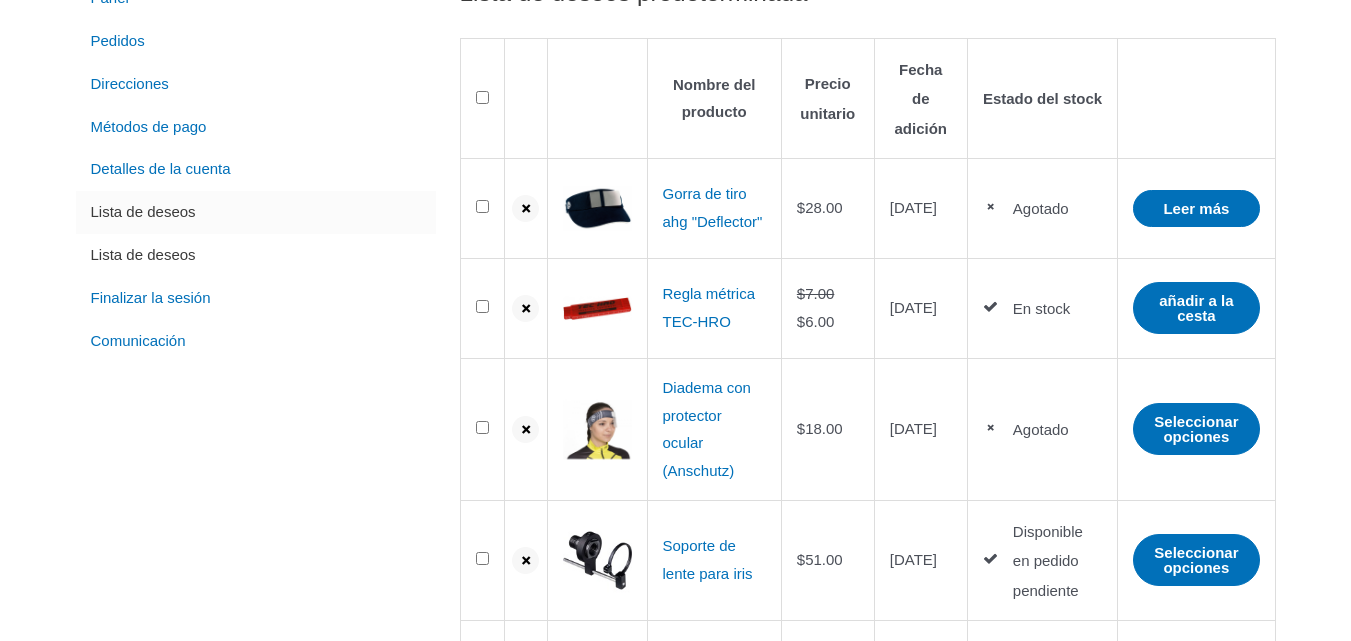 click on "Lista de deseos" at bounding box center (256, 255) 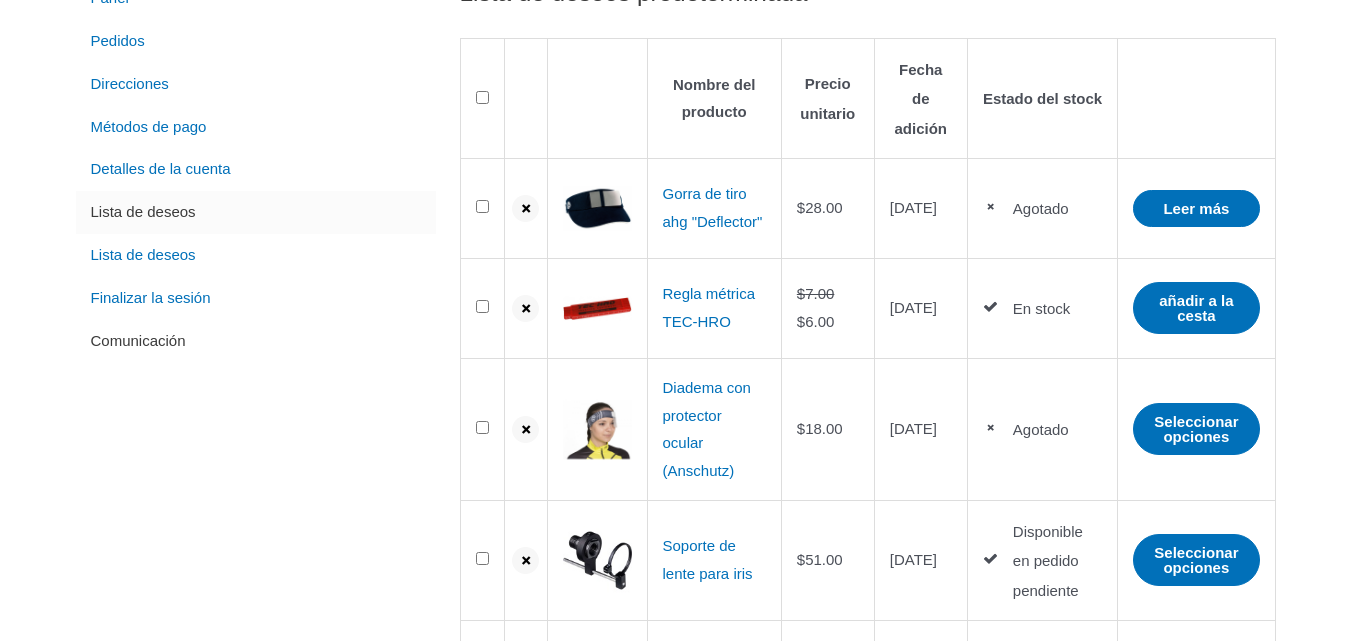 click on "Comunicación" at bounding box center [138, 340] 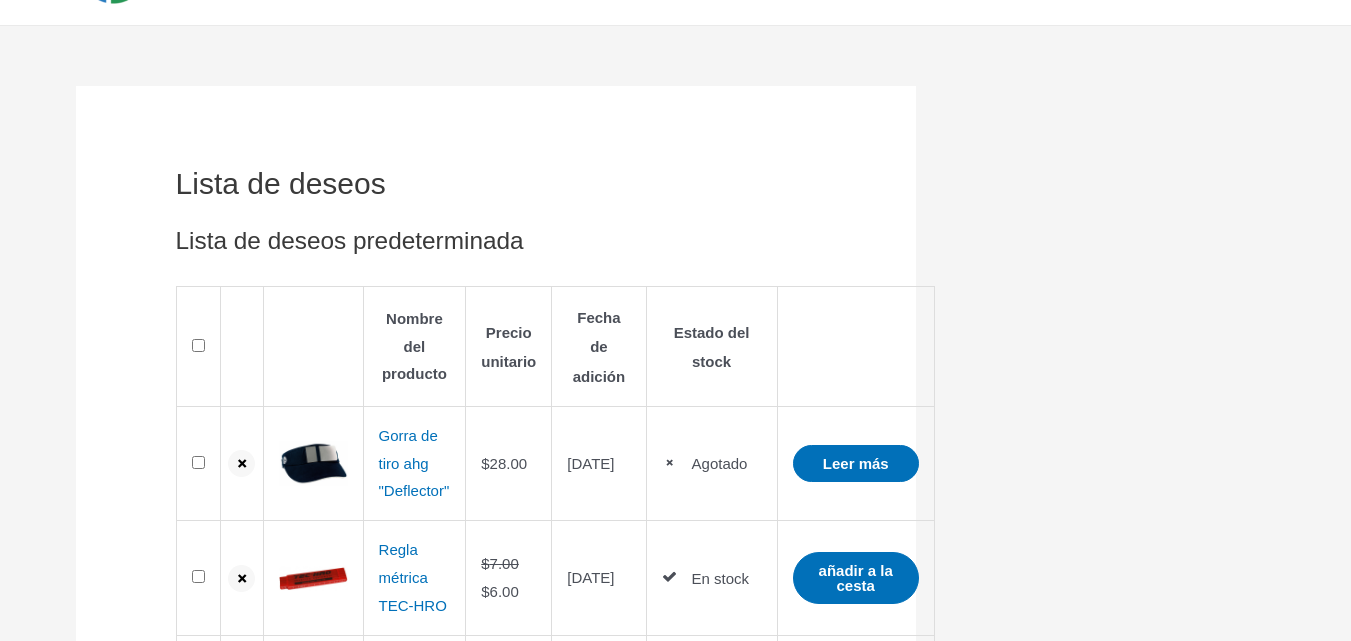 scroll, scrollTop: 0, scrollLeft: 0, axis: both 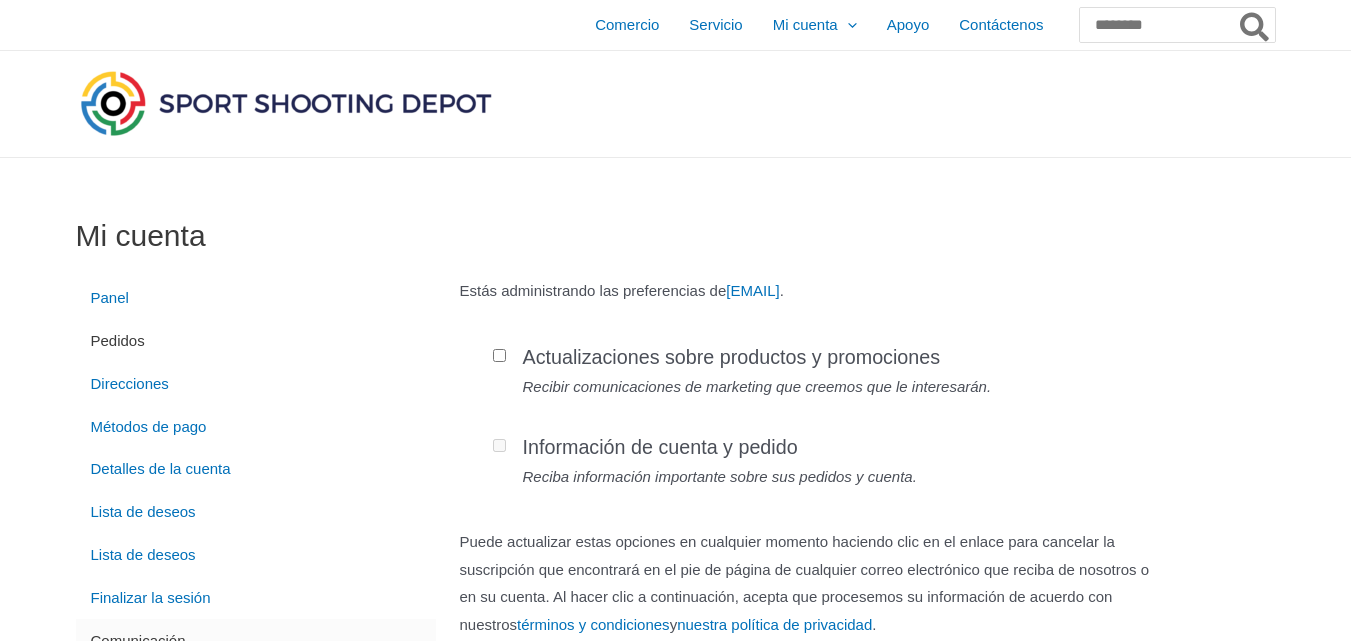 click on "Pedidos" at bounding box center [256, 340] 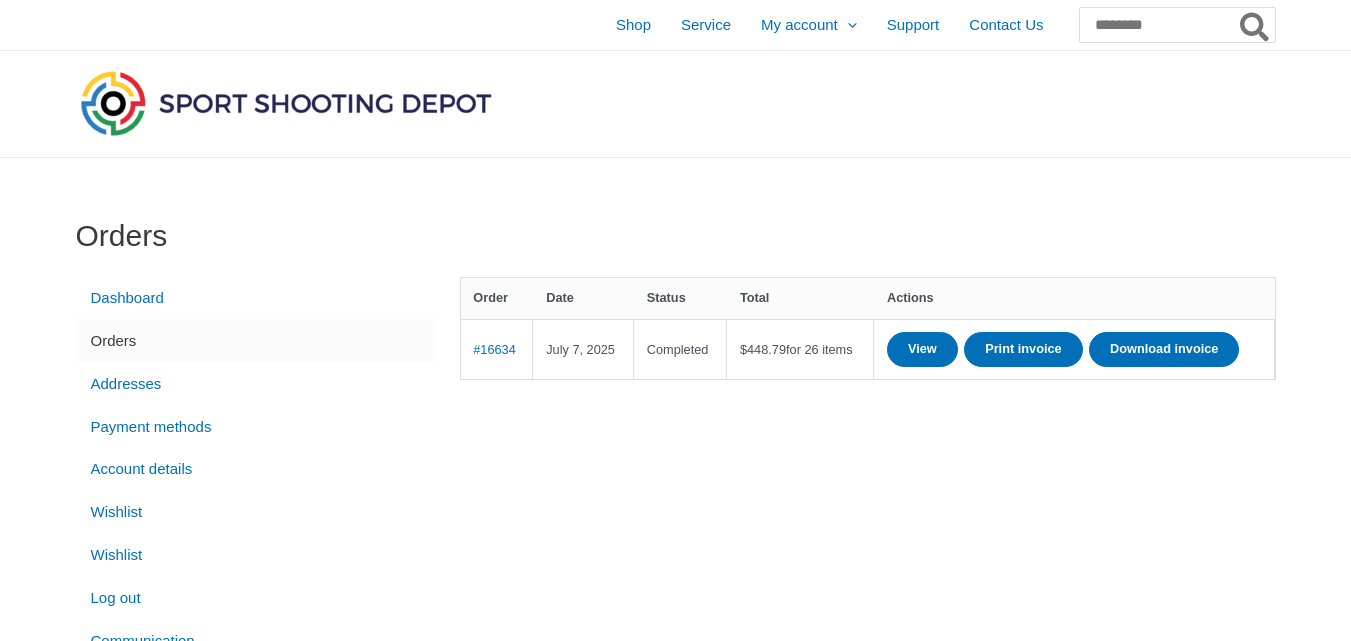 scroll, scrollTop: 0, scrollLeft: 0, axis: both 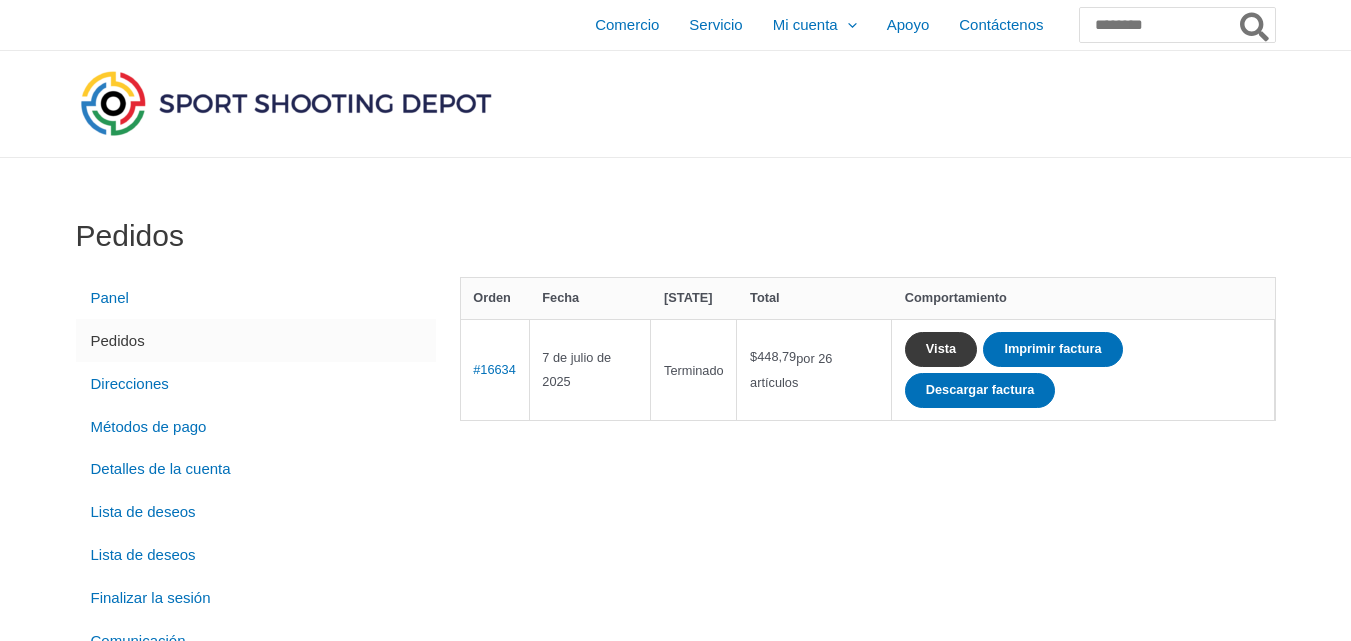 click on "Vista" at bounding box center (941, 348) 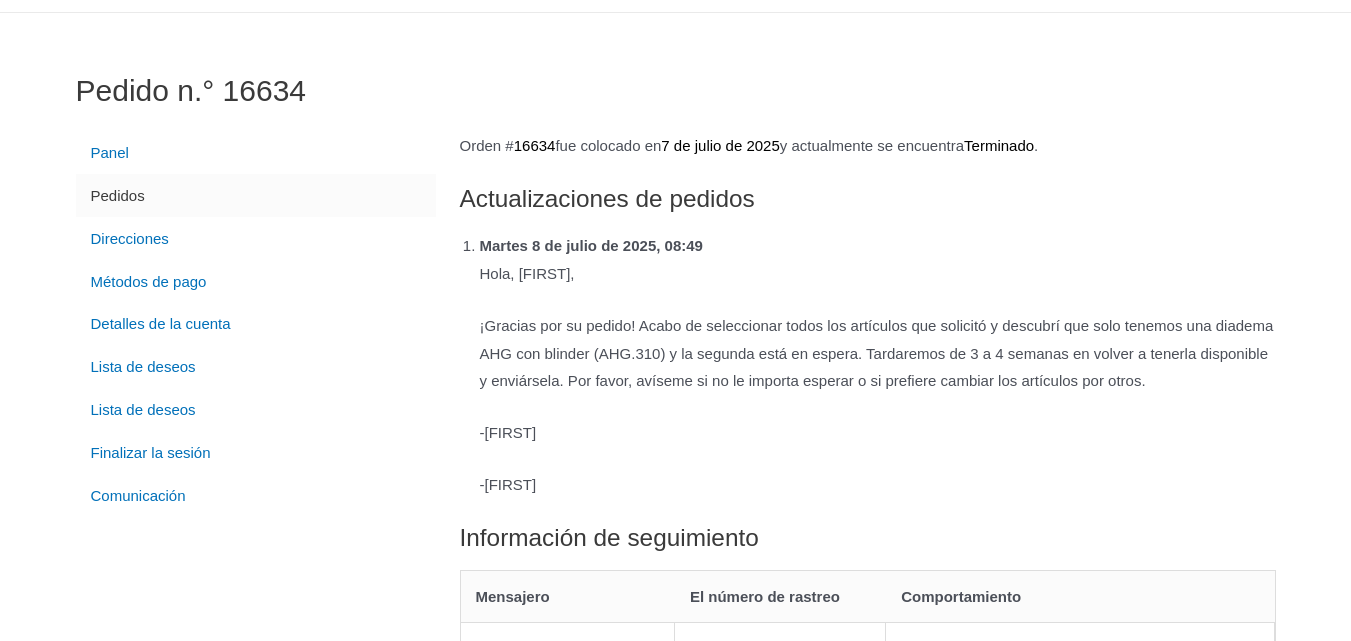 scroll, scrollTop: 0, scrollLeft: 0, axis: both 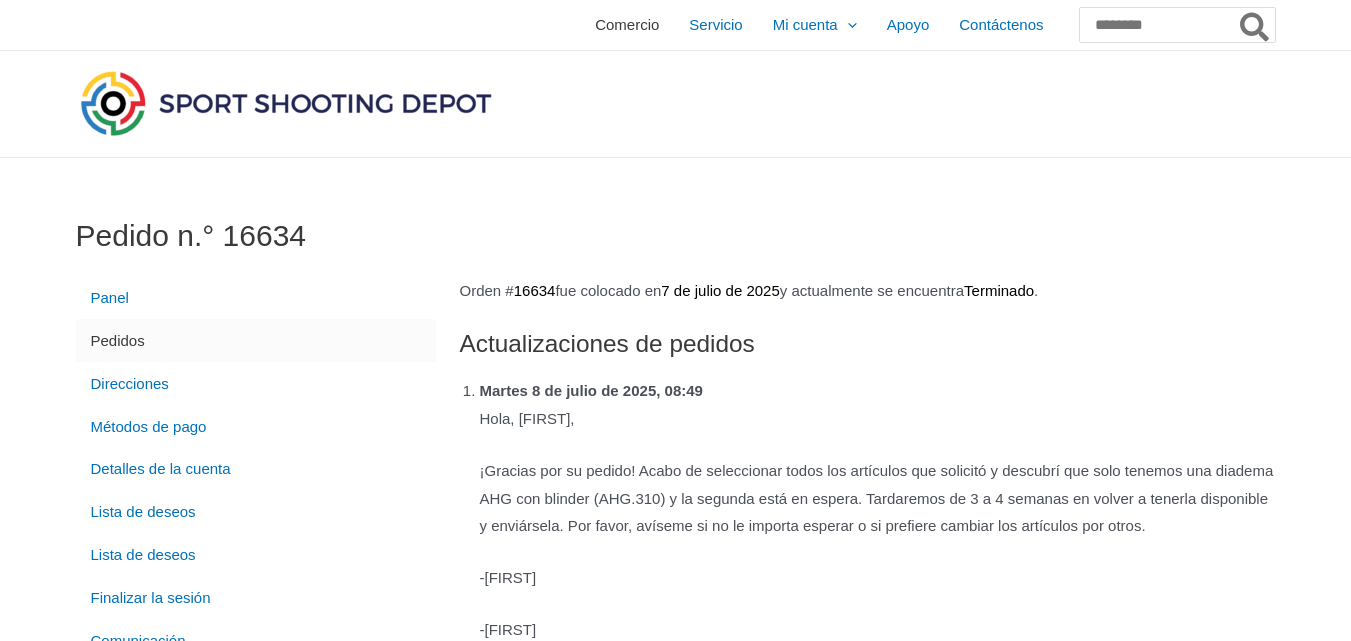 click on "Comercio" at bounding box center [627, 24] 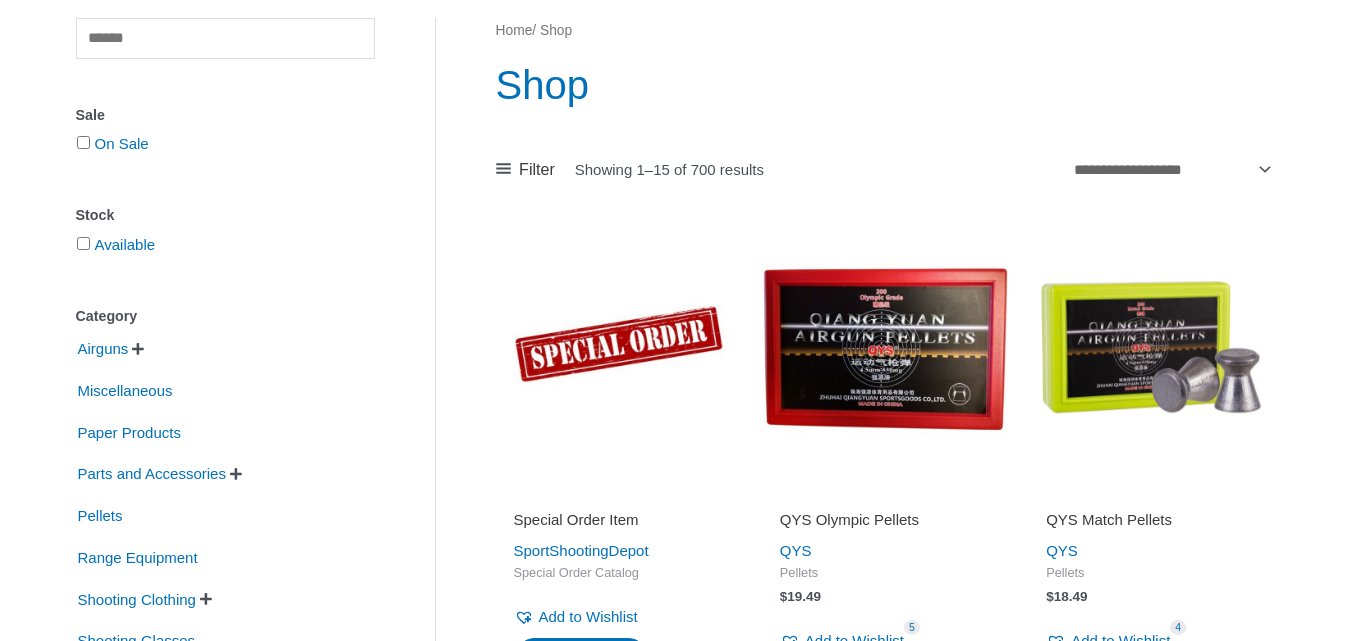 scroll, scrollTop: 300, scrollLeft: 0, axis: vertical 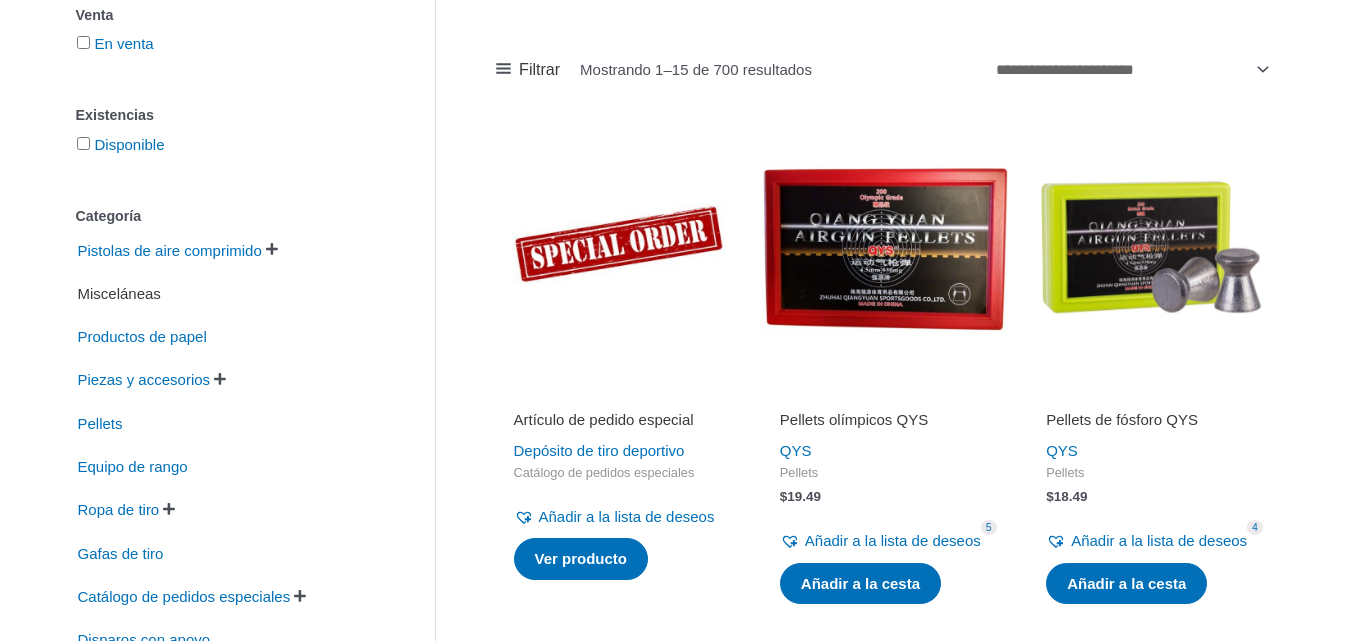 click on "Misceláneas" at bounding box center (119, 293) 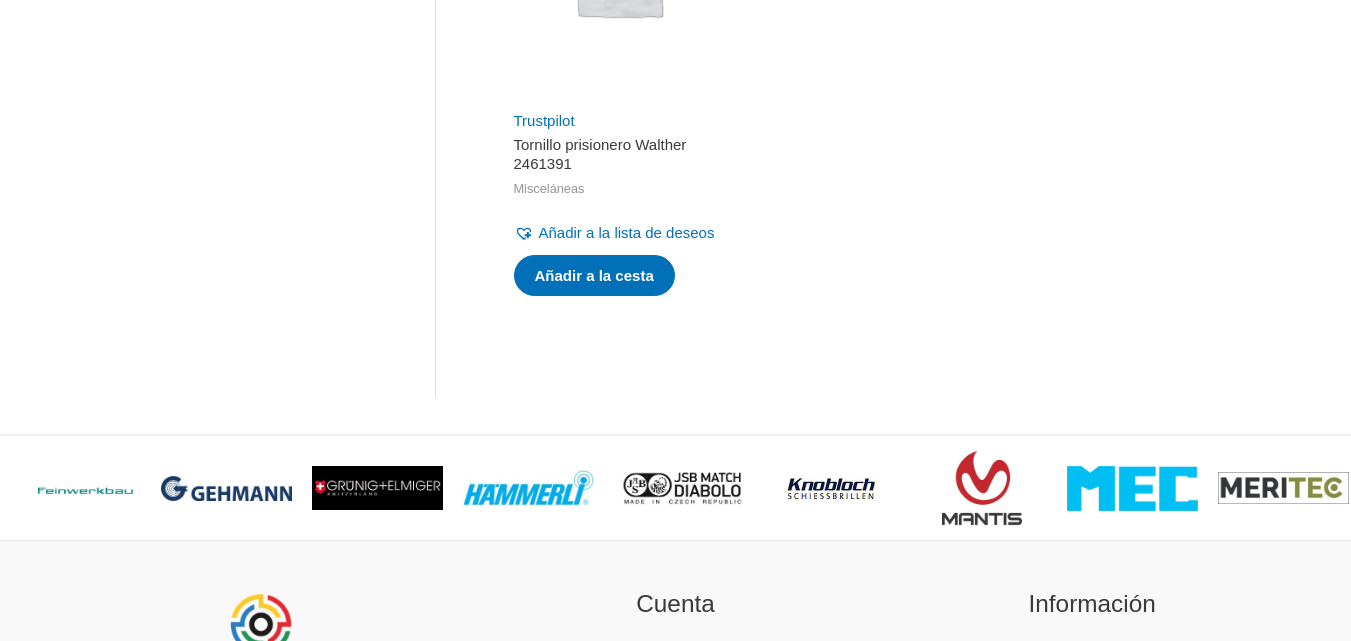 scroll, scrollTop: 2300, scrollLeft: 0, axis: vertical 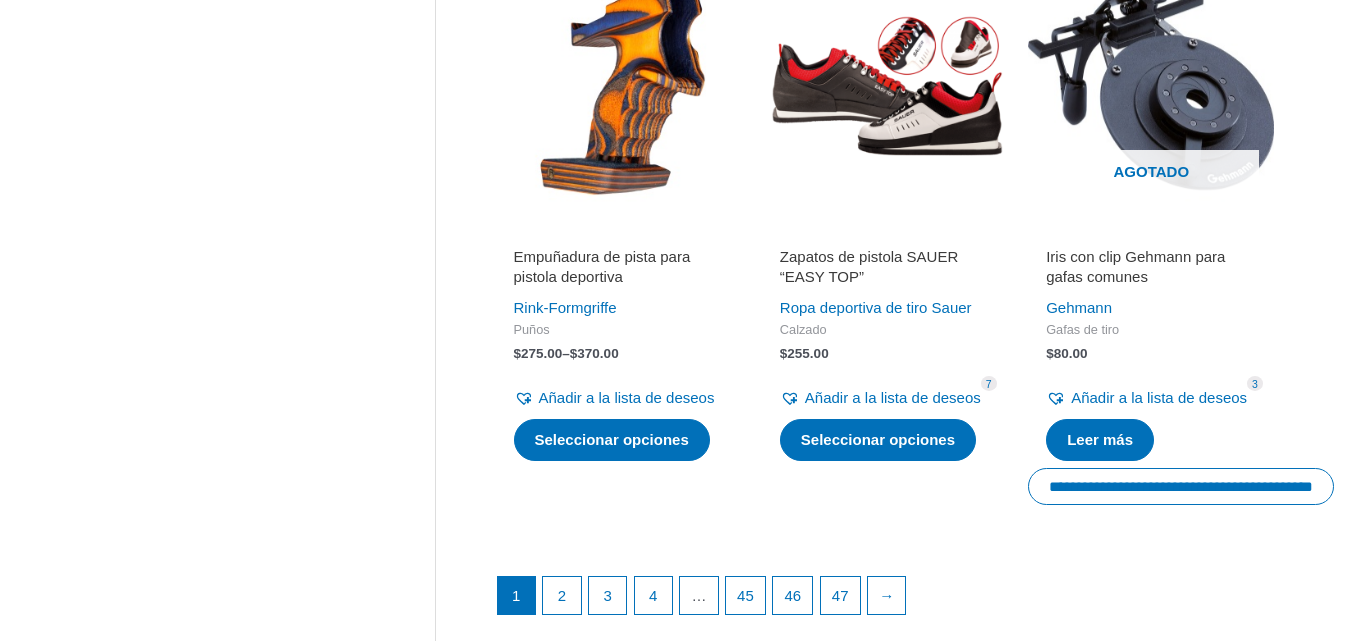 click at bounding box center (885, 88) 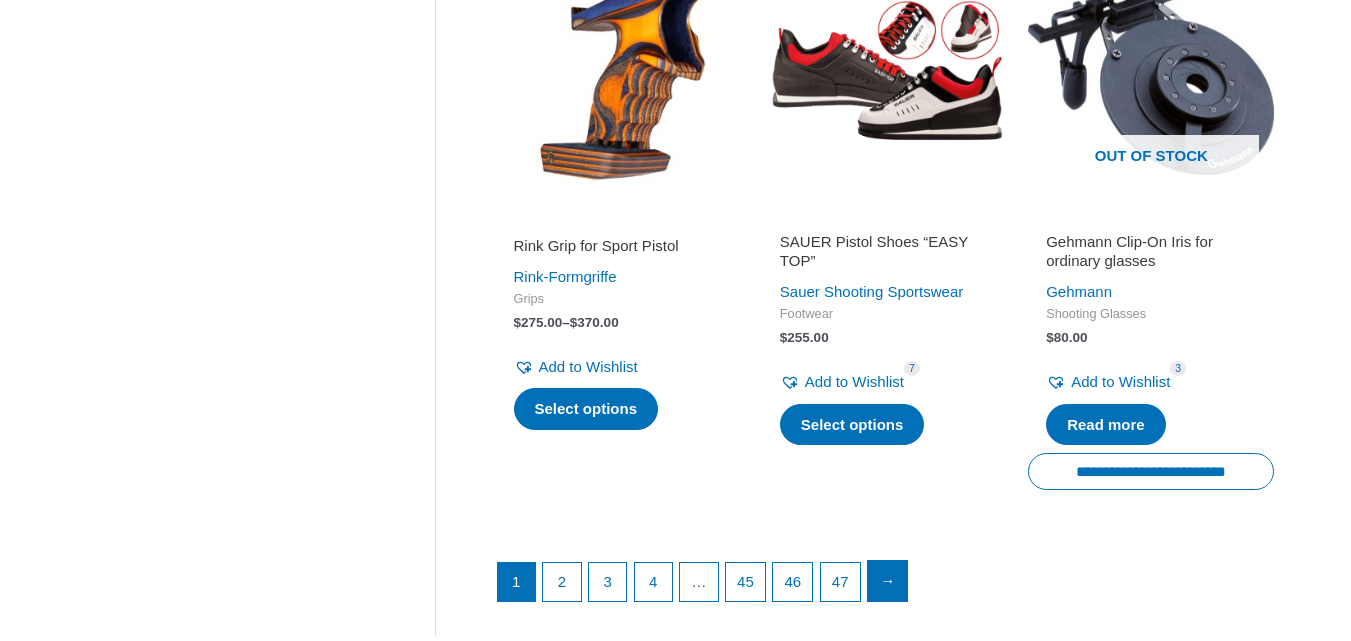 click on "→" at bounding box center (888, 581) 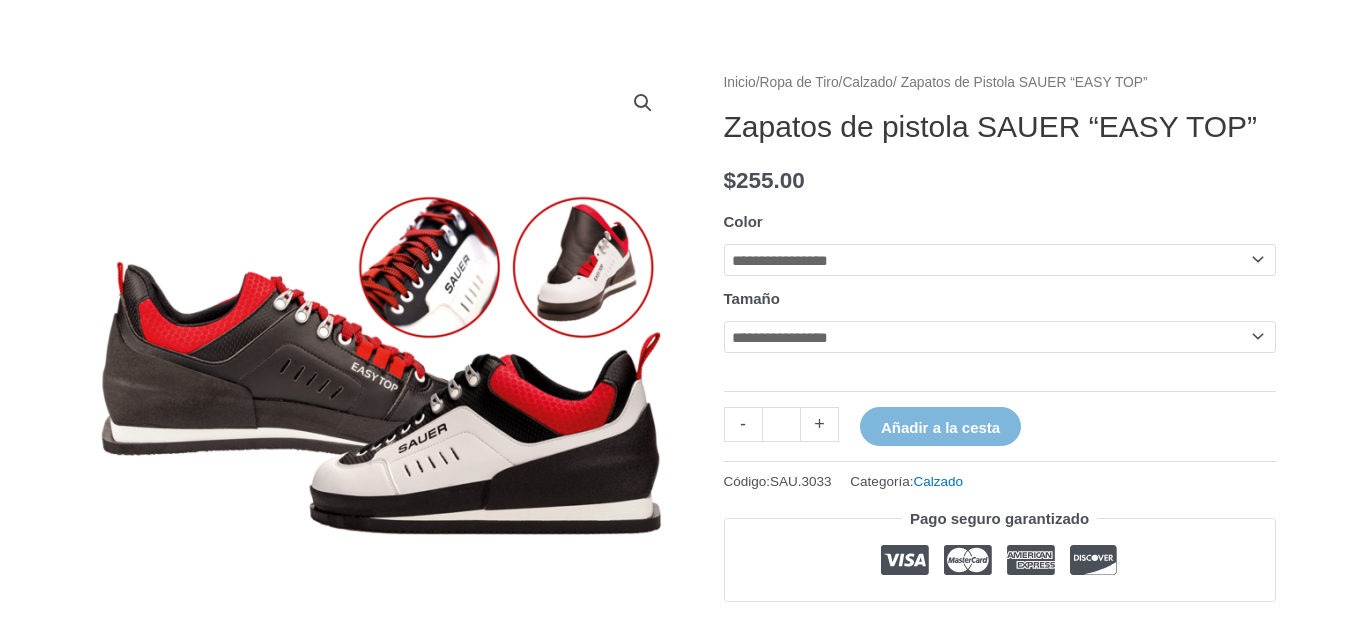 scroll, scrollTop: 252, scrollLeft: 0, axis: vertical 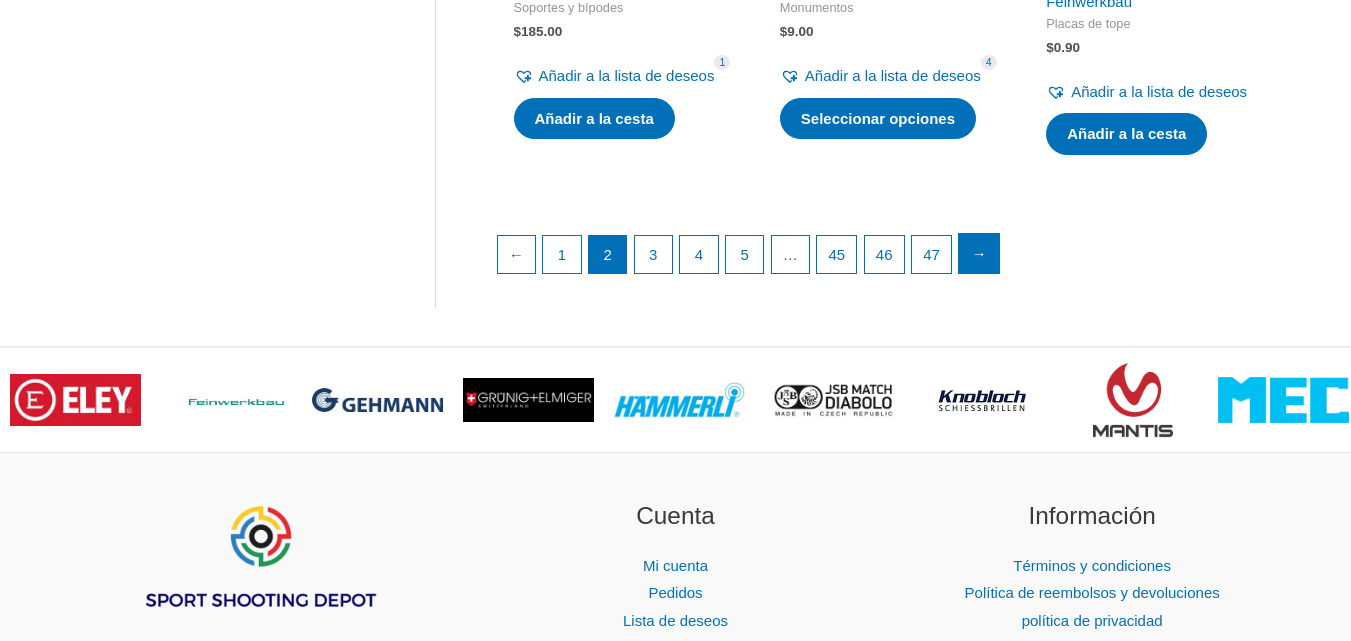 click on "→" at bounding box center [979, 254] 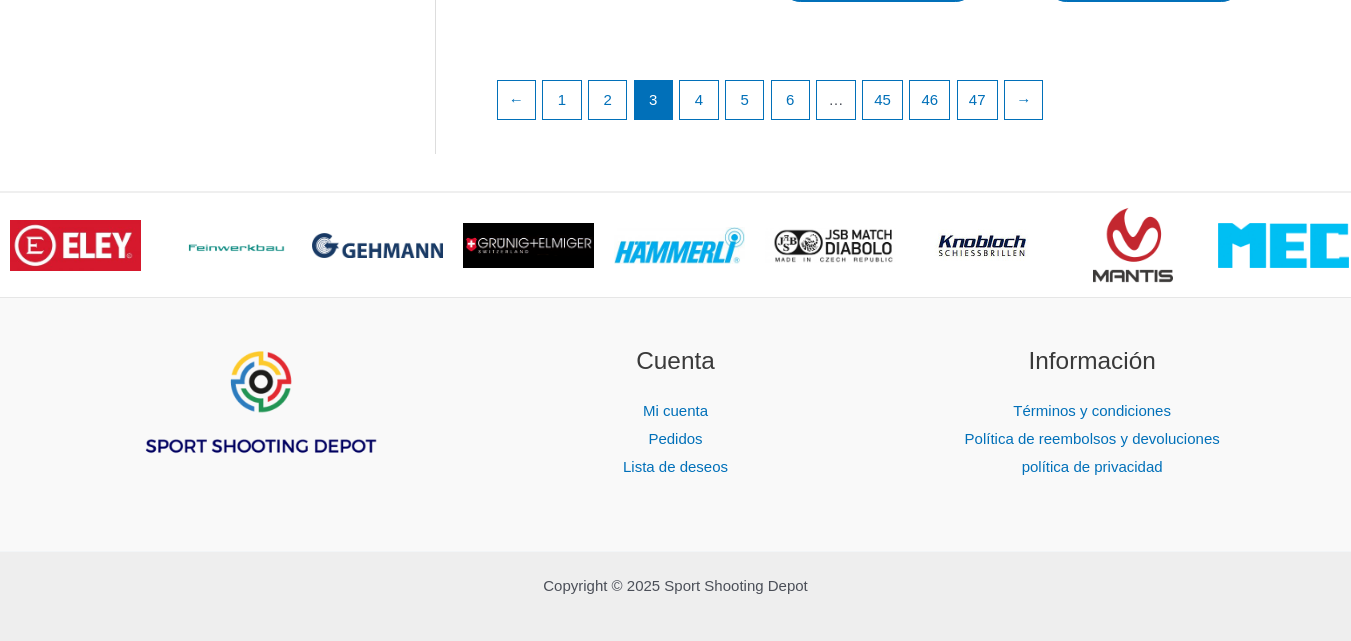 scroll, scrollTop: 3000, scrollLeft: 0, axis: vertical 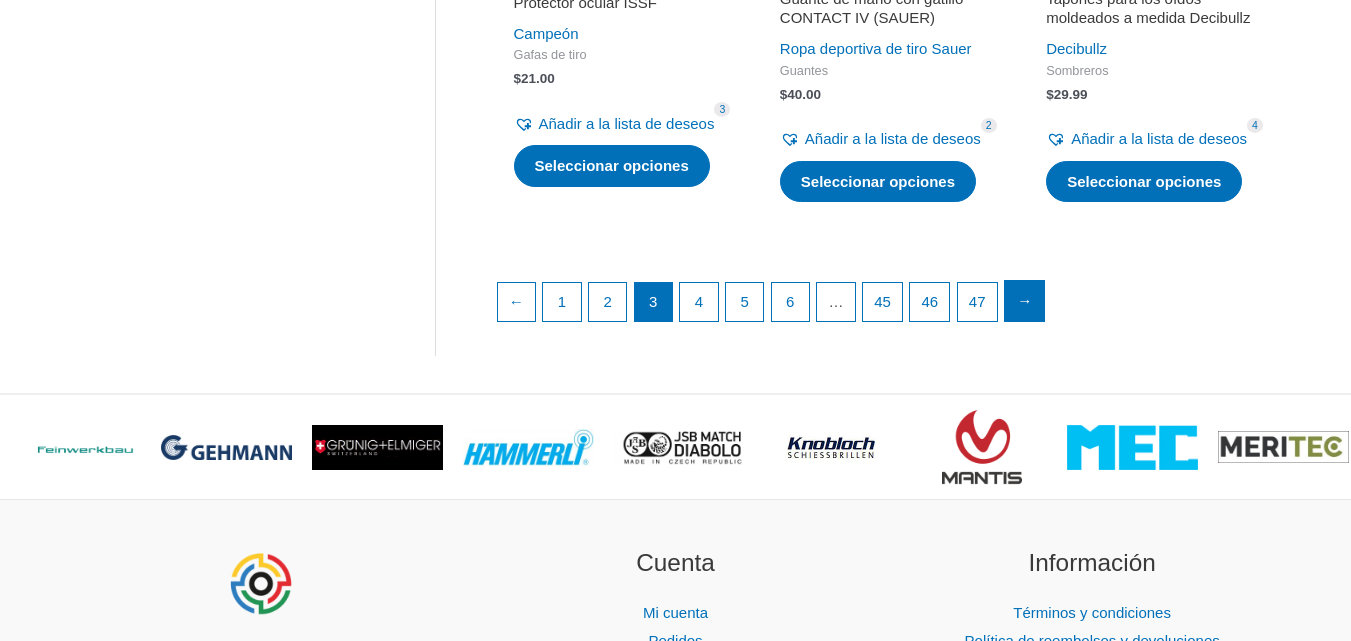 click on "→" at bounding box center (1024, 300) 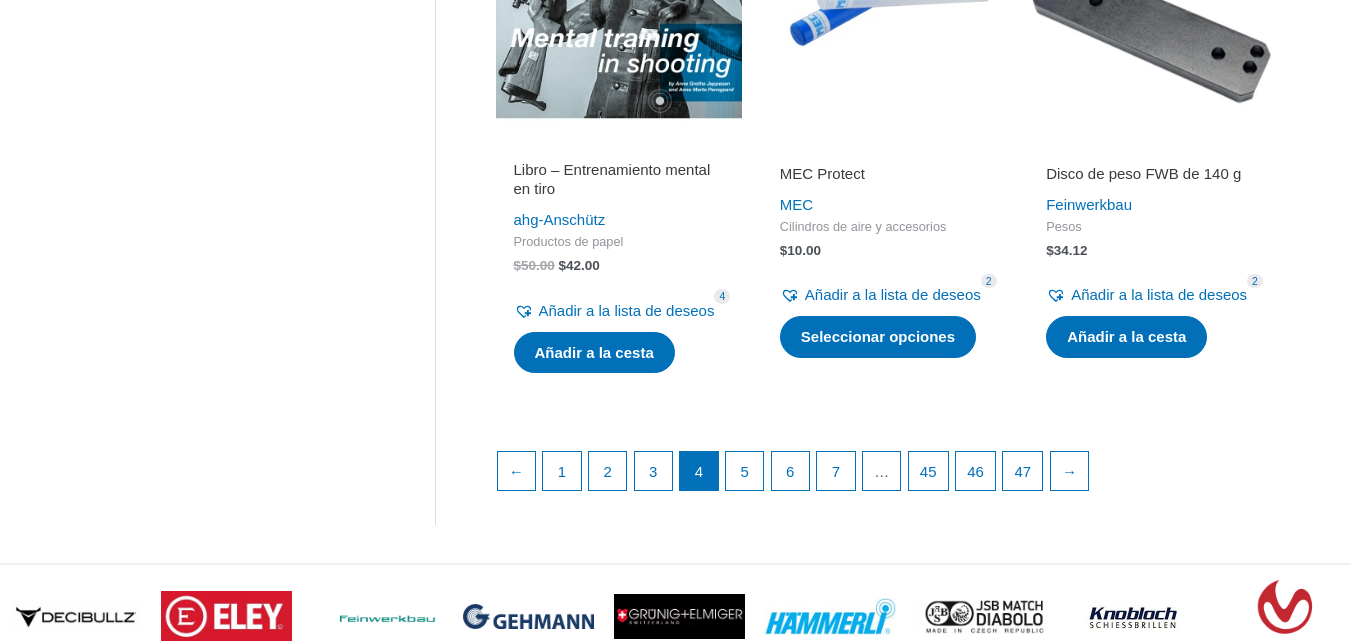 scroll, scrollTop: 3100, scrollLeft: 0, axis: vertical 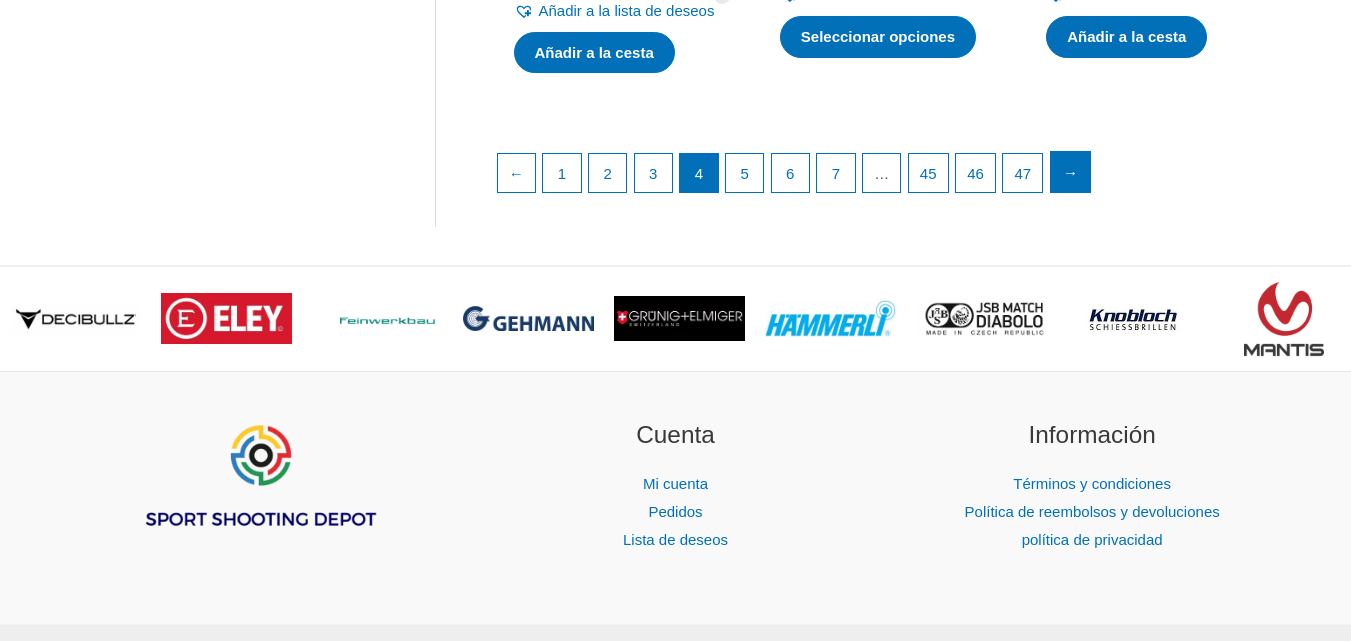 click on "→" at bounding box center (1070, 172) 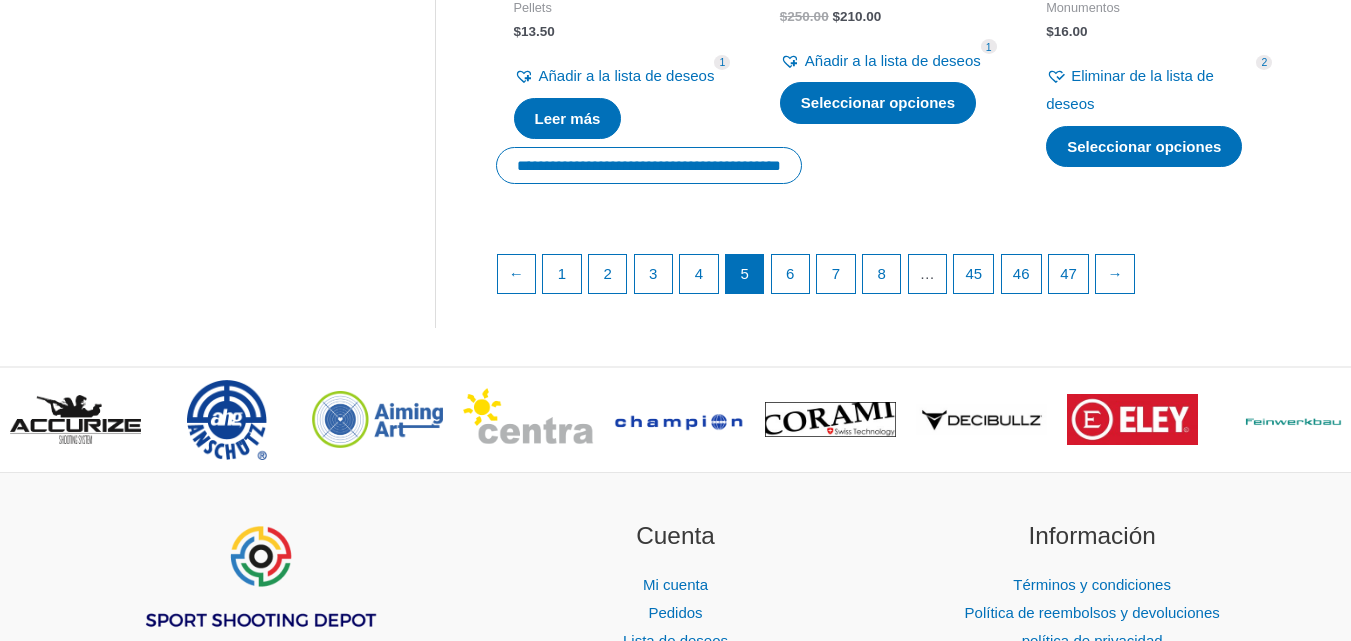 scroll, scrollTop: 3082, scrollLeft: 0, axis: vertical 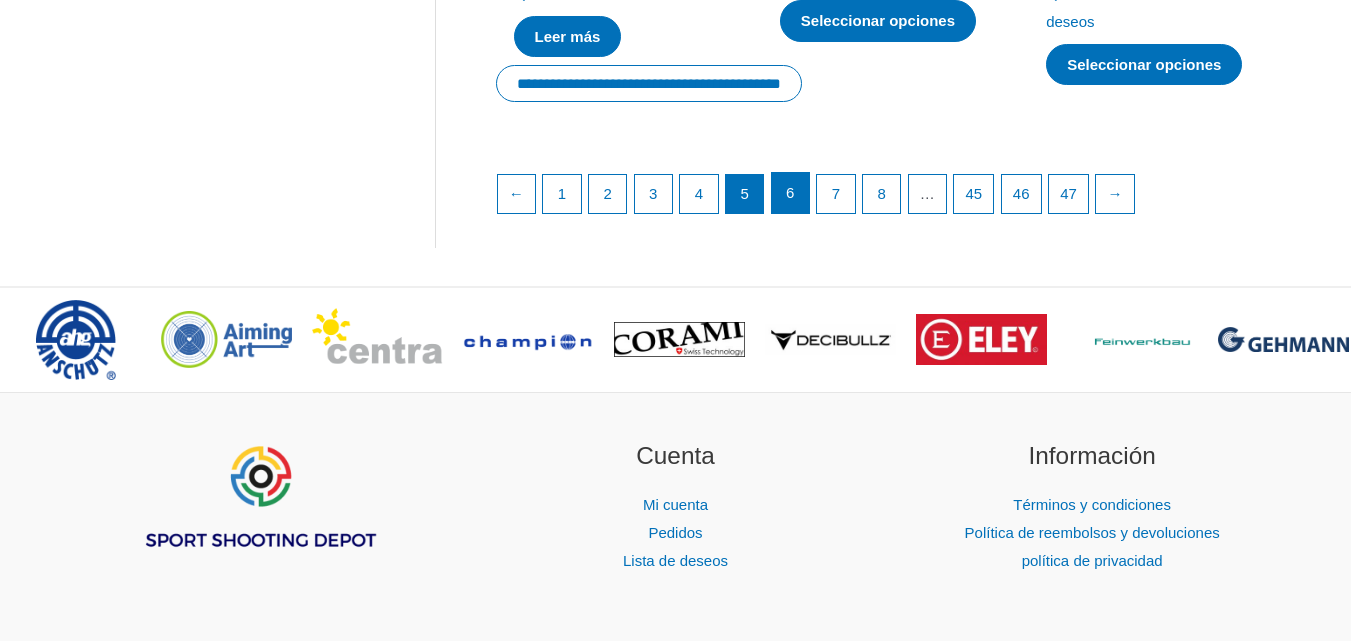 click on "6" at bounding box center [791, 193] 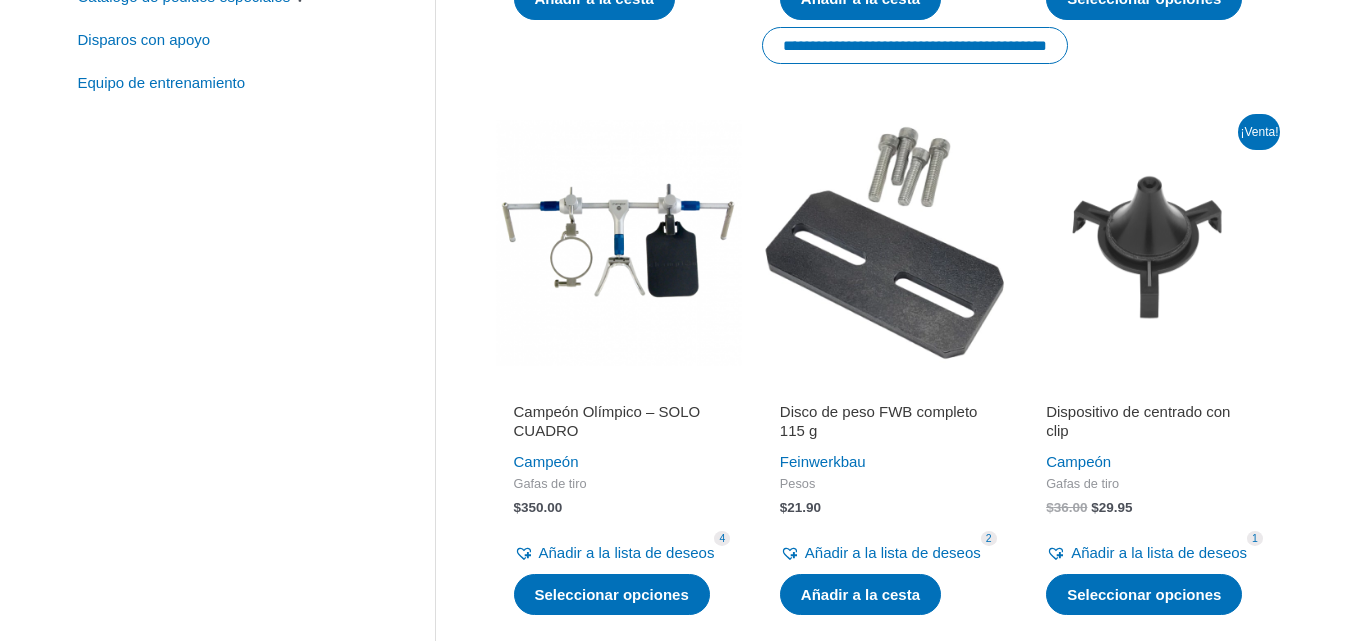 scroll, scrollTop: 1000, scrollLeft: 0, axis: vertical 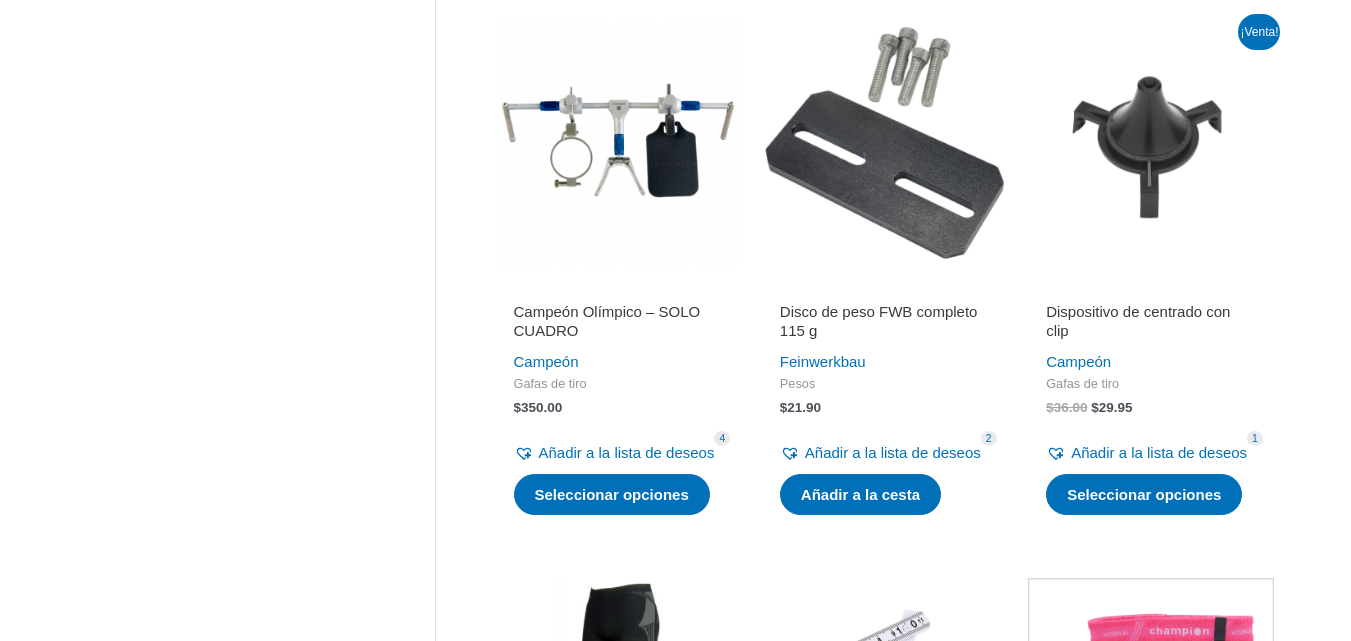 click at bounding box center [1151, 143] 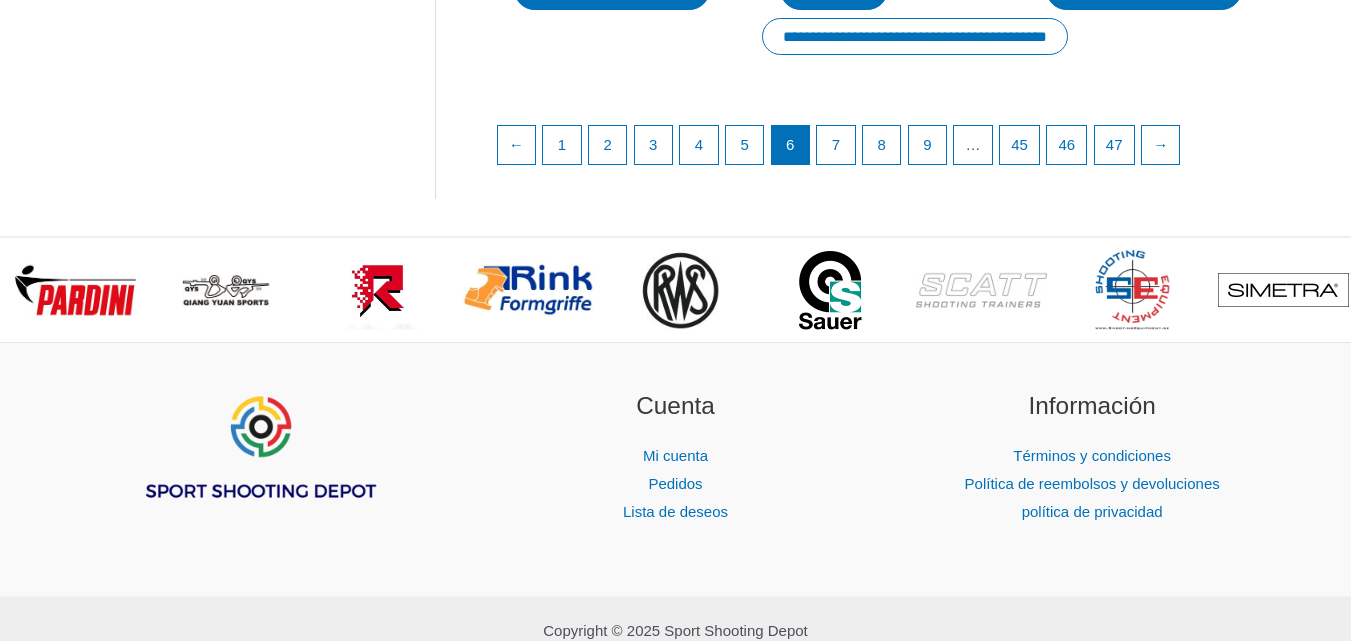 scroll, scrollTop: 3300, scrollLeft: 0, axis: vertical 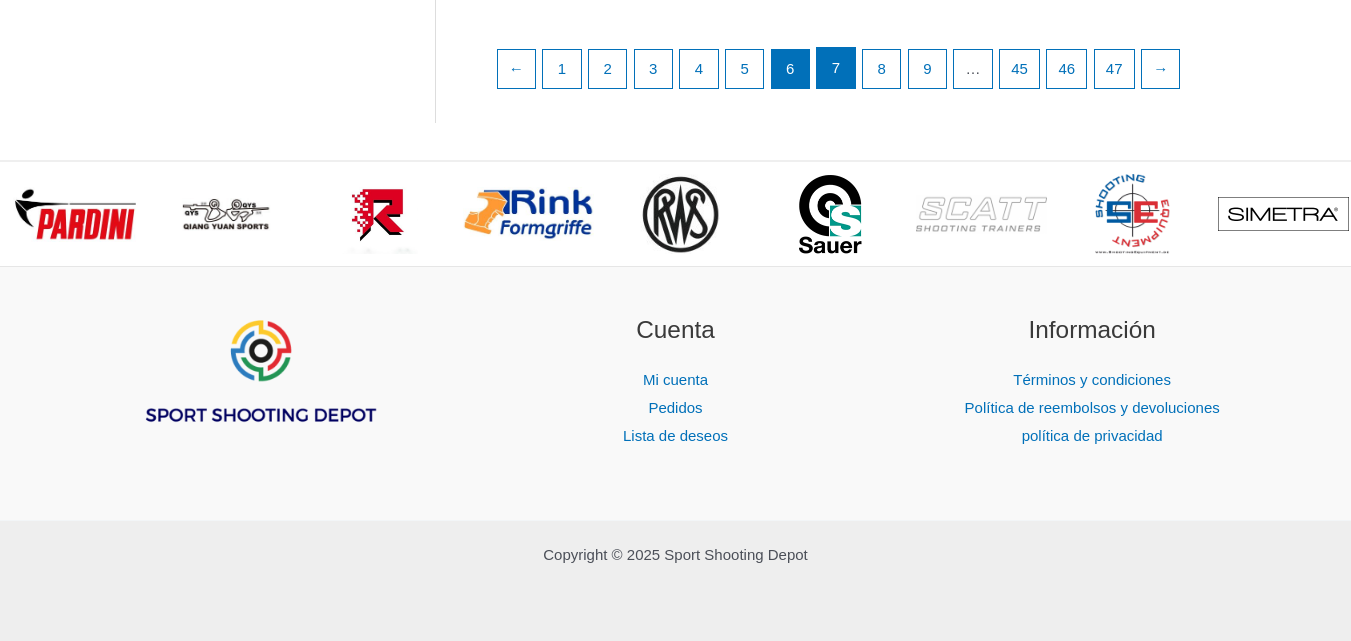 click on "7" at bounding box center [836, 67] 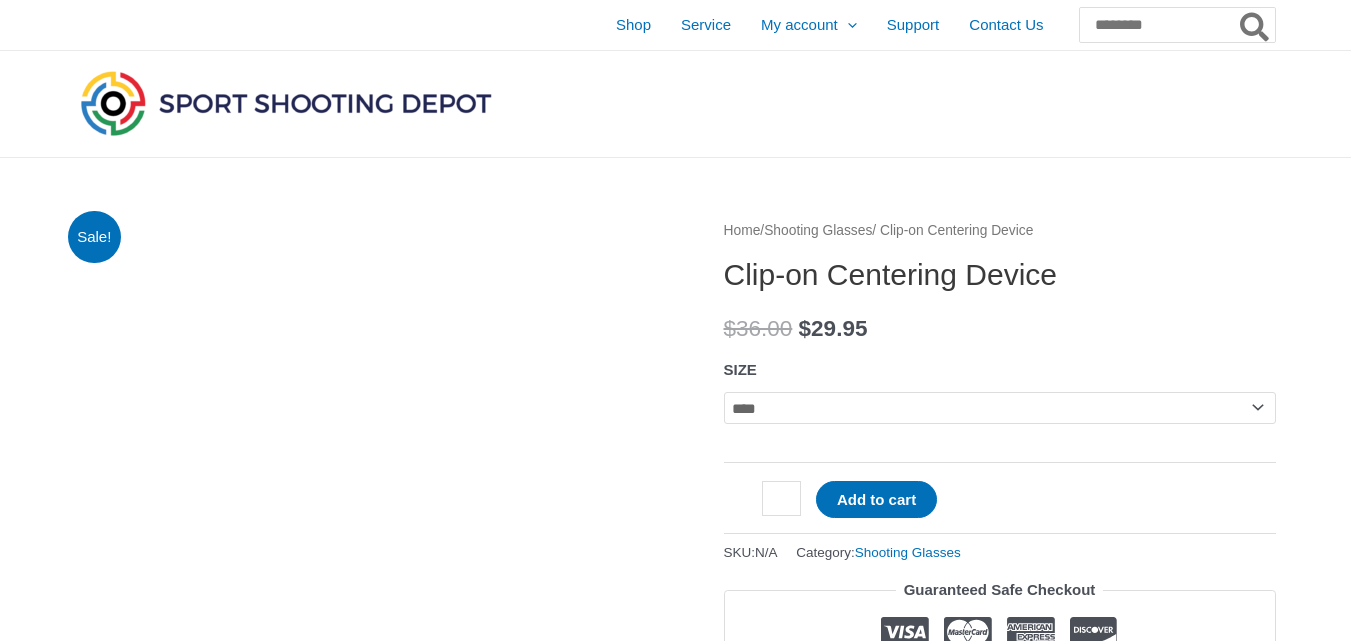 scroll, scrollTop: 0, scrollLeft: 0, axis: both 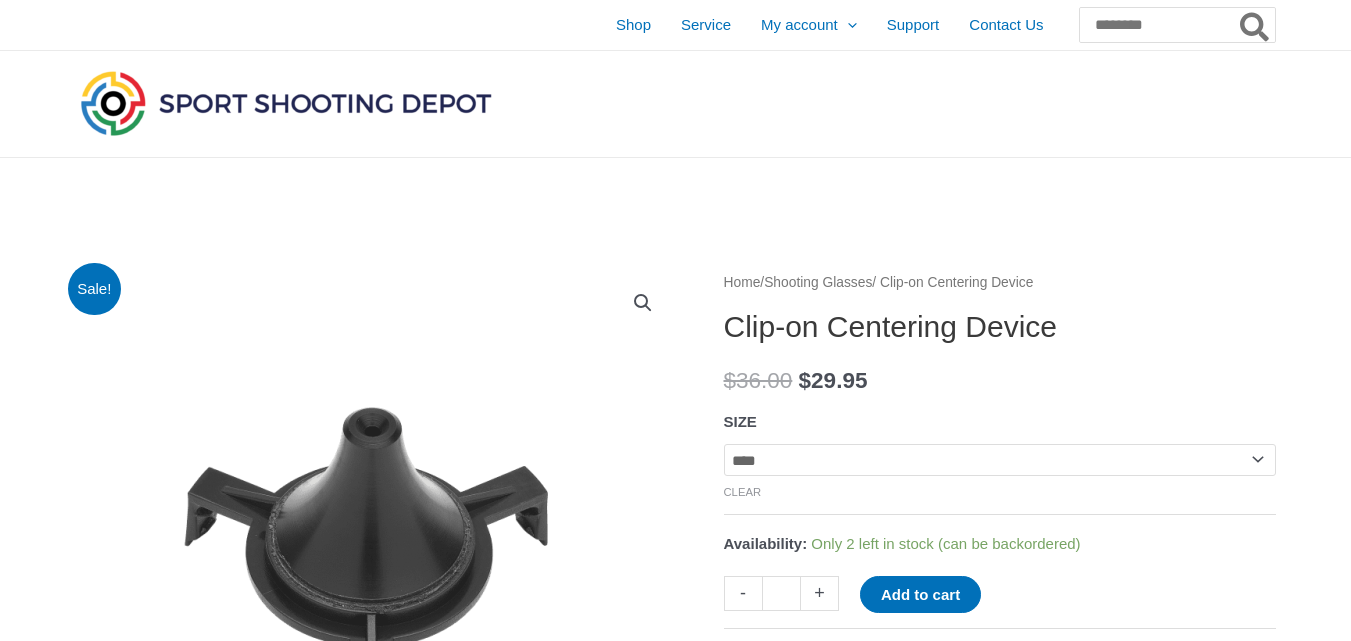 click on "**********" 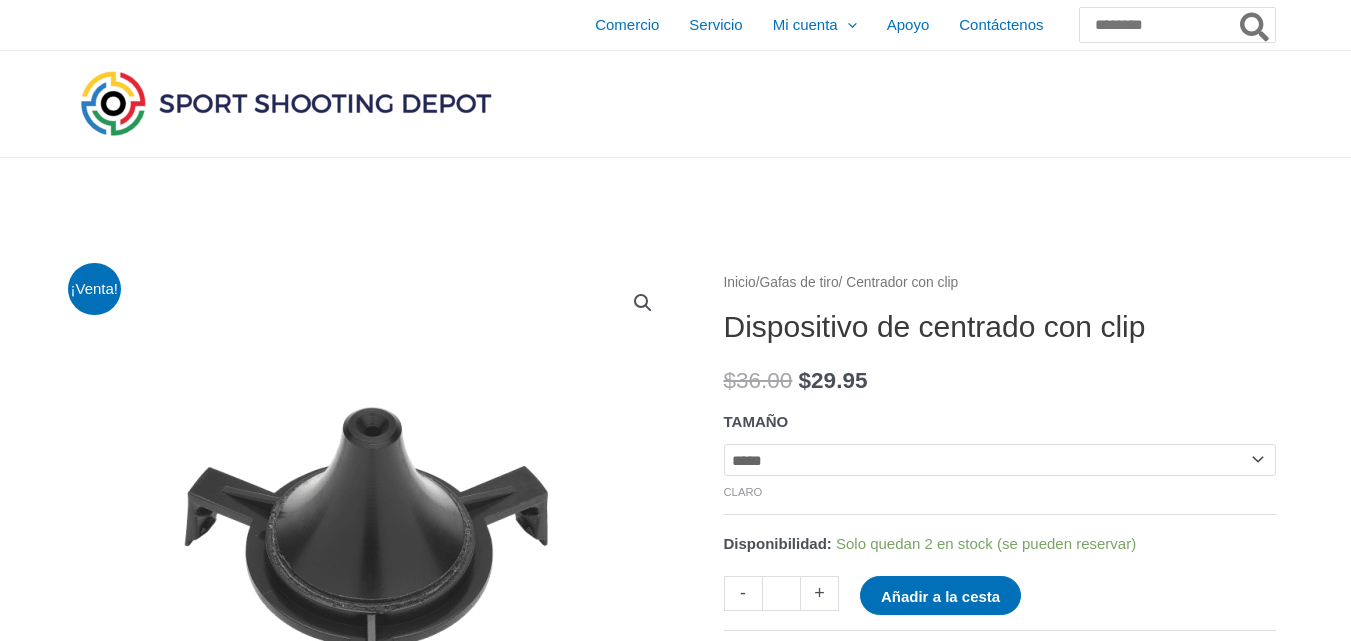 click on "**********" 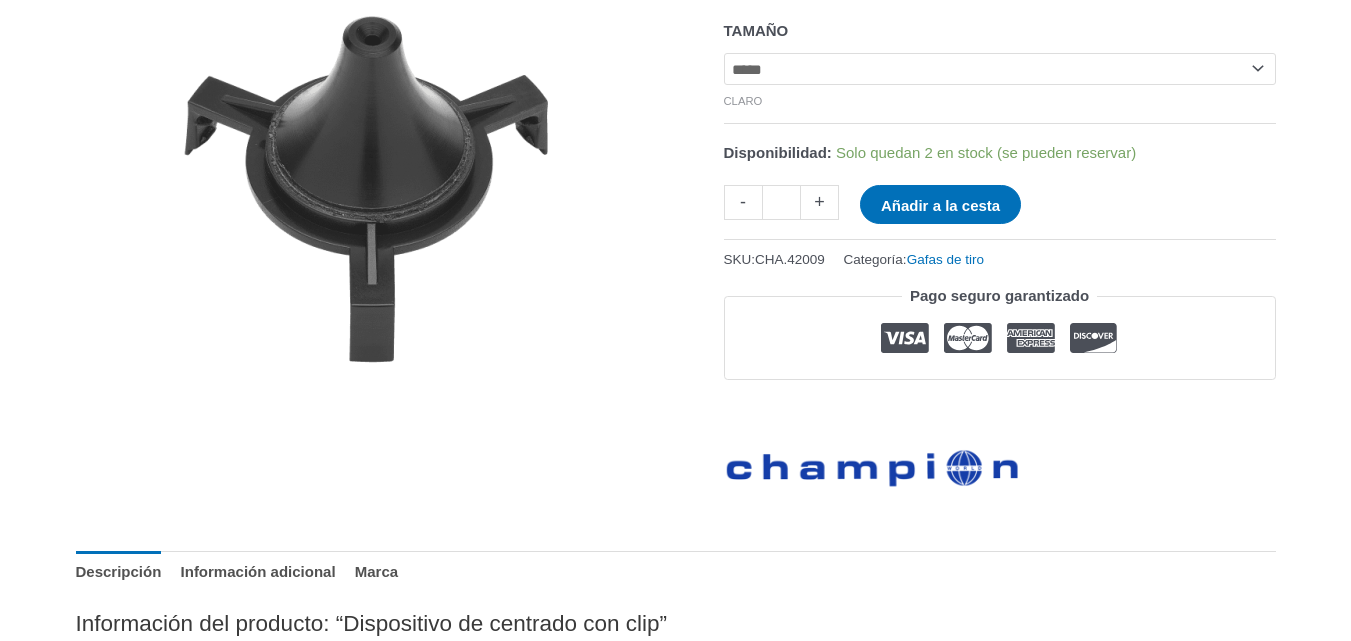 scroll, scrollTop: 500, scrollLeft: 0, axis: vertical 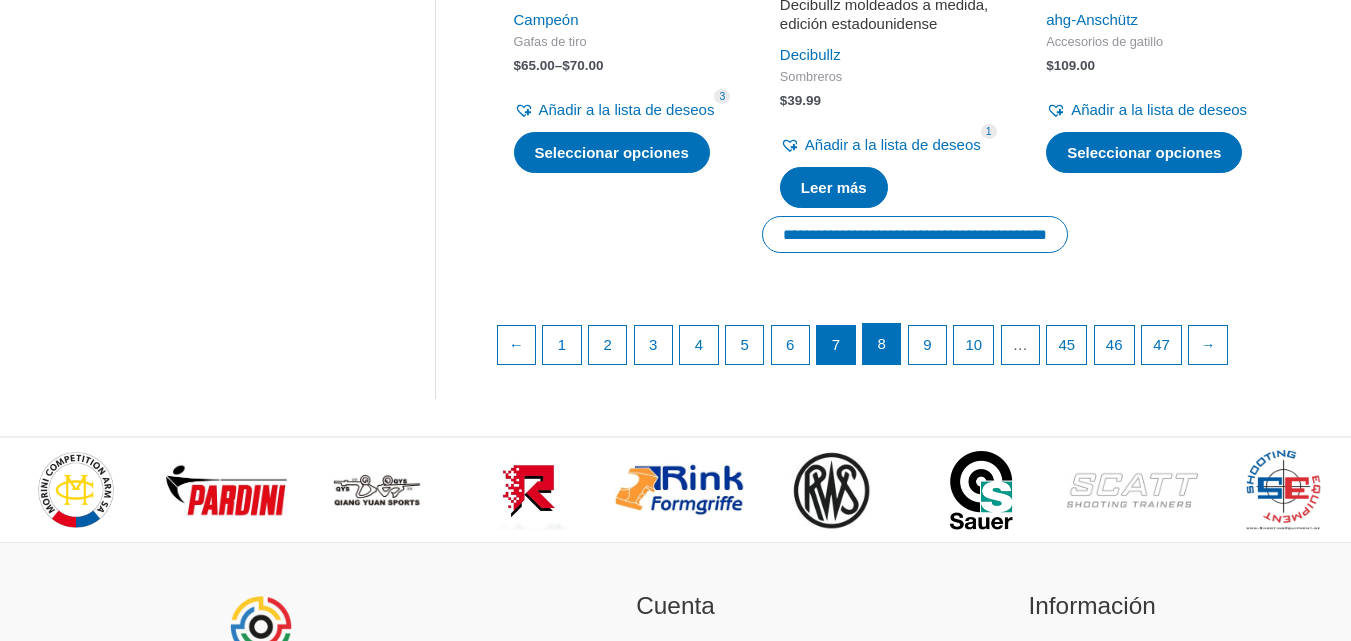 click on "8" at bounding box center [881, 343] 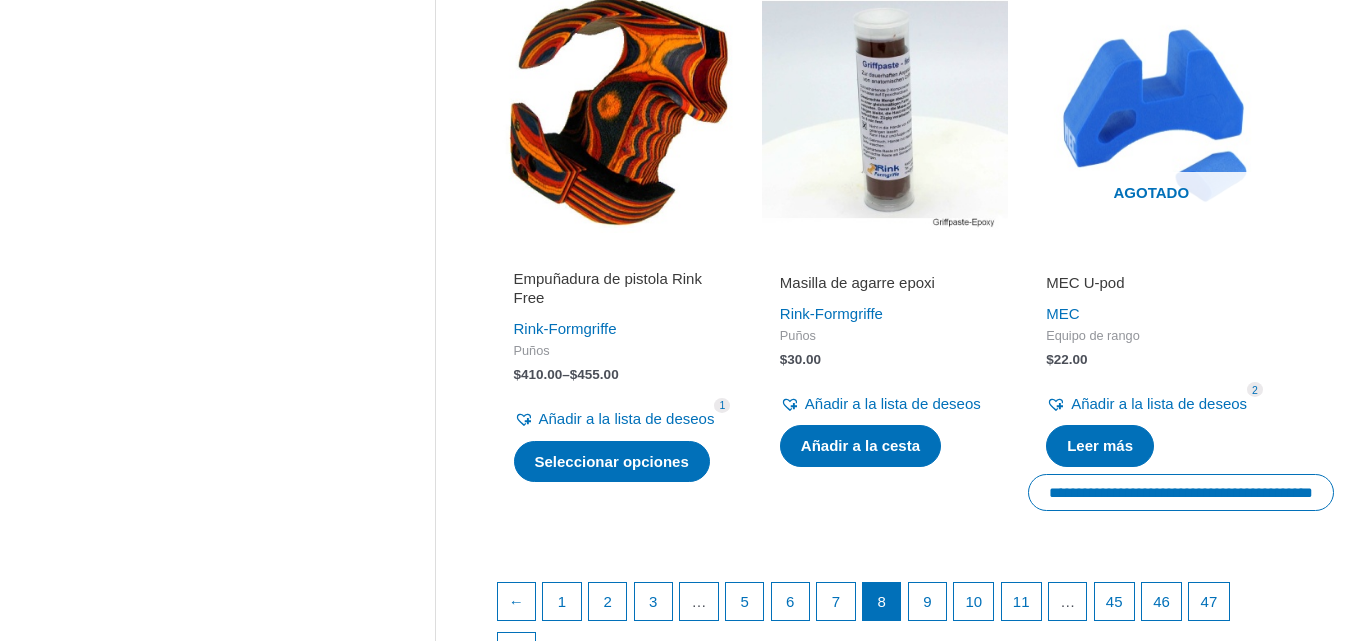 scroll, scrollTop: 2900, scrollLeft: 0, axis: vertical 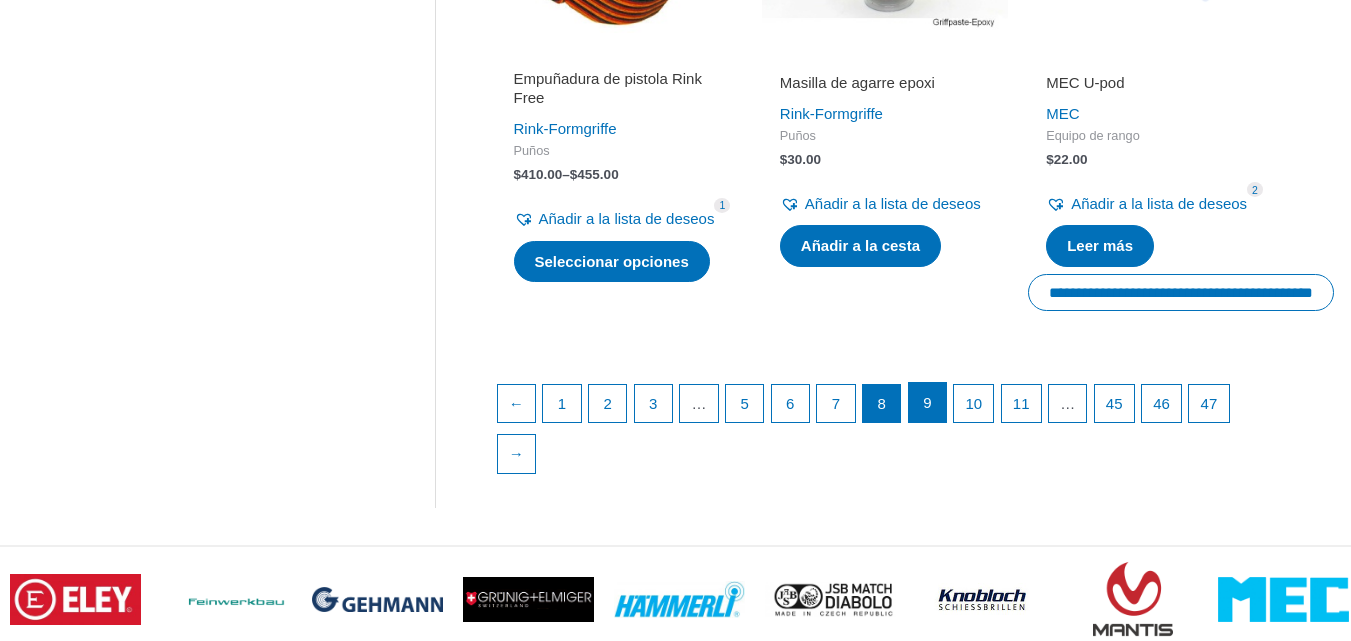 click on "9" at bounding box center (928, 403) 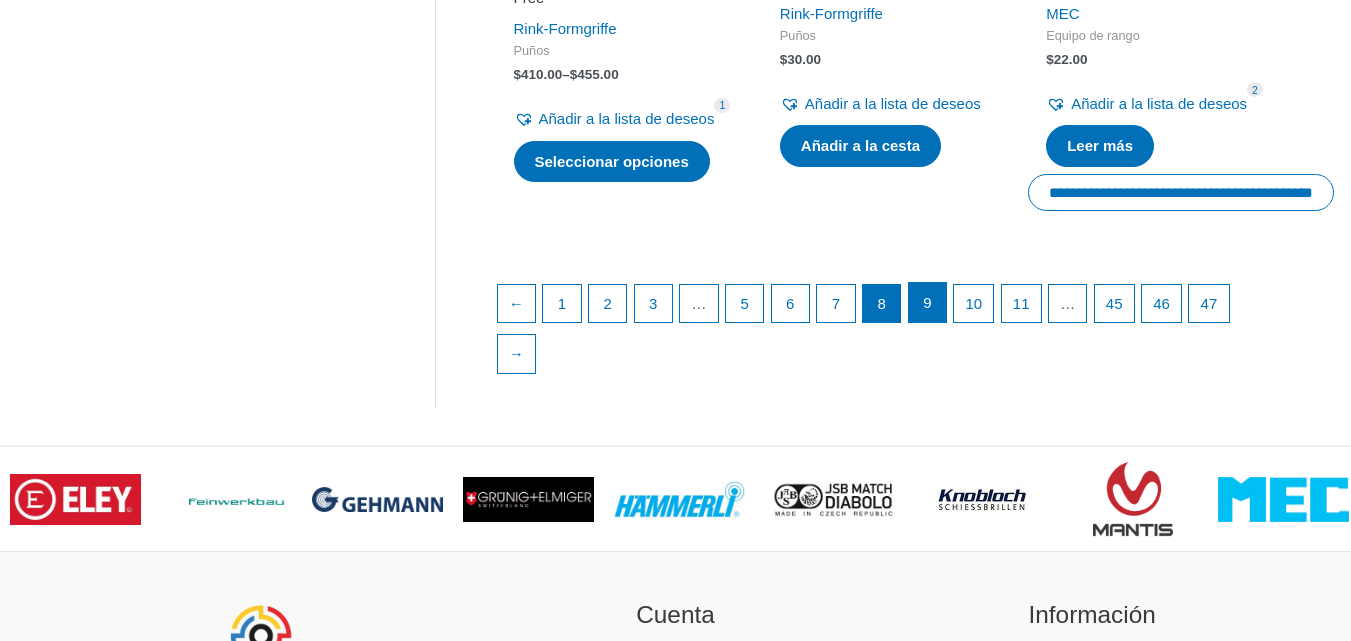 scroll, scrollTop: 3100, scrollLeft: 0, axis: vertical 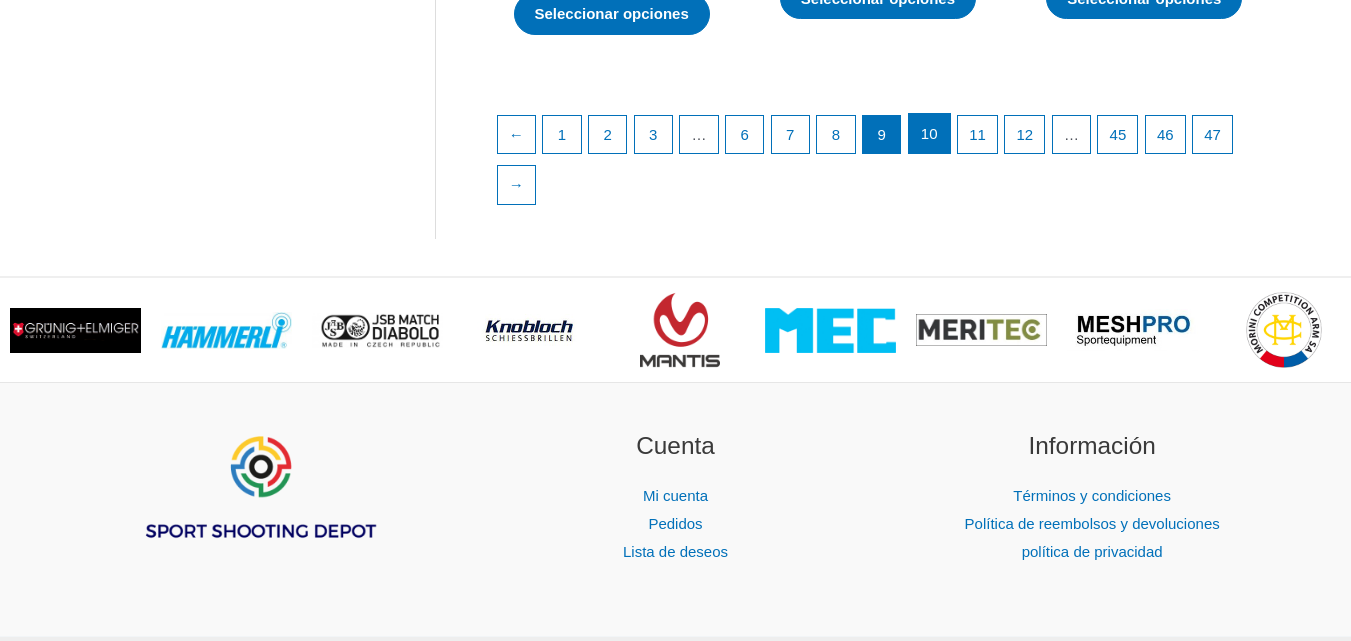 click on "10" at bounding box center [929, 133] 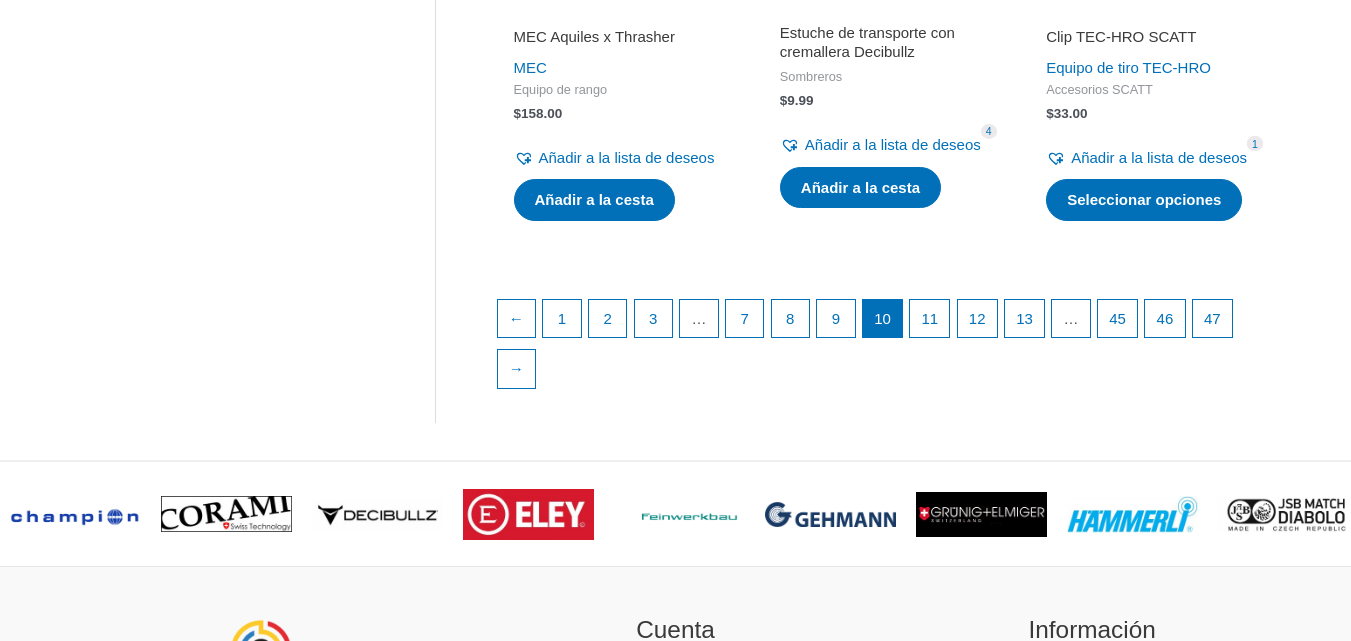 scroll, scrollTop: 2800, scrollLeft: 0, axis: vertical 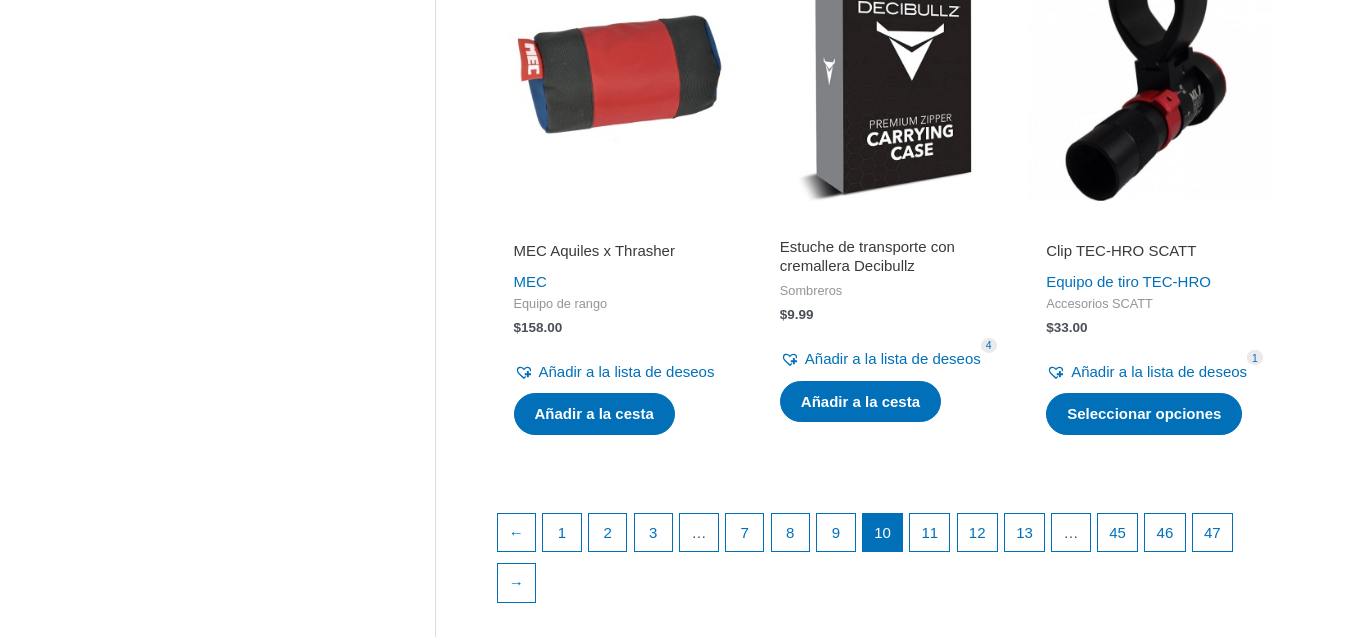 click at bounding box center [1151, 77] 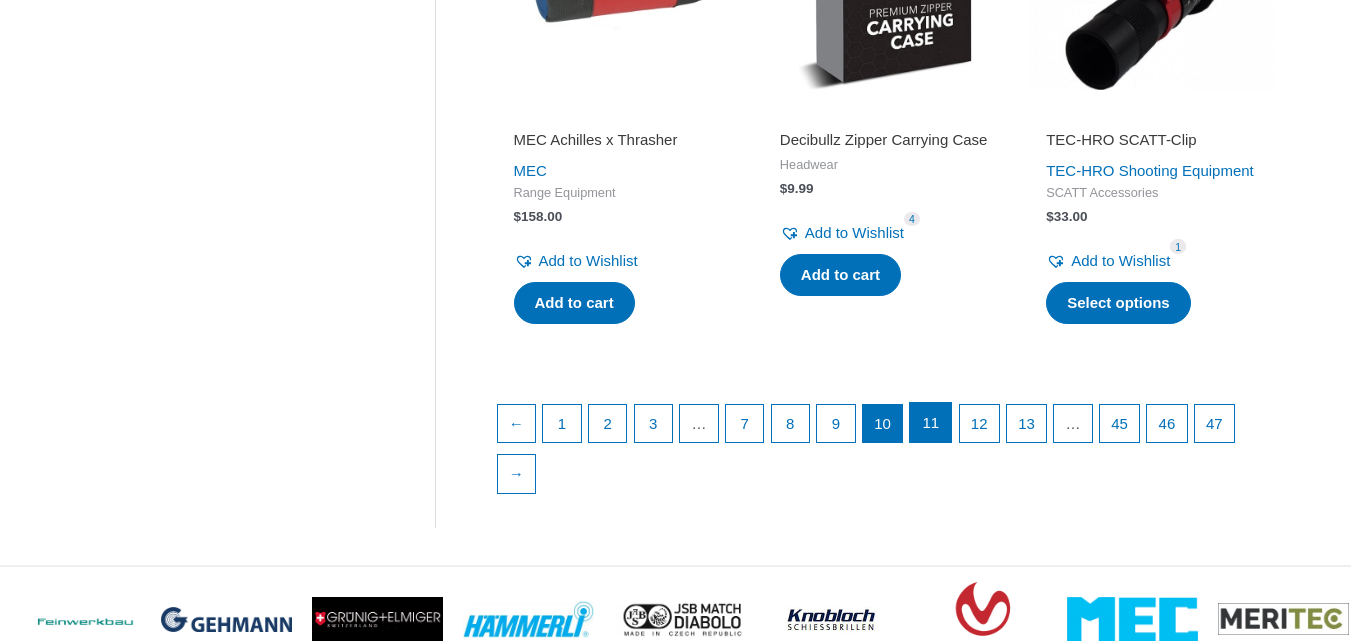 click on "11" at bounding box center (930, 423) 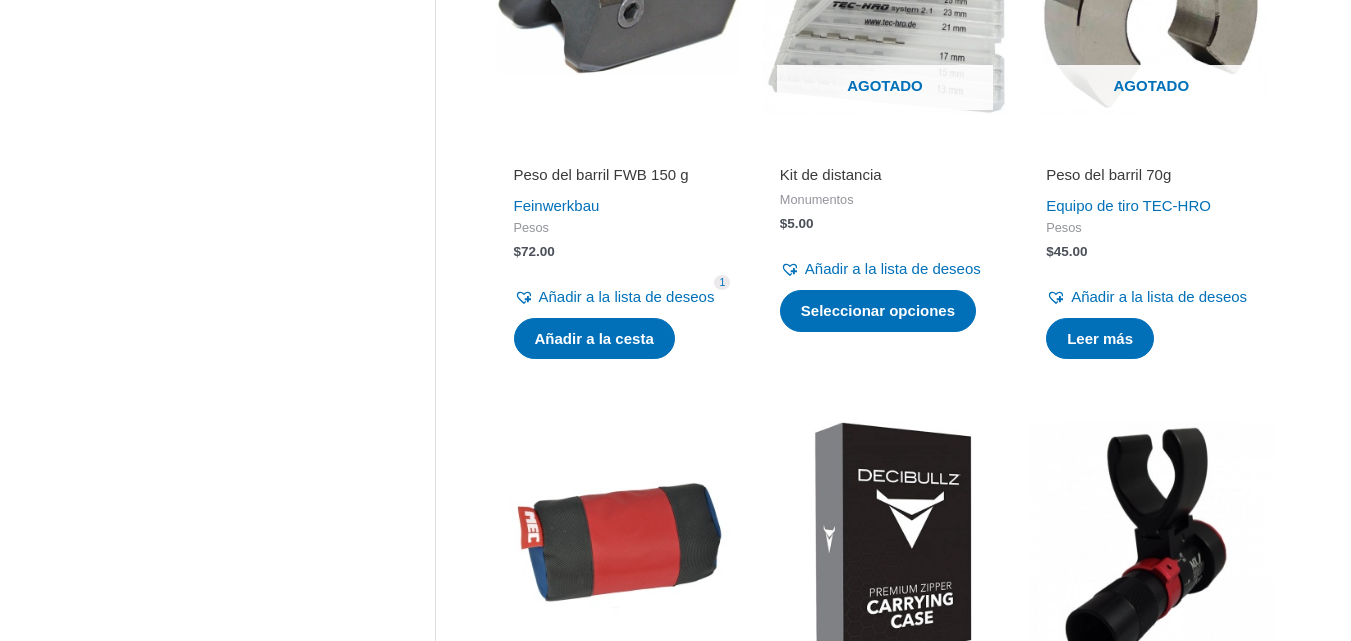 scroll, scrollTop: 2200, scrollLeft: 0, axis: vertical 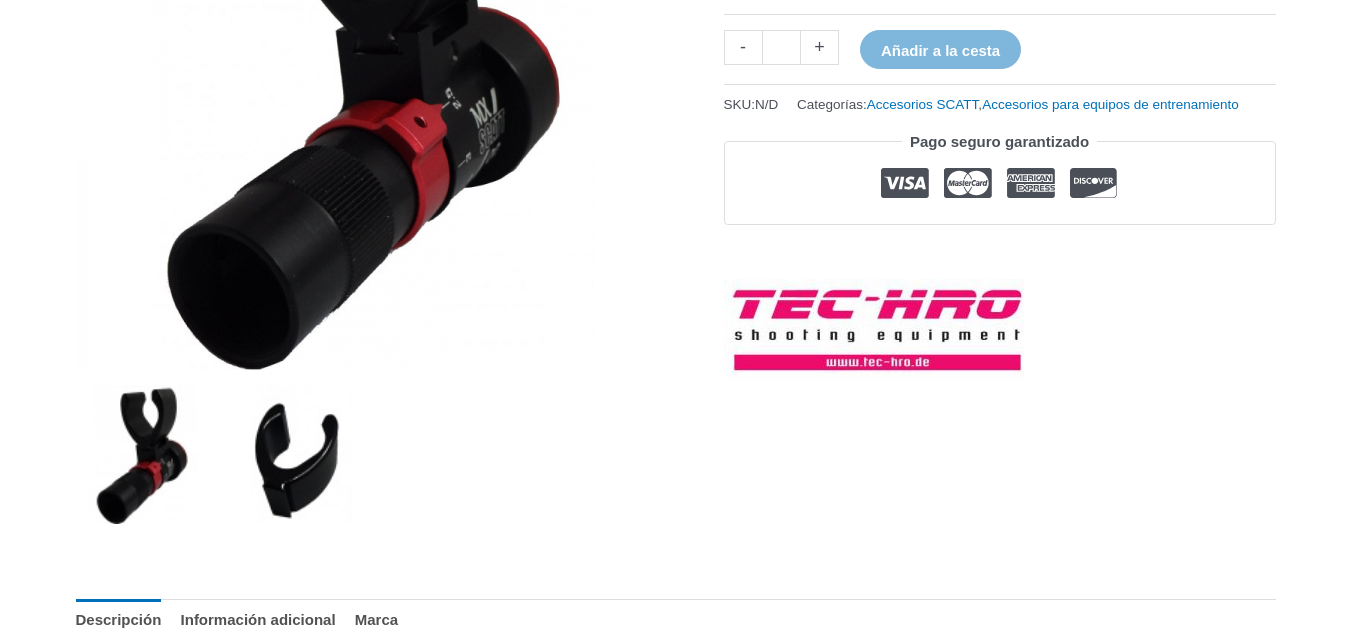click at bounding box center [298, 454] 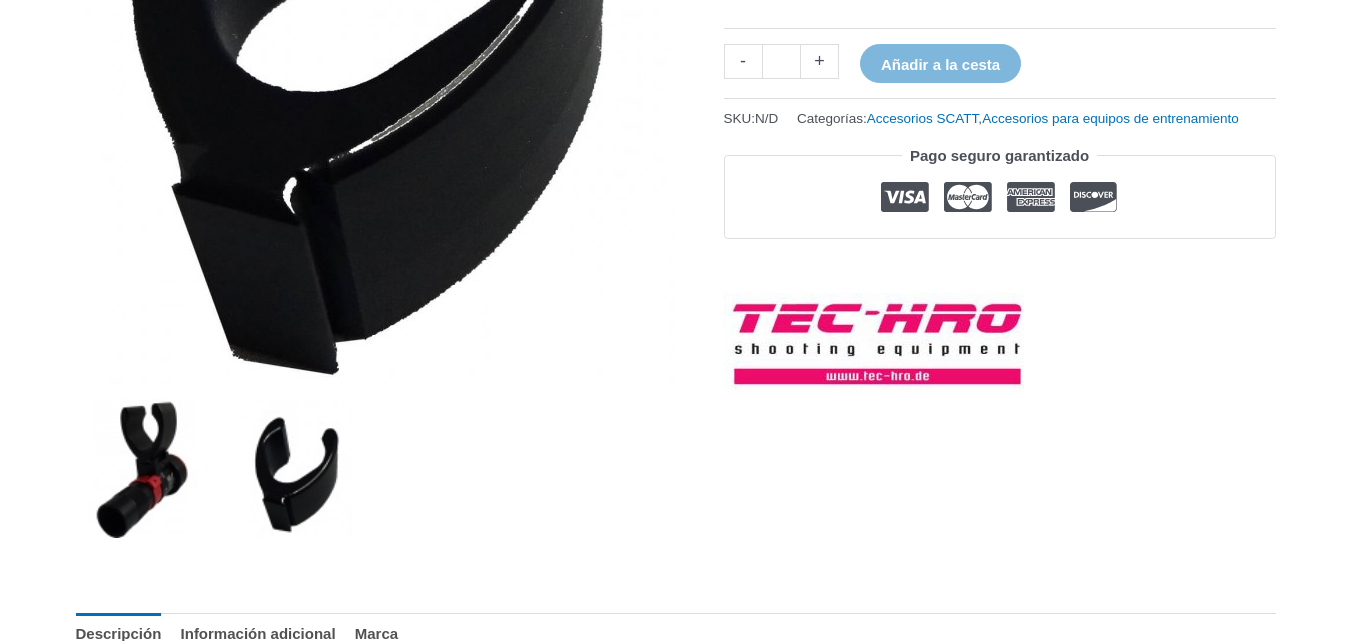 scroll, scrollTop: 500, scrollLeft: 0, axis: vertical 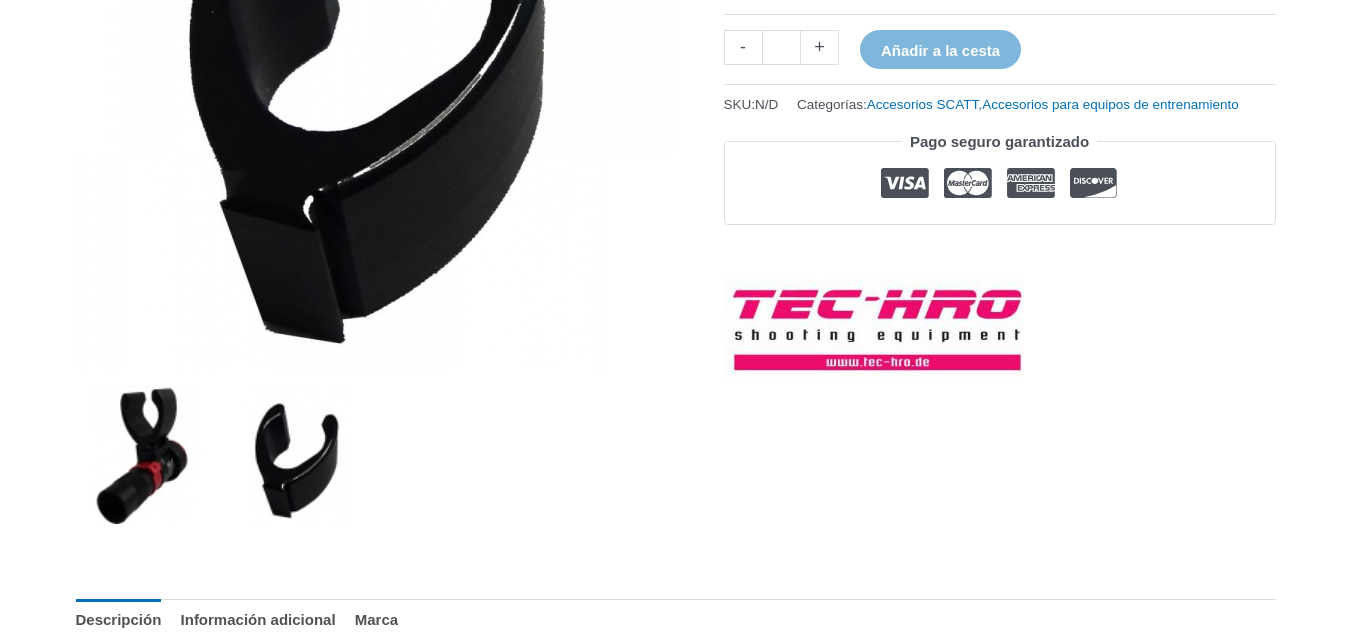 click at bounding box center (145, 454) 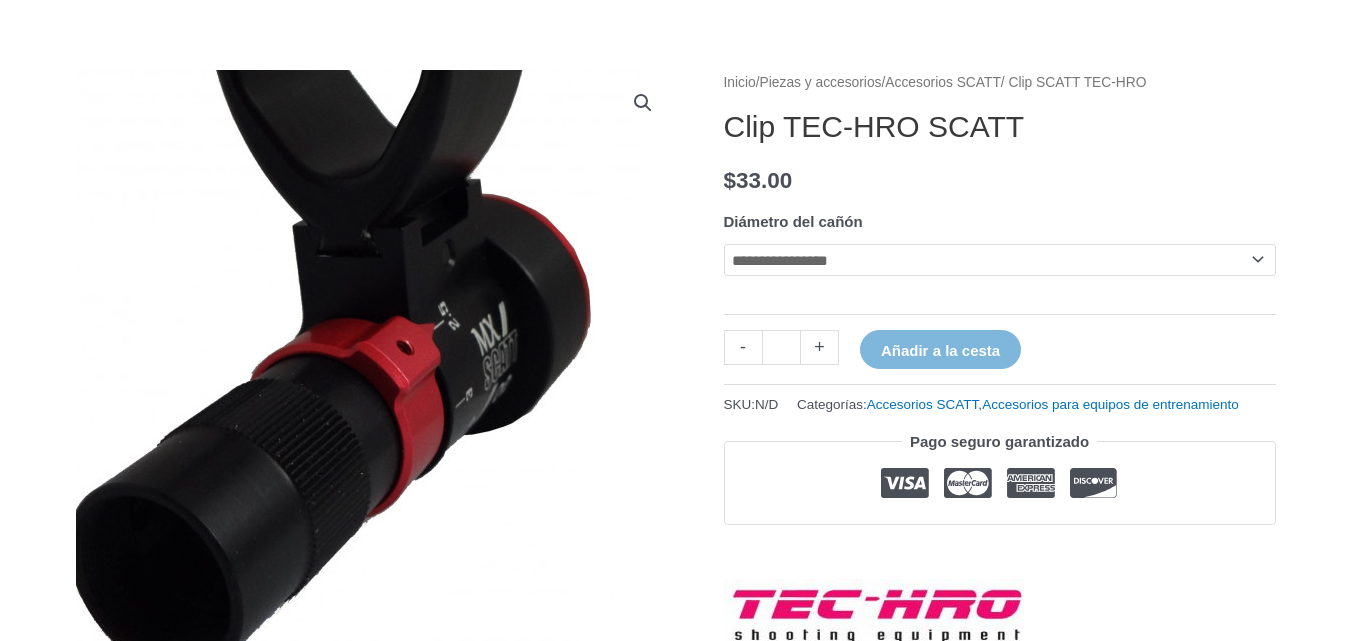 scroll, scrollTop: 100, scrollLeft: 0, axis: vertical 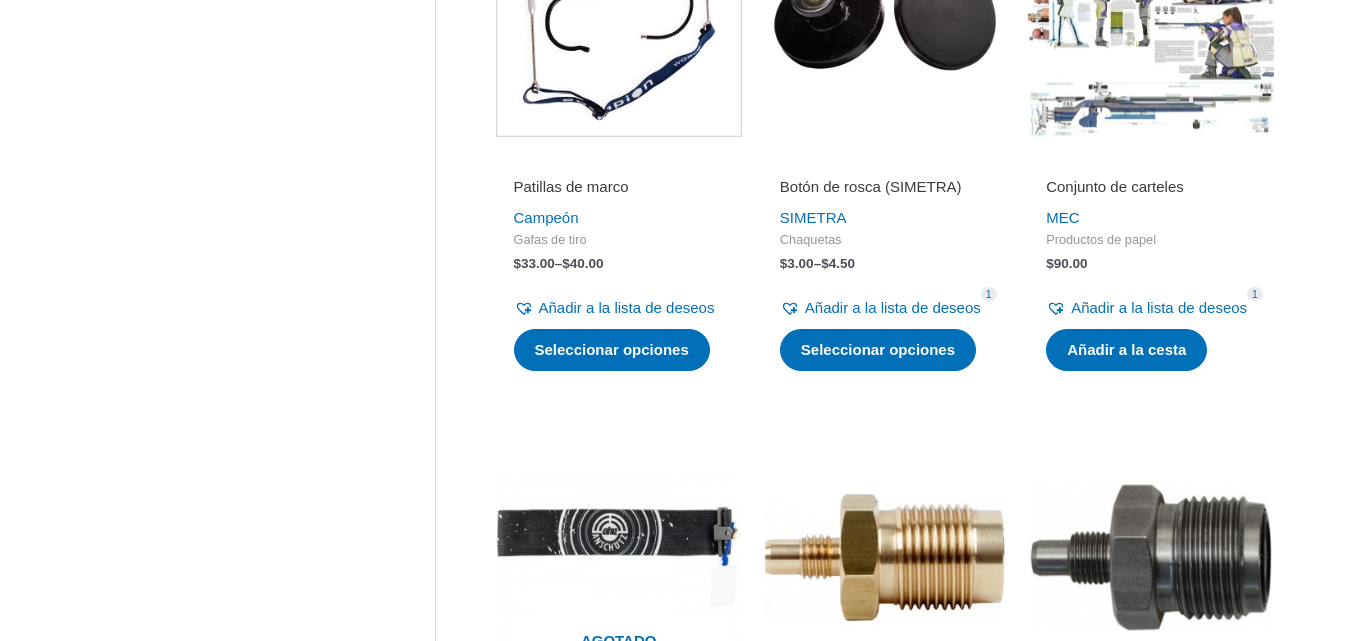 click on "Botón de rosca (SIMETRA)" at bounding box center (871, 186) 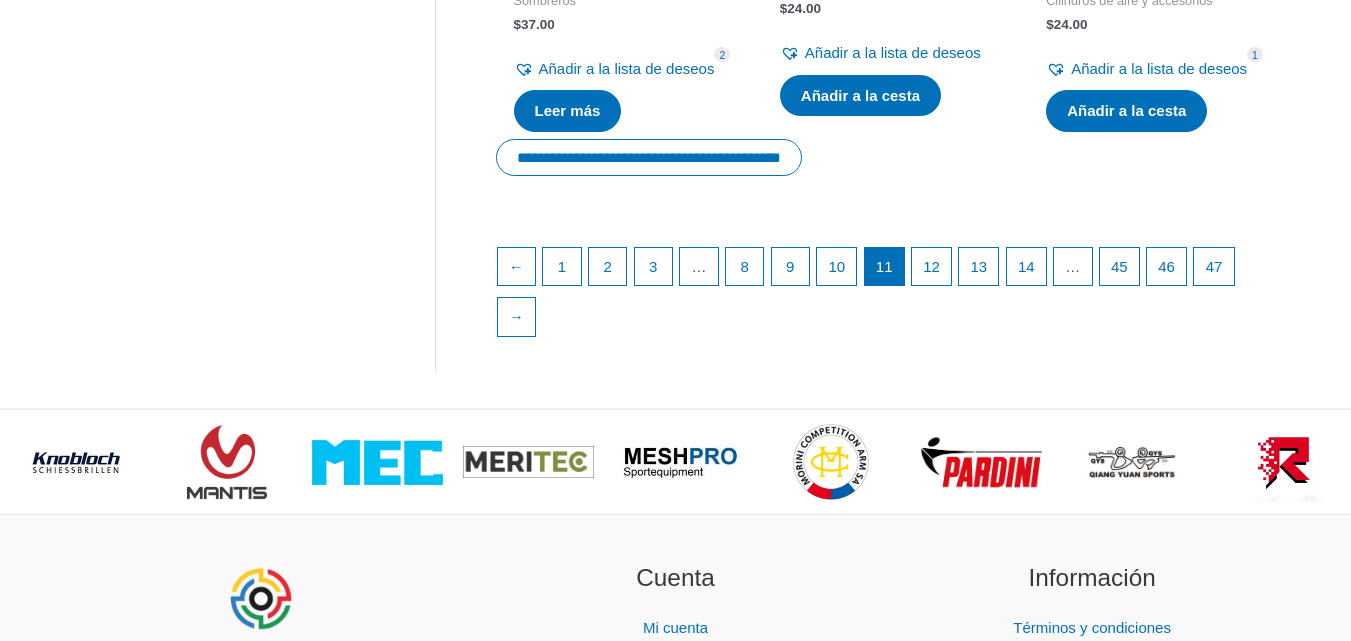 scroll, scrollTop: 3000, scrollLeft: 0, axis: vertical 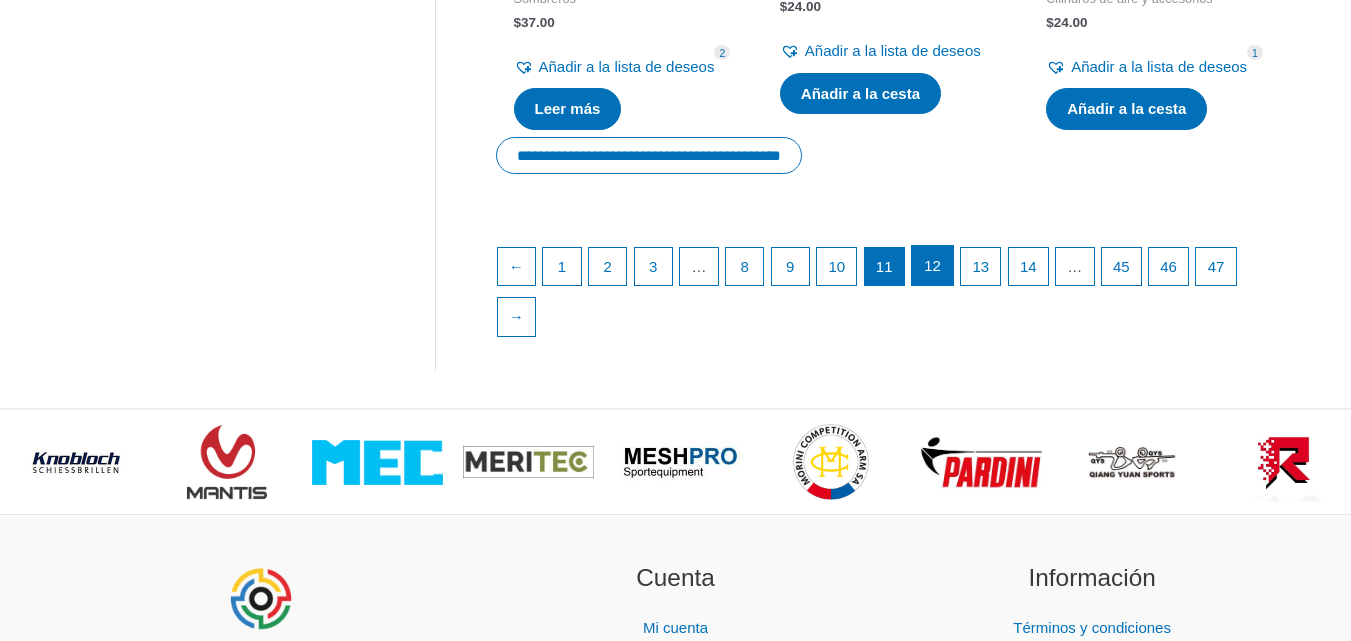 click on "12" at bounding box center (932, 265) 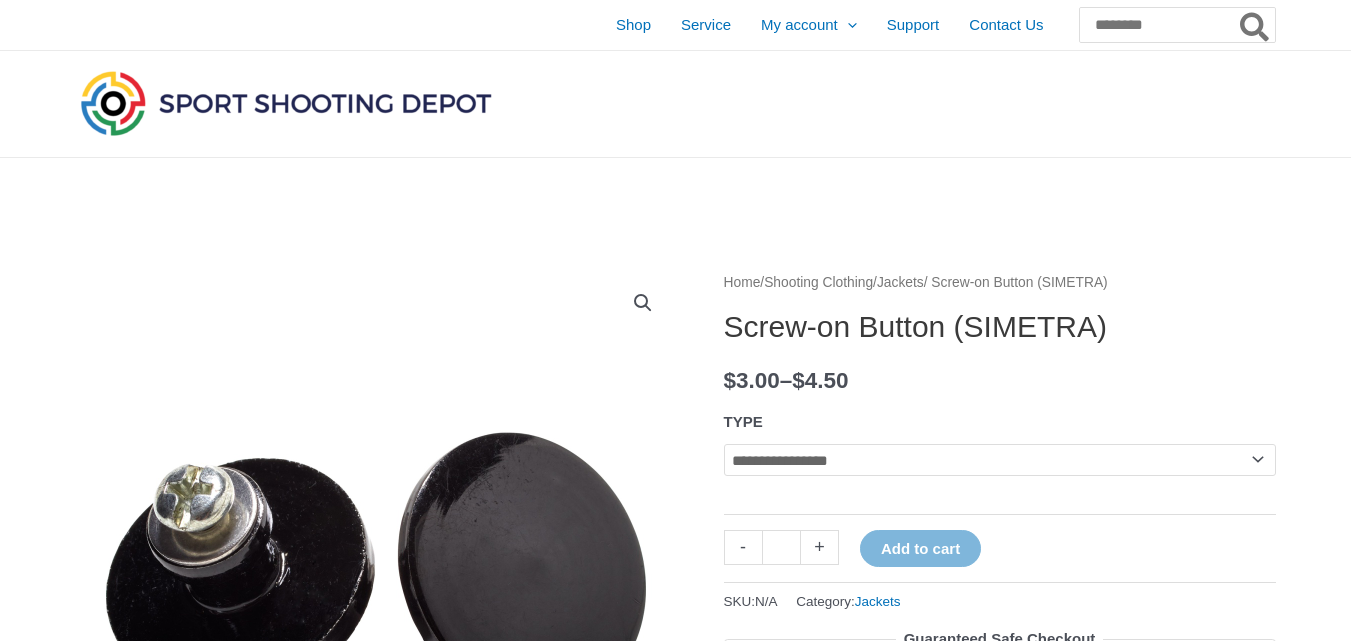 click on "**********" 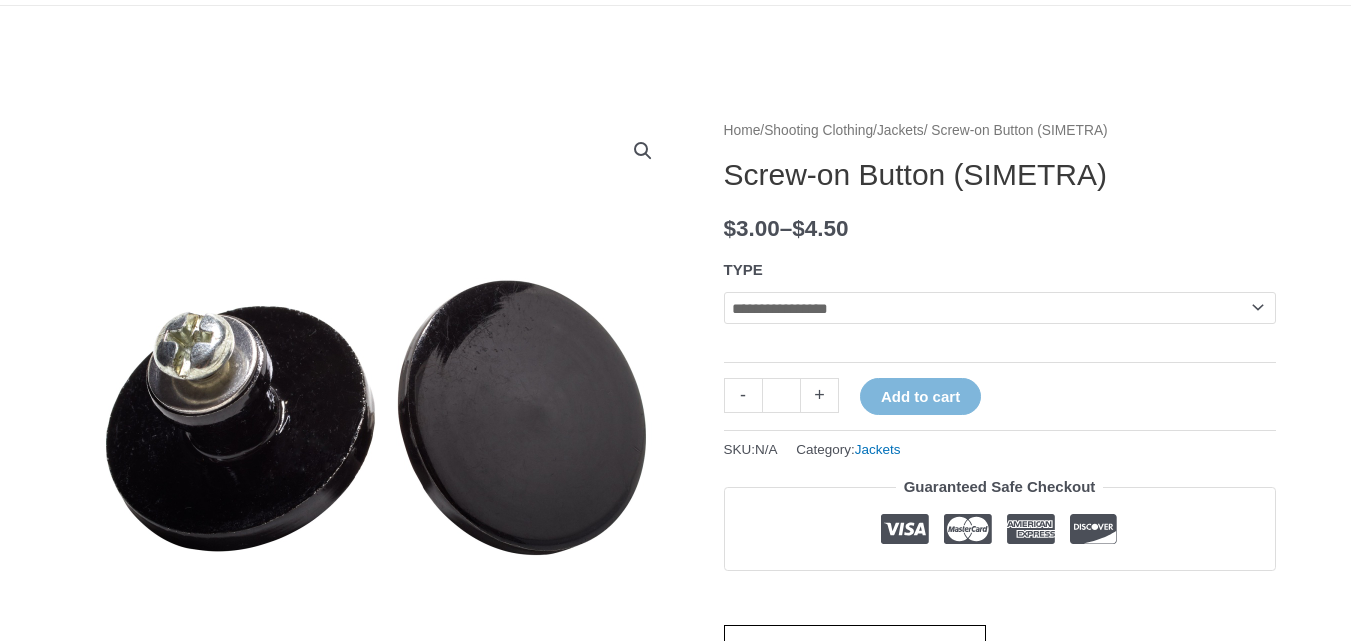 scroll, scrollTop: 152, scrollLeft: 0, axis: vertical 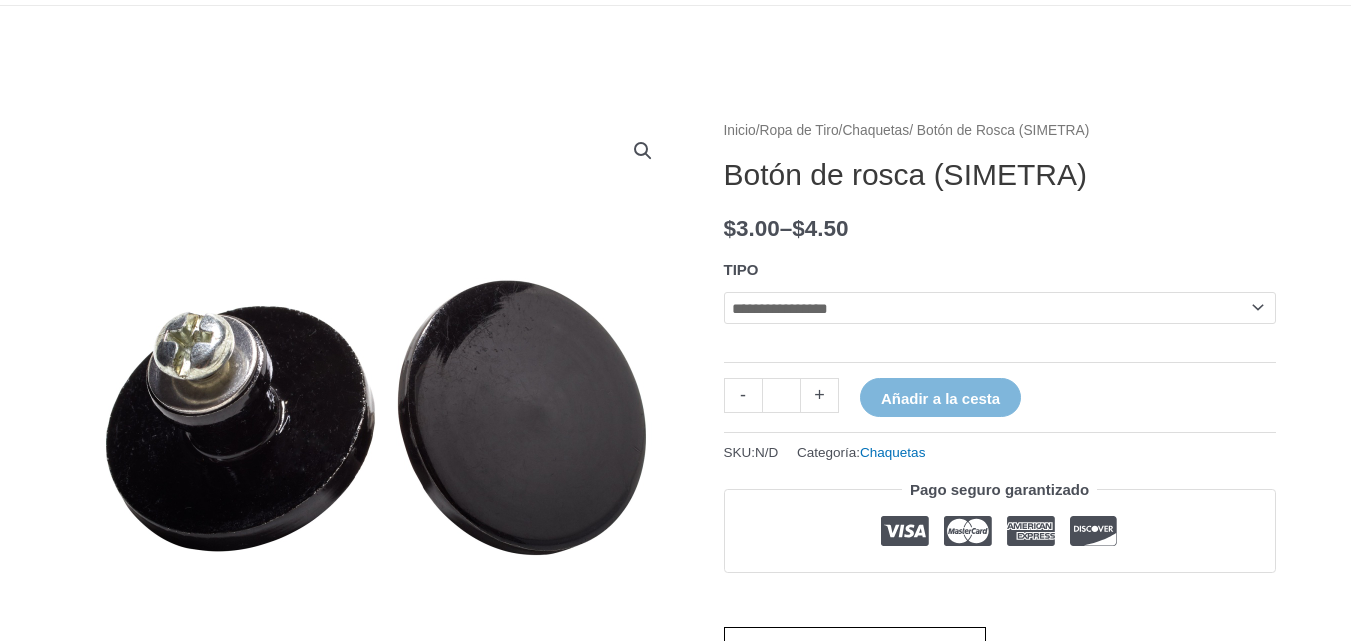 select on "*****" 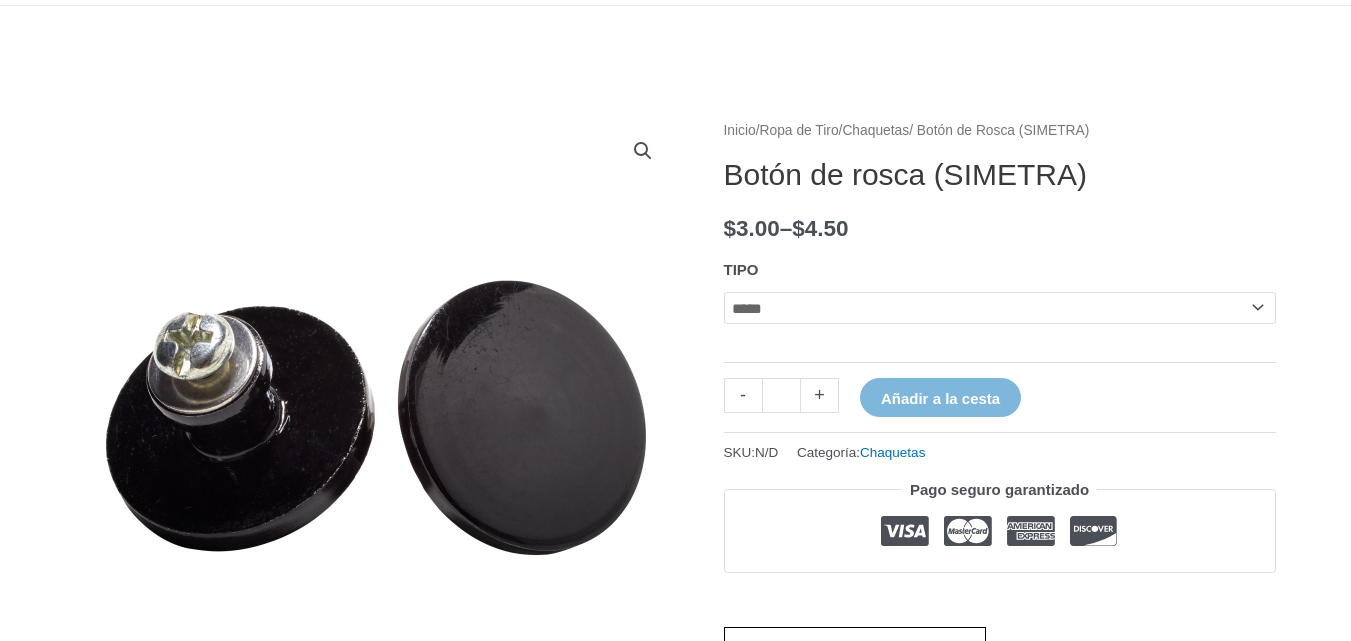 click on "**********" 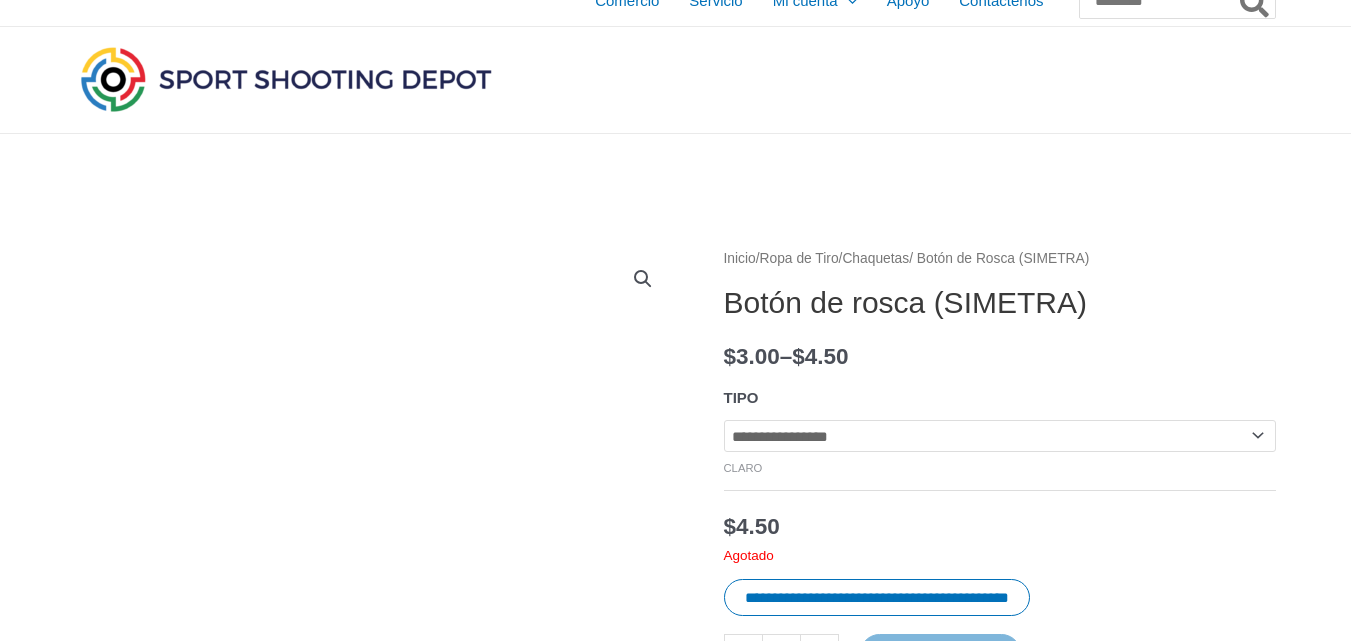 scroll, scrollTop: 0, scrollLeft: 0, axis: both 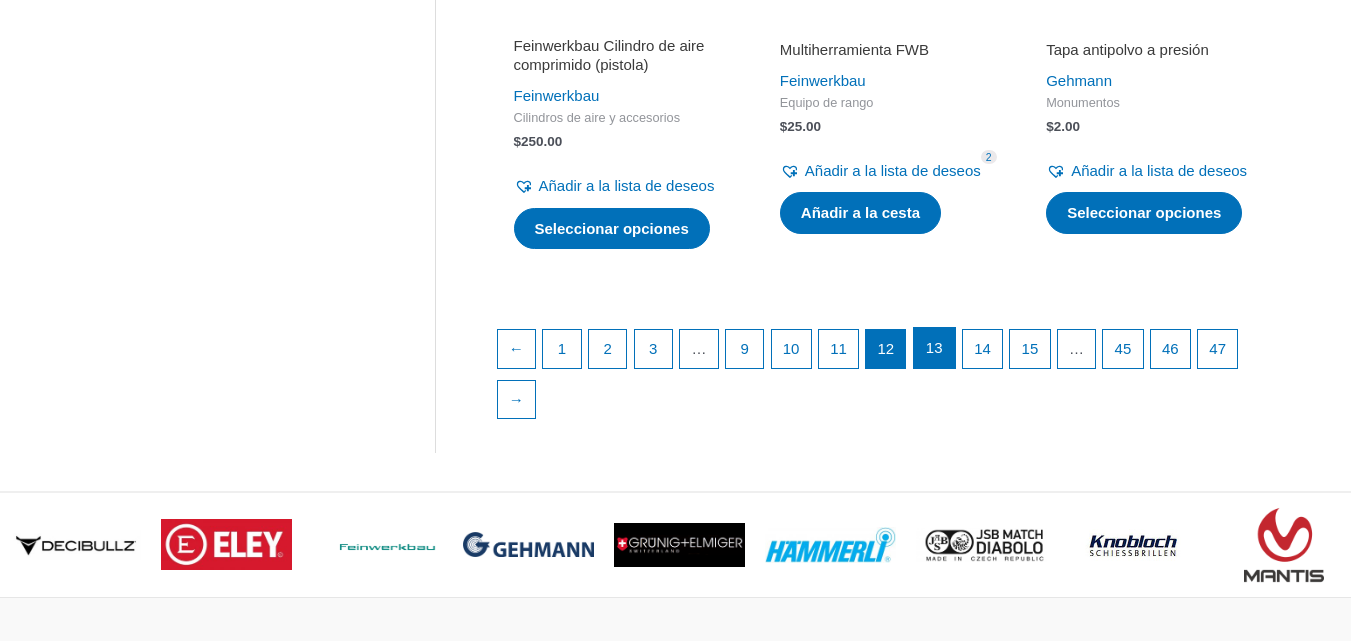 click on "13" at bounding box center (934, 347) 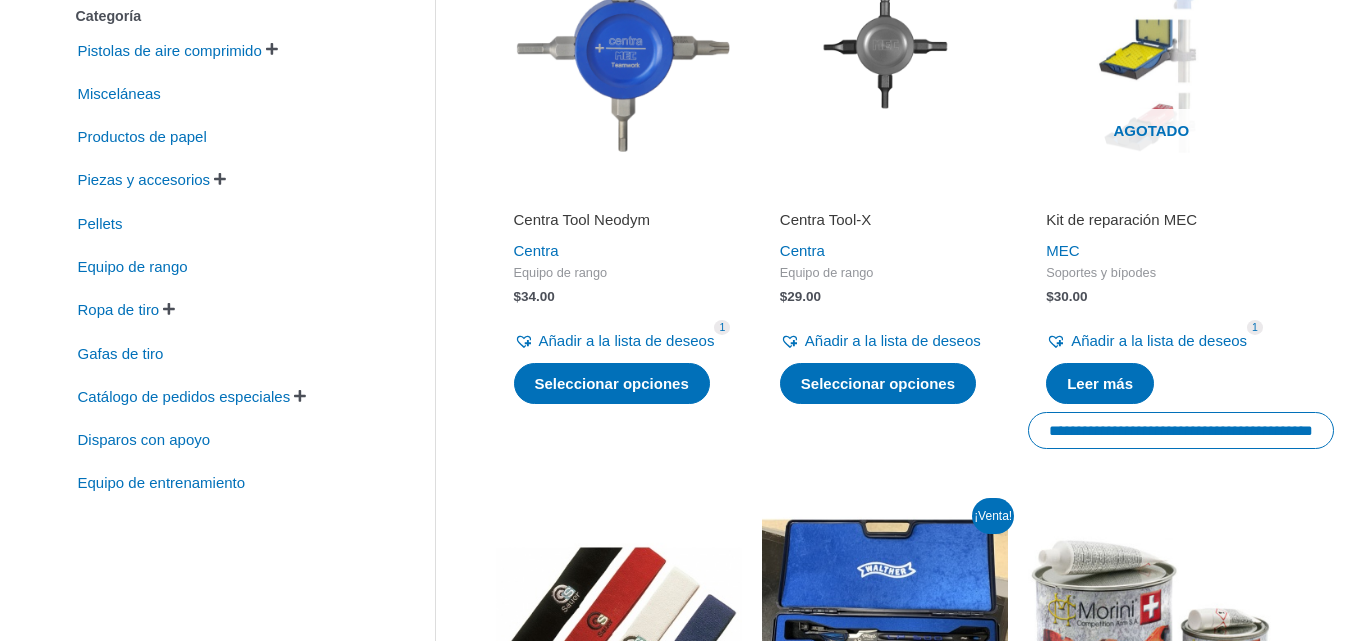 scroll, scrollTop: 0, scrollLeft: 0, axis: both 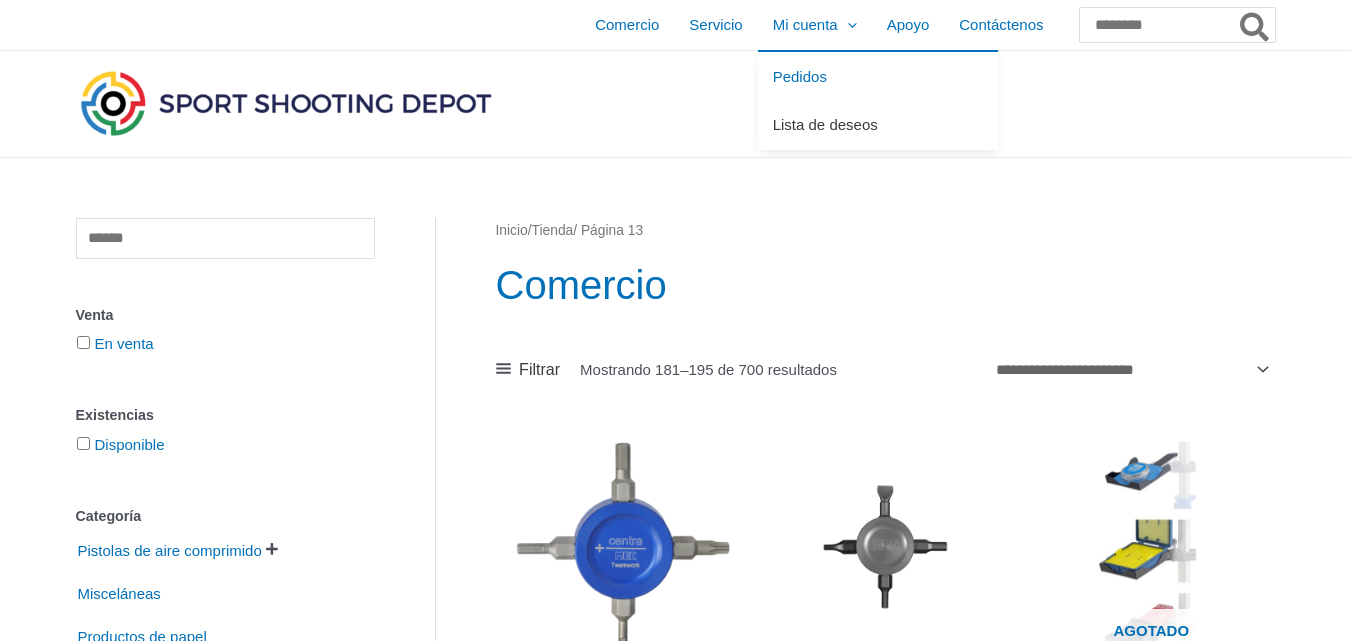 click on "Lista de deseos" at bounding box center (825, 124) 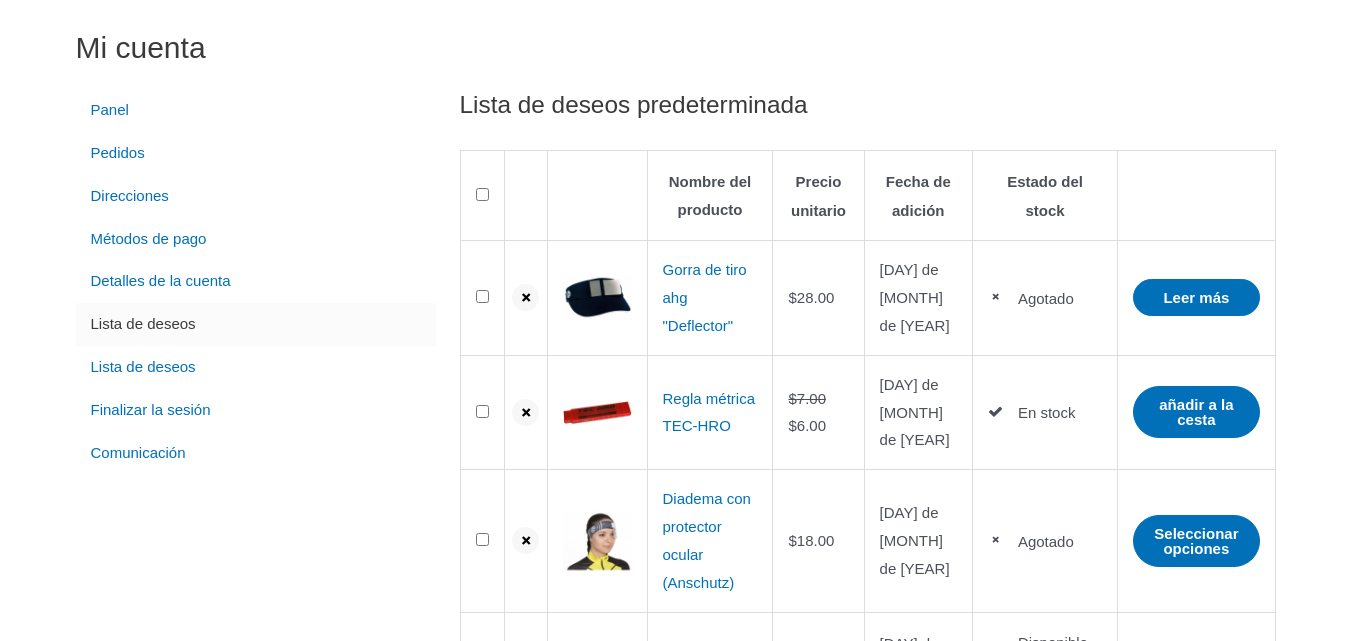 scroll, scrollTop: 200, scrollLeft: 0, axis: vertical 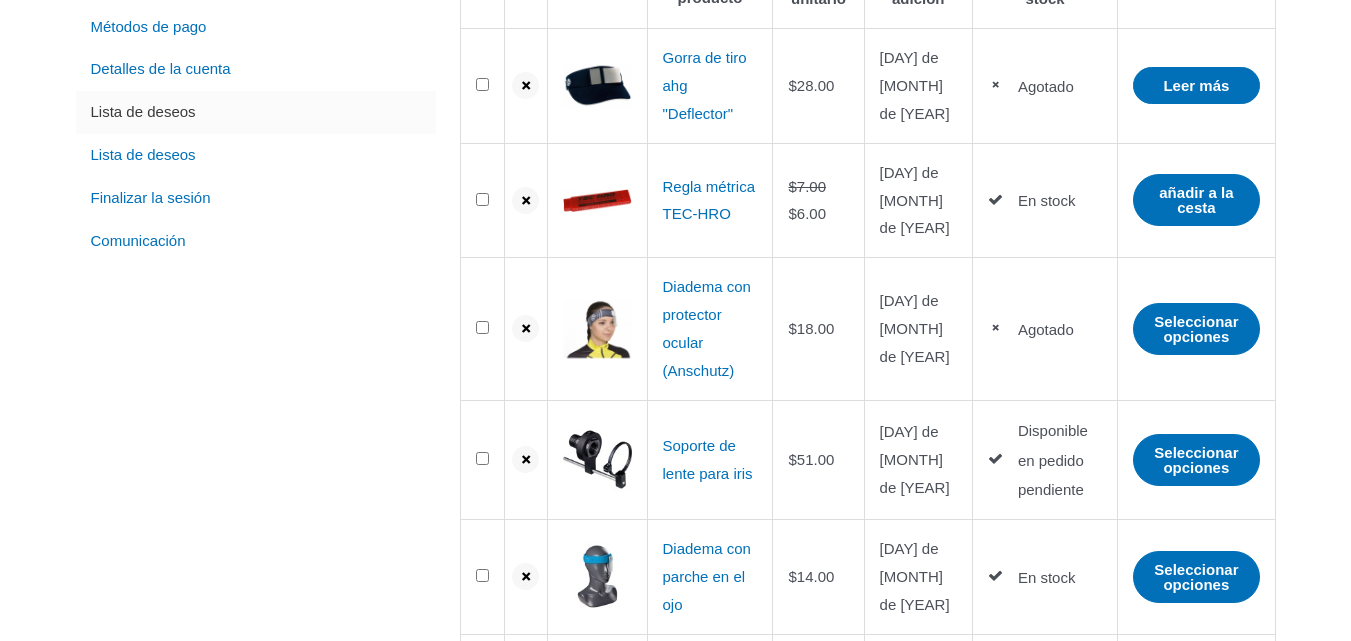 click at bounding box center (483, 329) 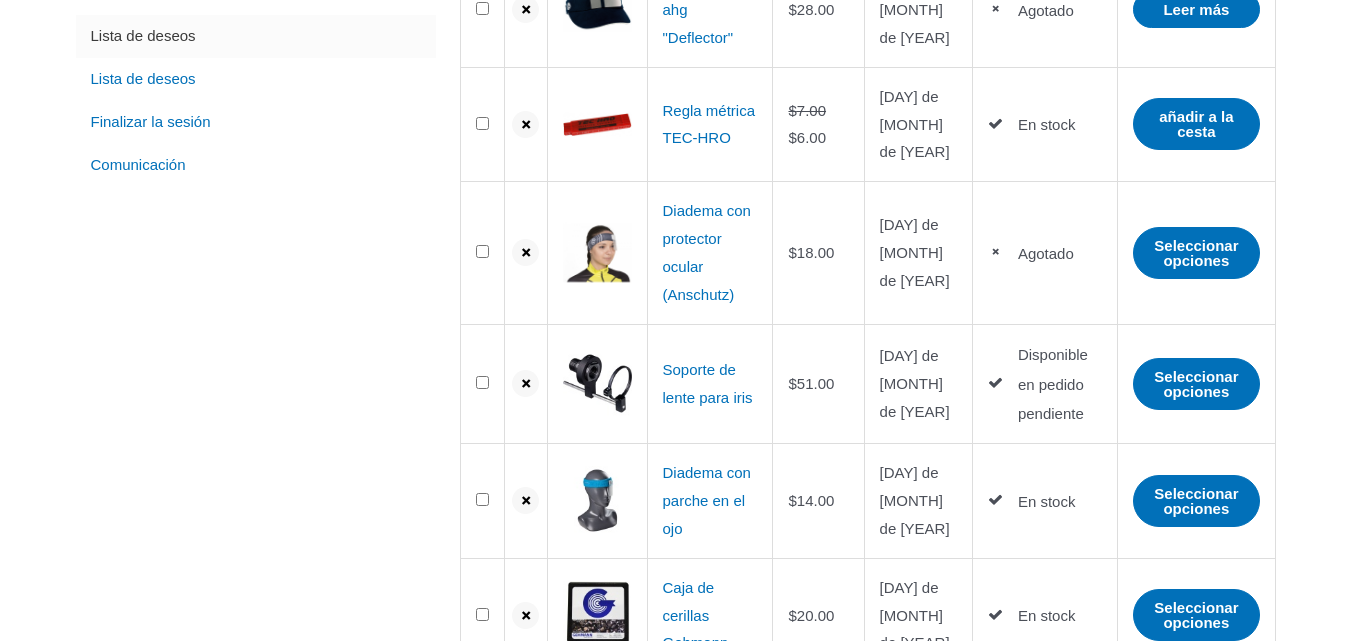 scroll, scrollTop: 500, scrollLeft: 0, axis: vertical 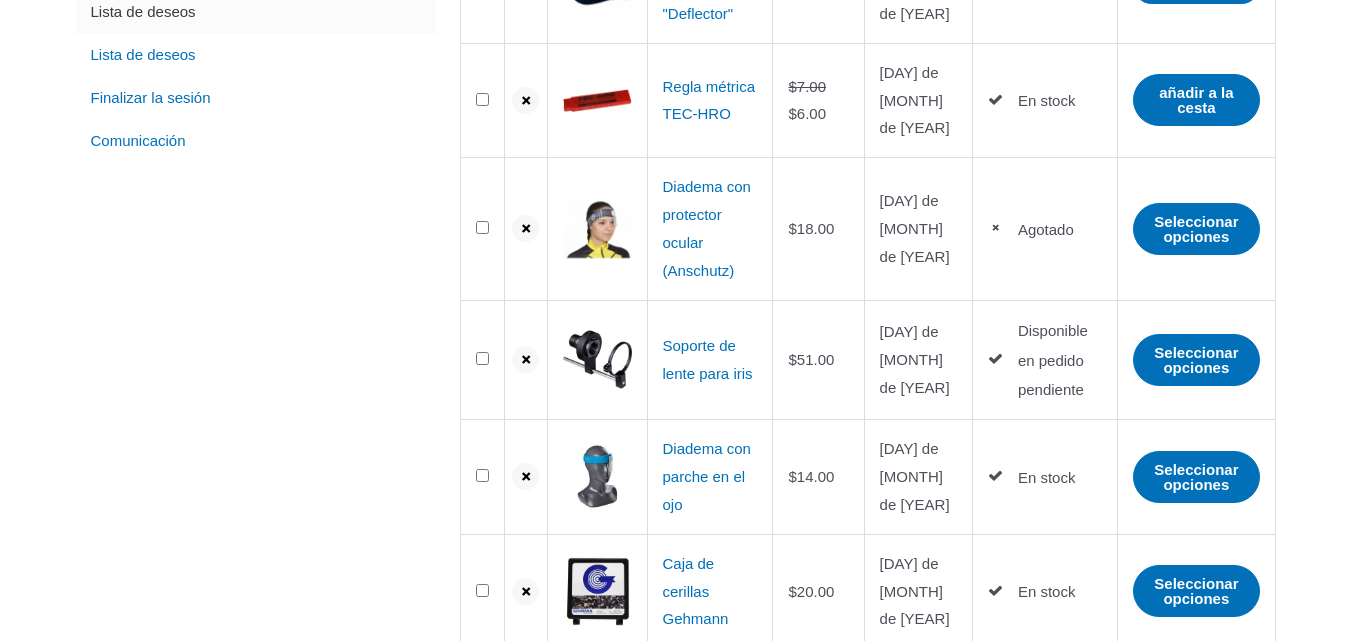 click at bounding box center [483, 361] 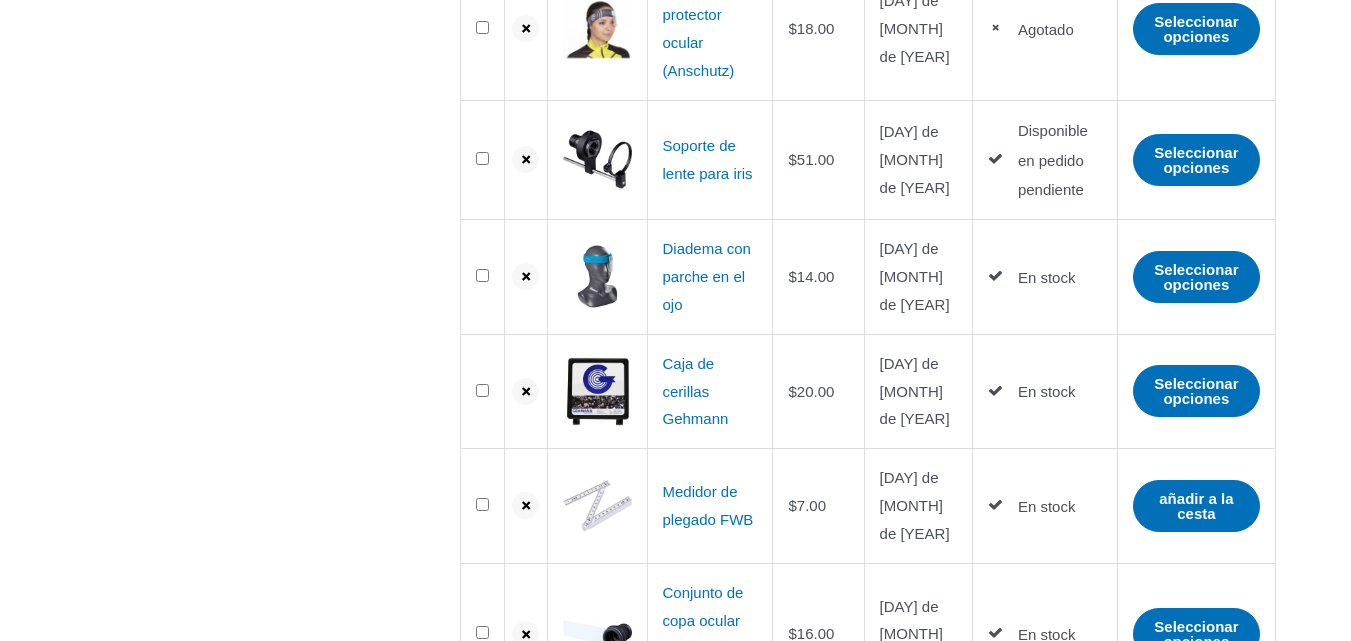 scroll, scrollTop: 600, scrollLeft: 0, axis: vertical 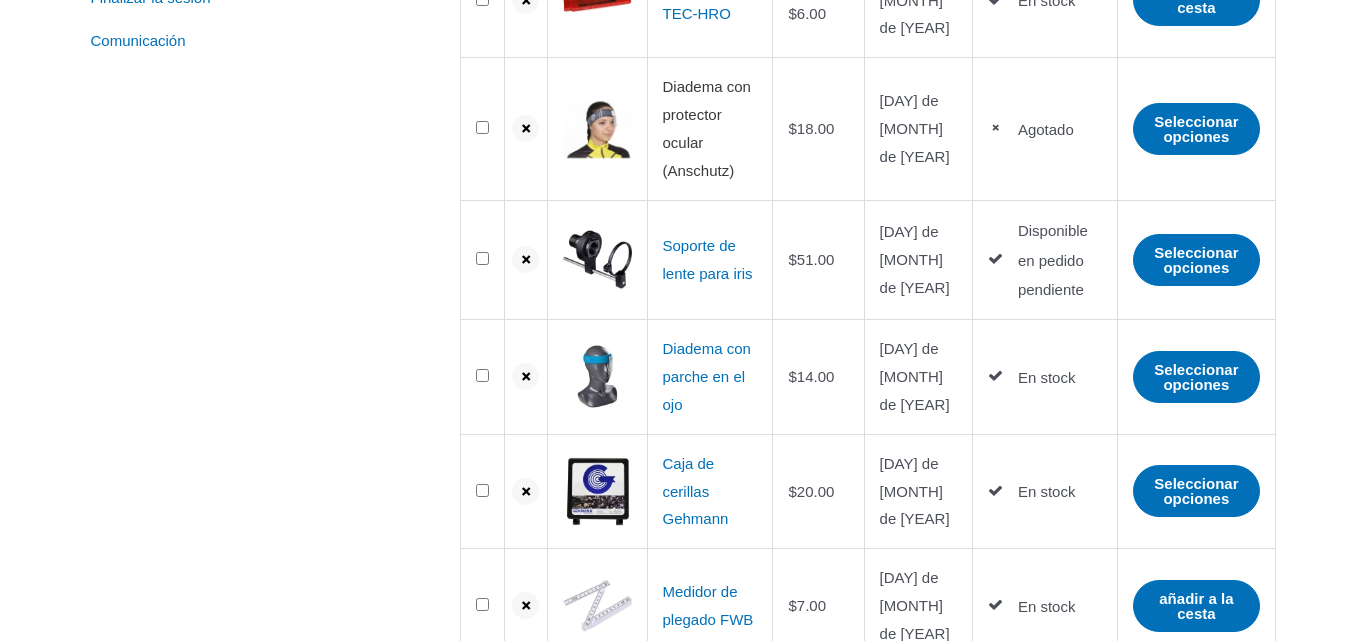 click on "Diadema con protector ocular (Anschutz)" at bounding box center [707, 128] 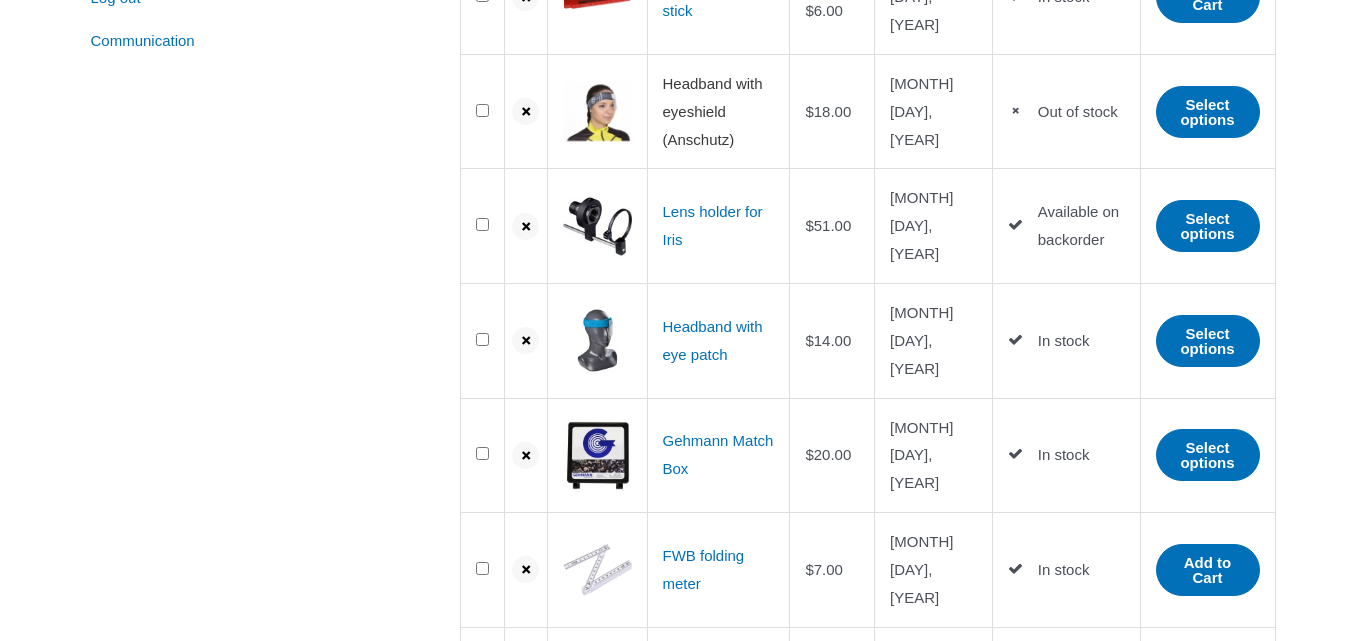 click at bounding box center (483, 112) 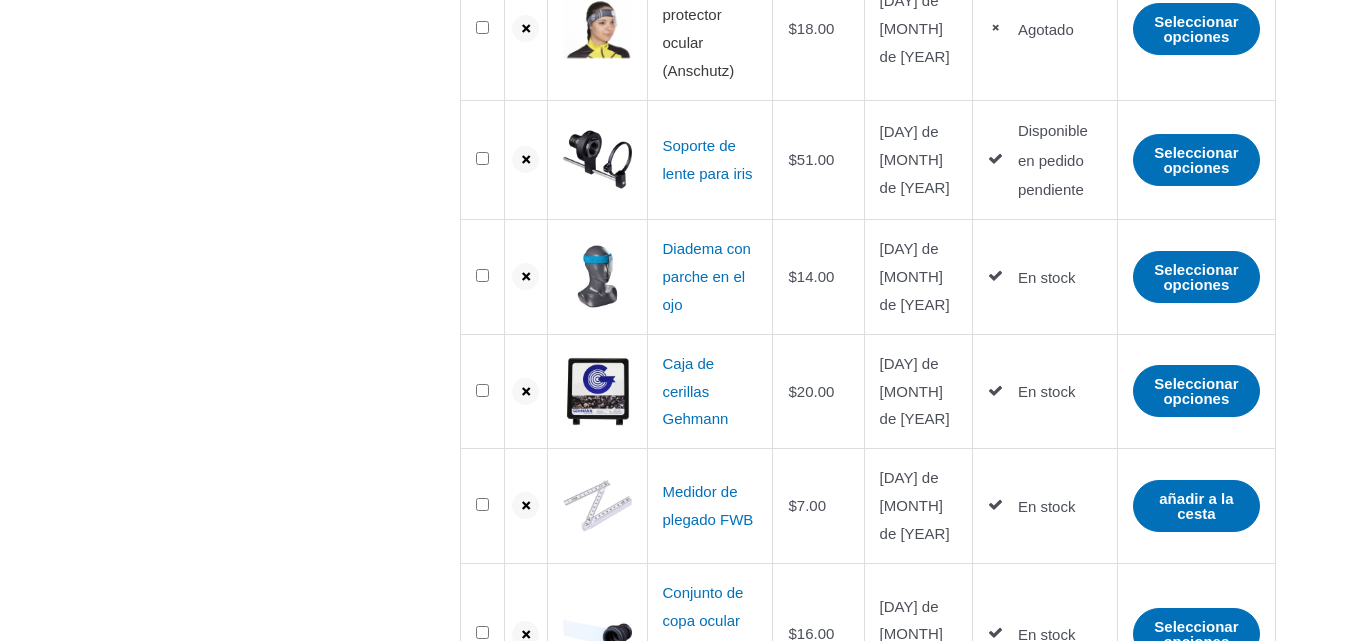 scroll, scrollTop: 800, scrollLeft: 0, axis: vertical 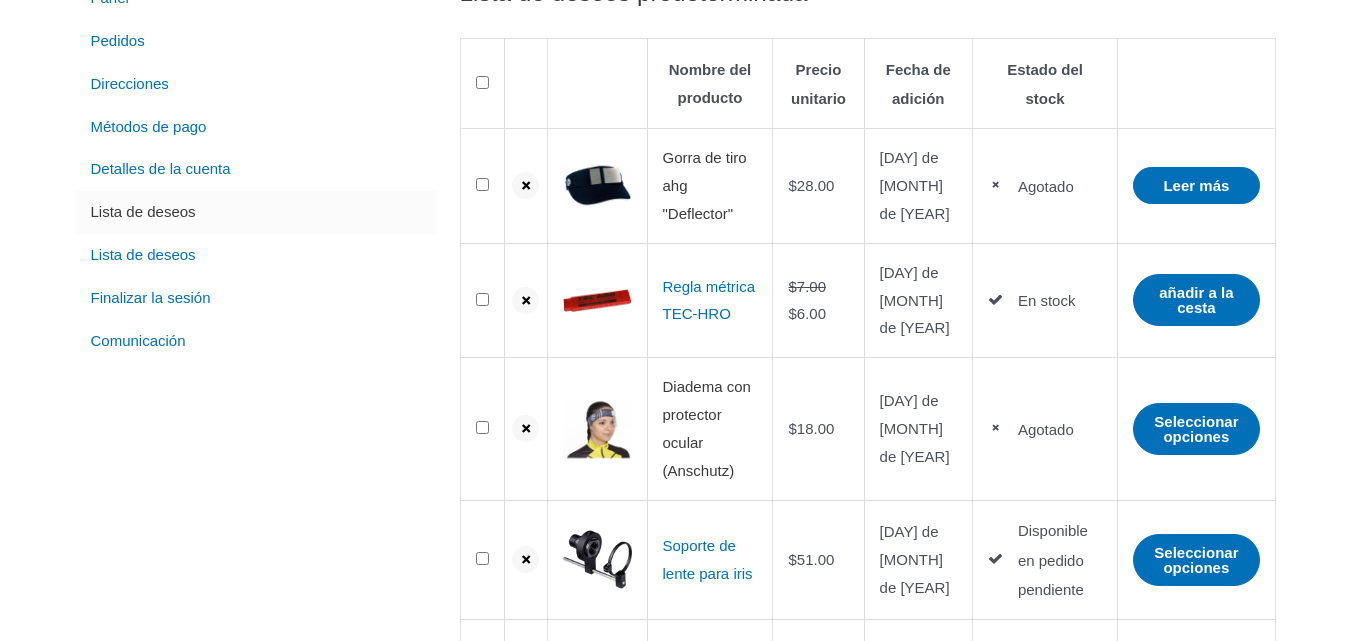 click on "Gorra de tiro ahg "Deflector"" at bounding box center [705, 185] 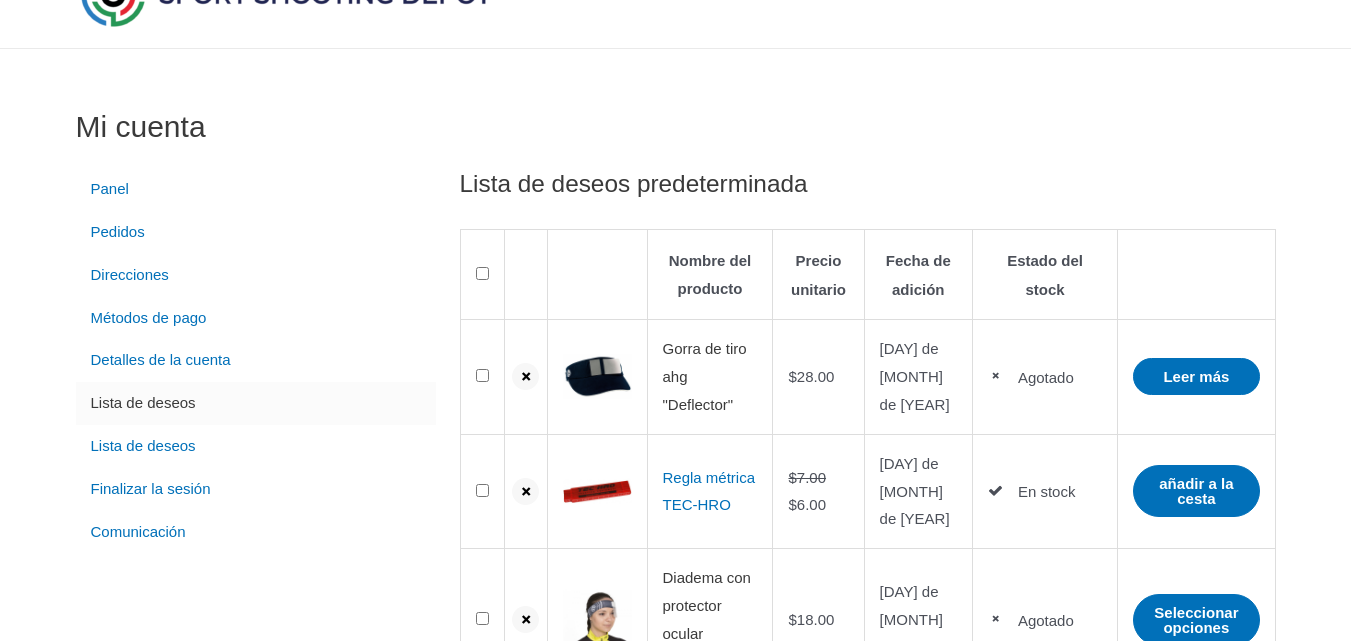scroll, scrollTop: 0, scrollLeft: 0, axis: both 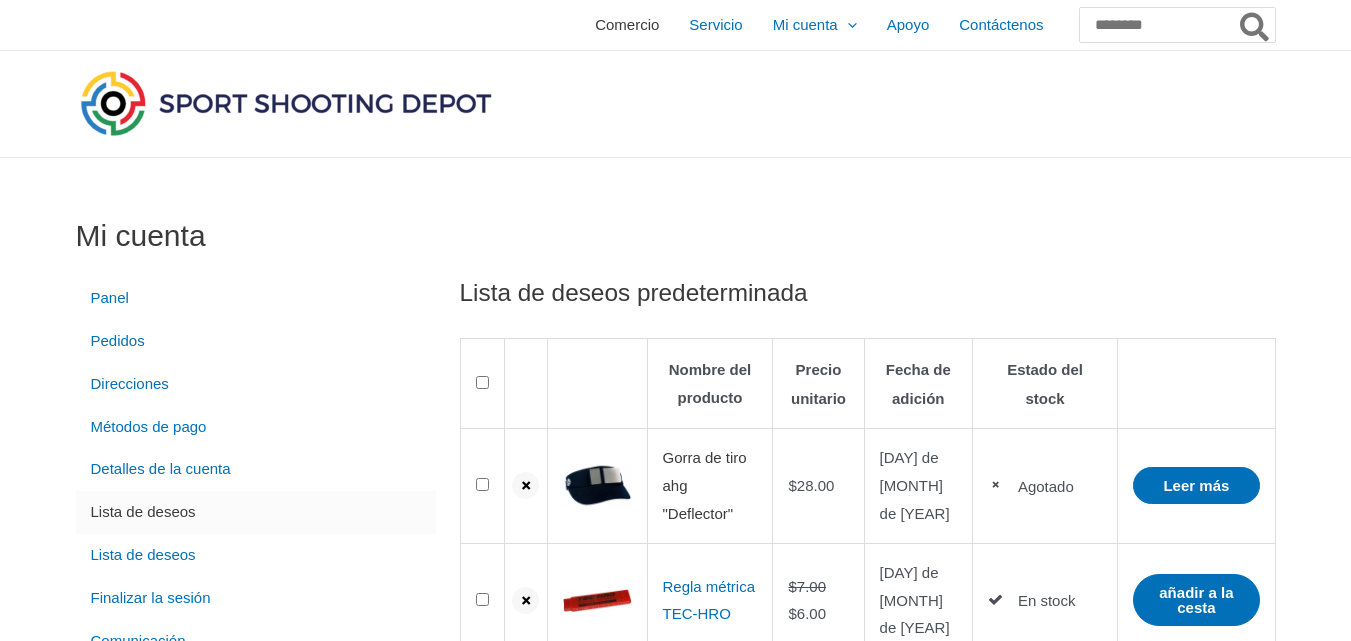 click on "Comercio" at bounding box center (627, 24) 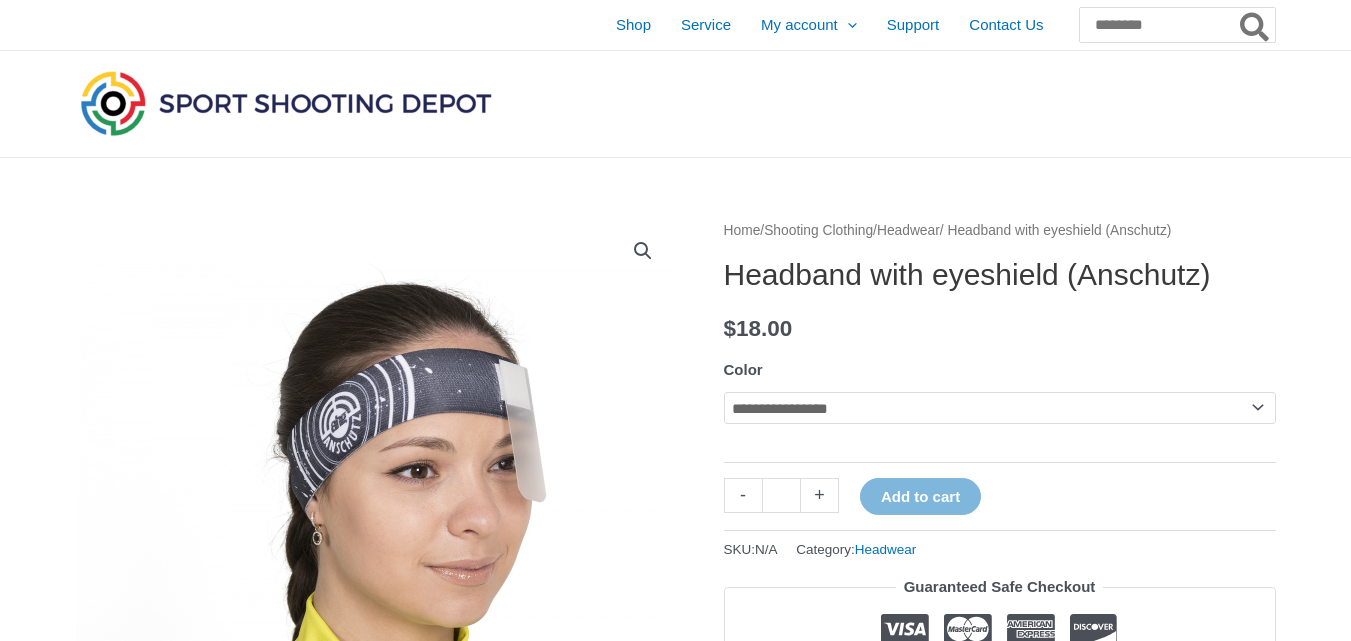 click on "**********" 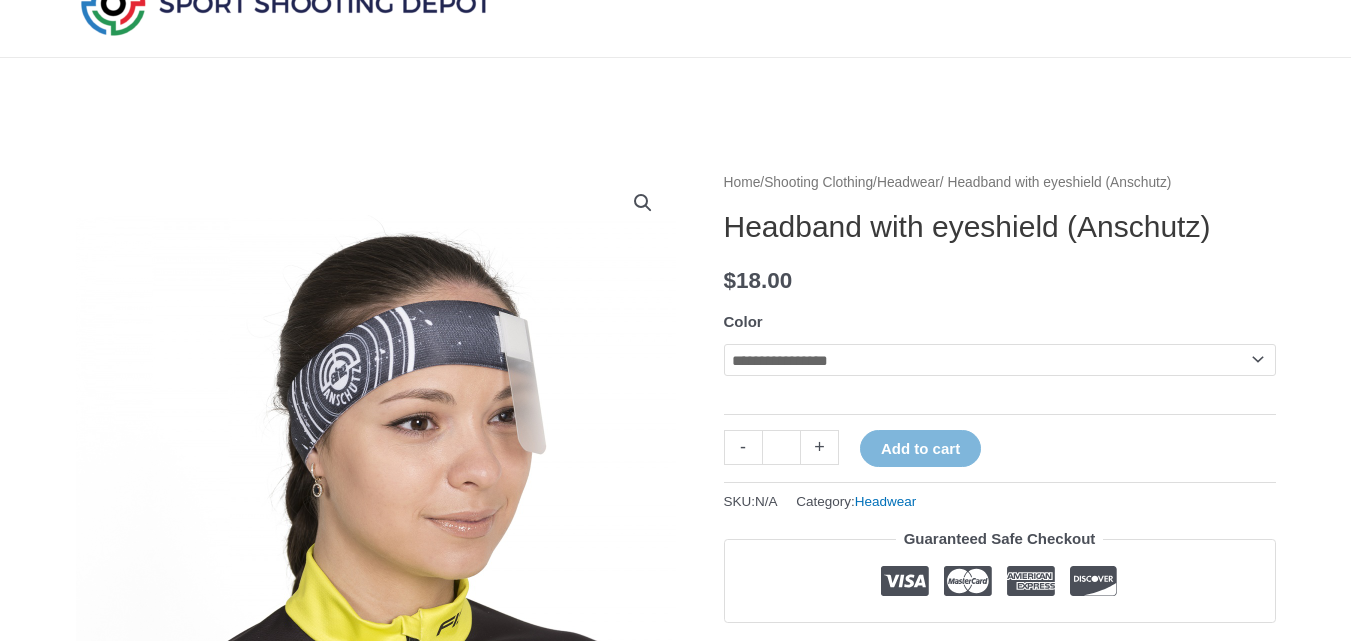 scroll, scrollTop: 200, scrollLeft: 0, axis: vertical 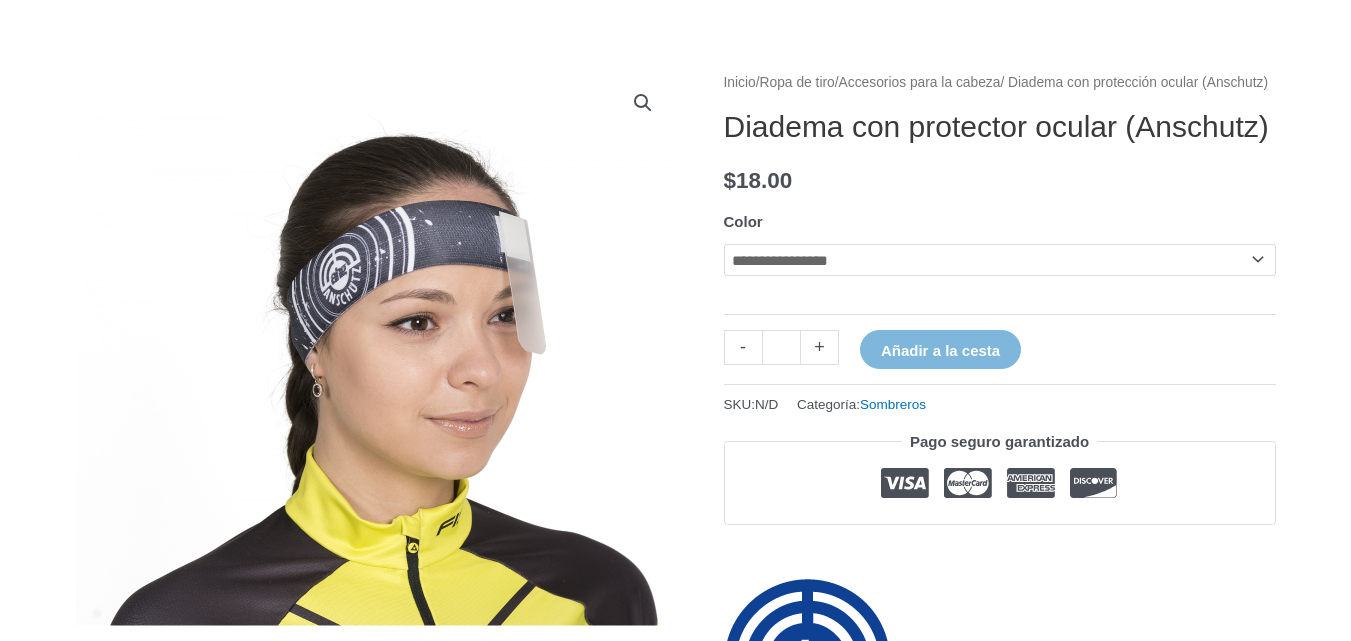click on "**********" 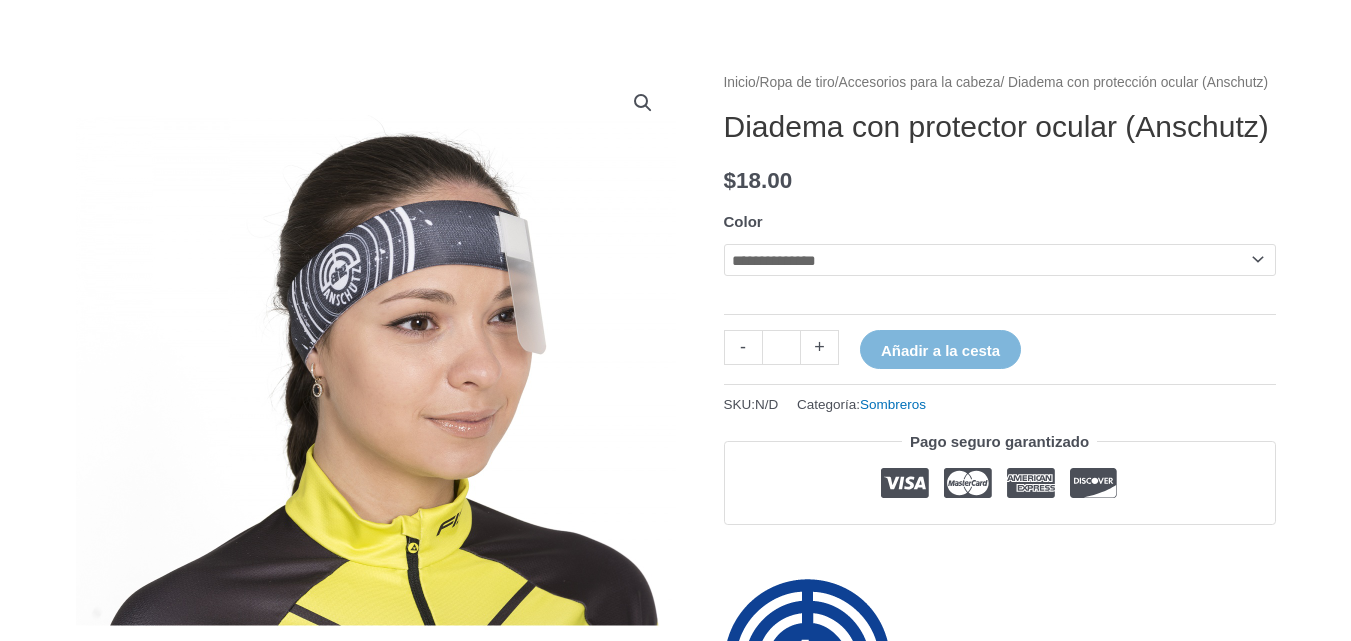 click on "**********" 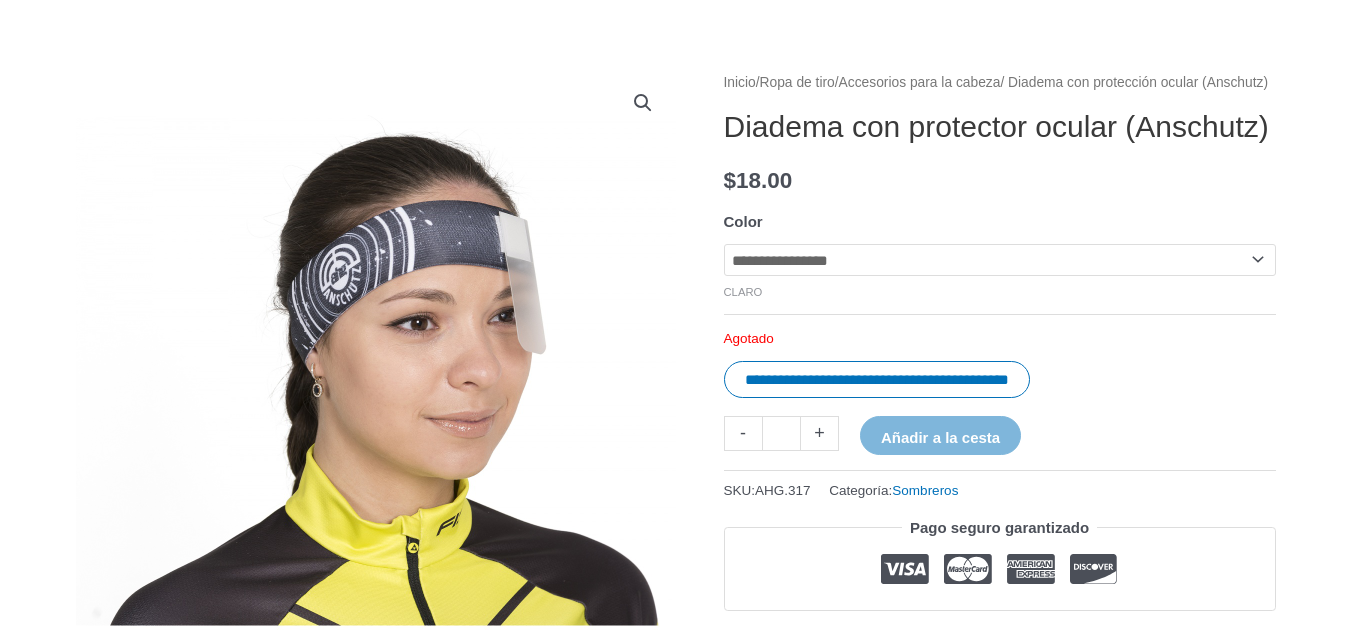 click on "**********" 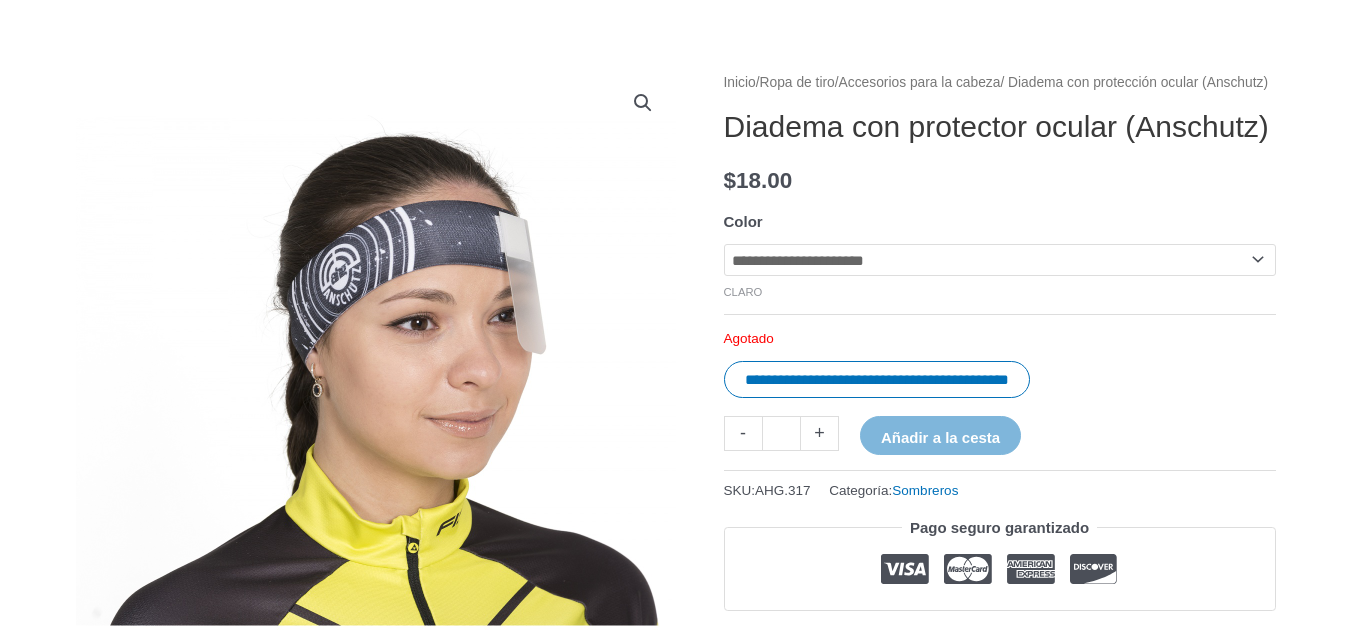click on "**********" 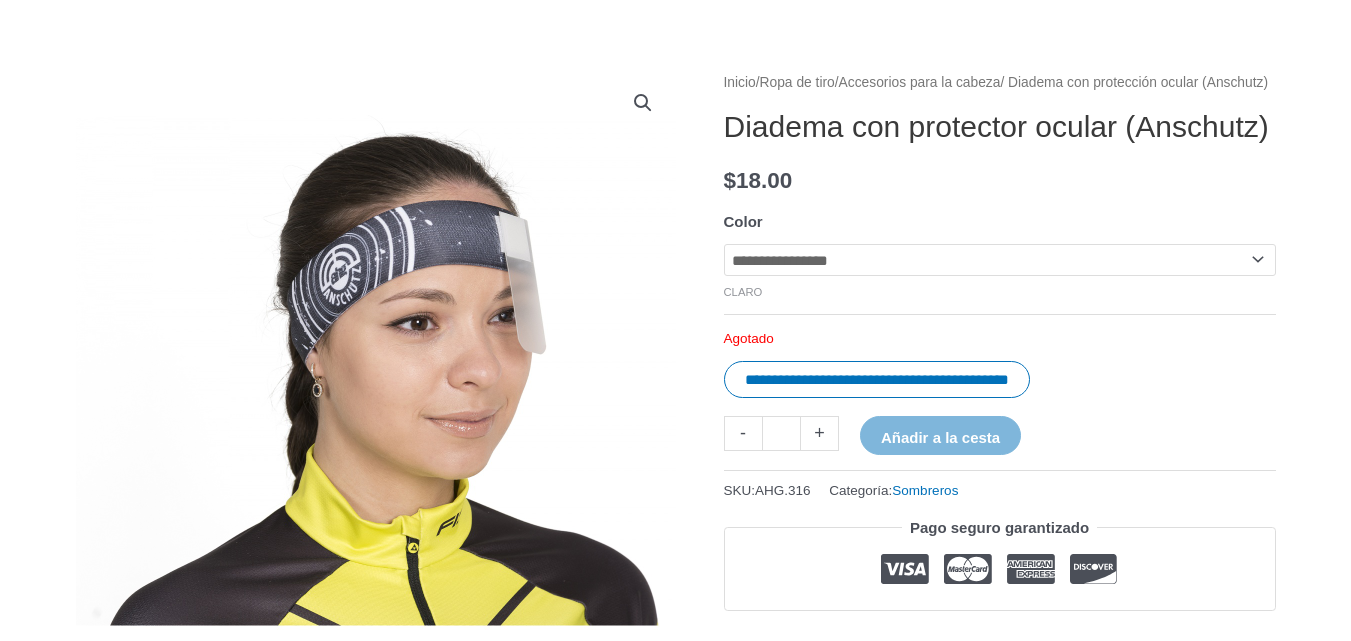 click on "**********" 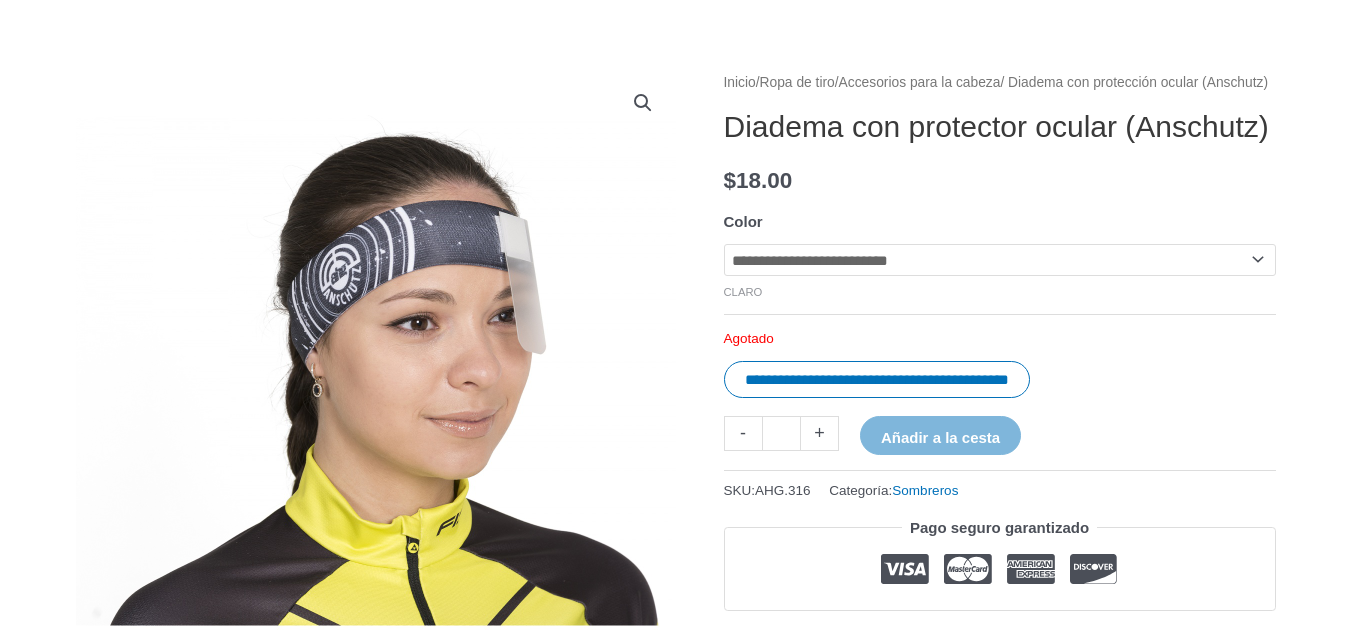 click on "**********" 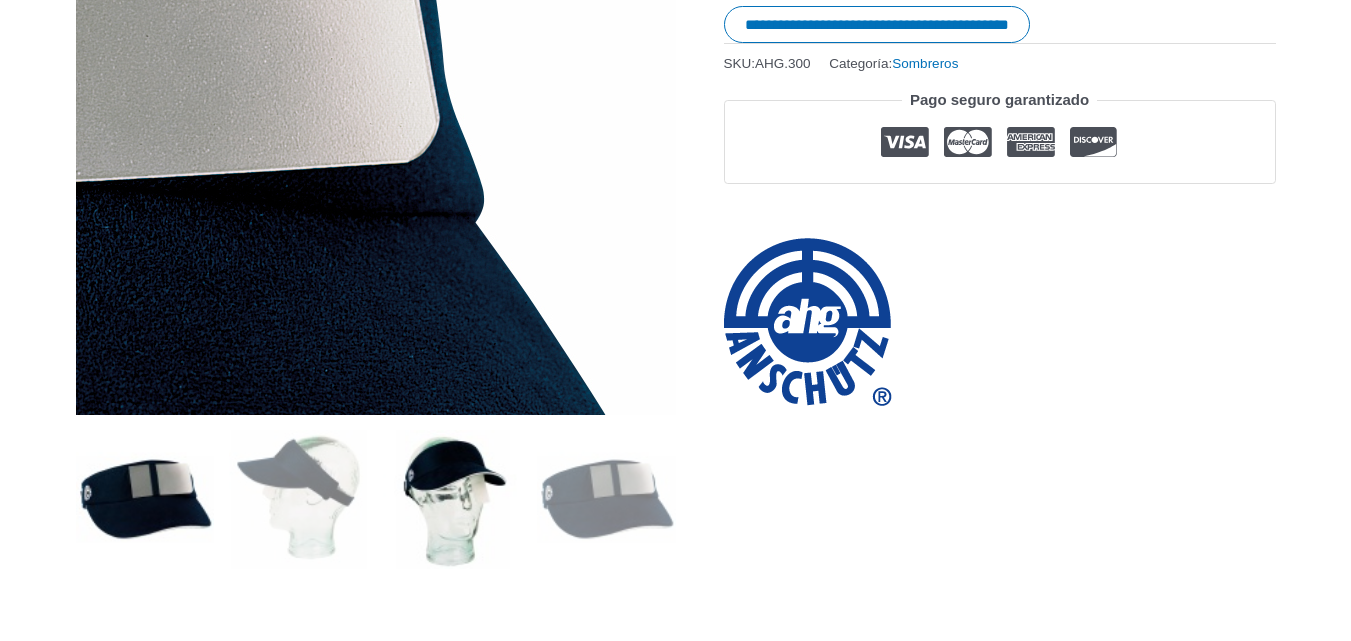 scroll, scrollTop: 500, scrollLeft: 0, axis: vertical 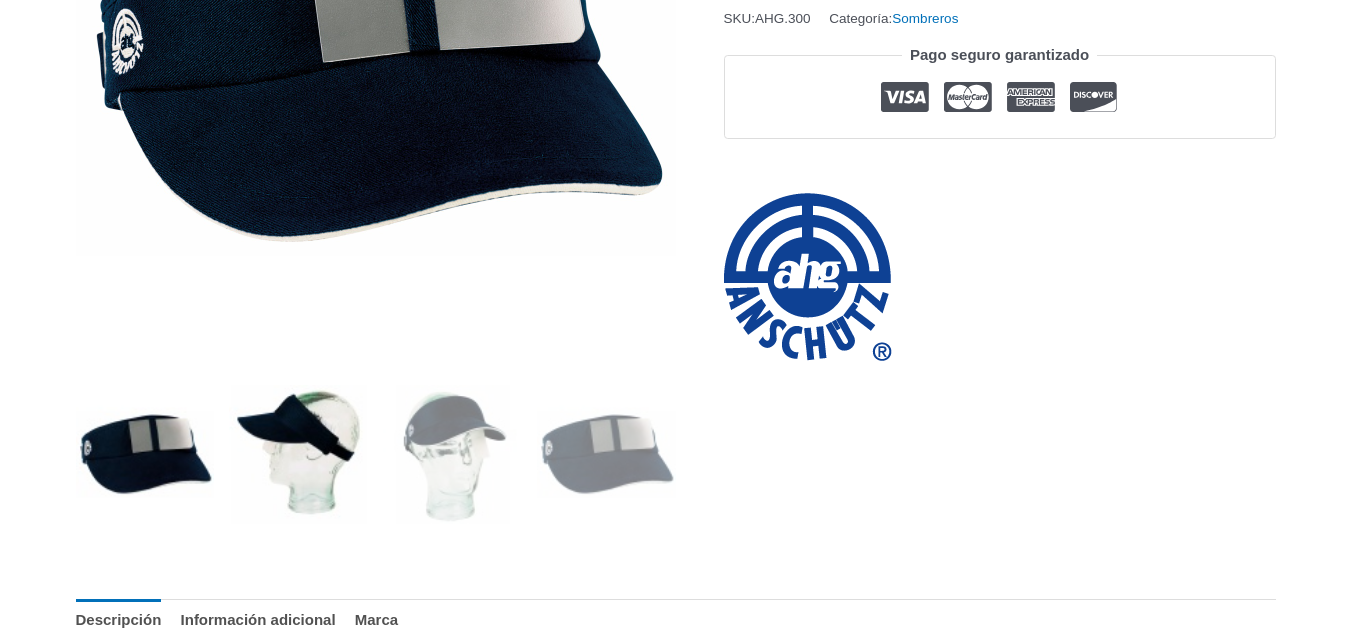 click at bounding box center (298, 454) 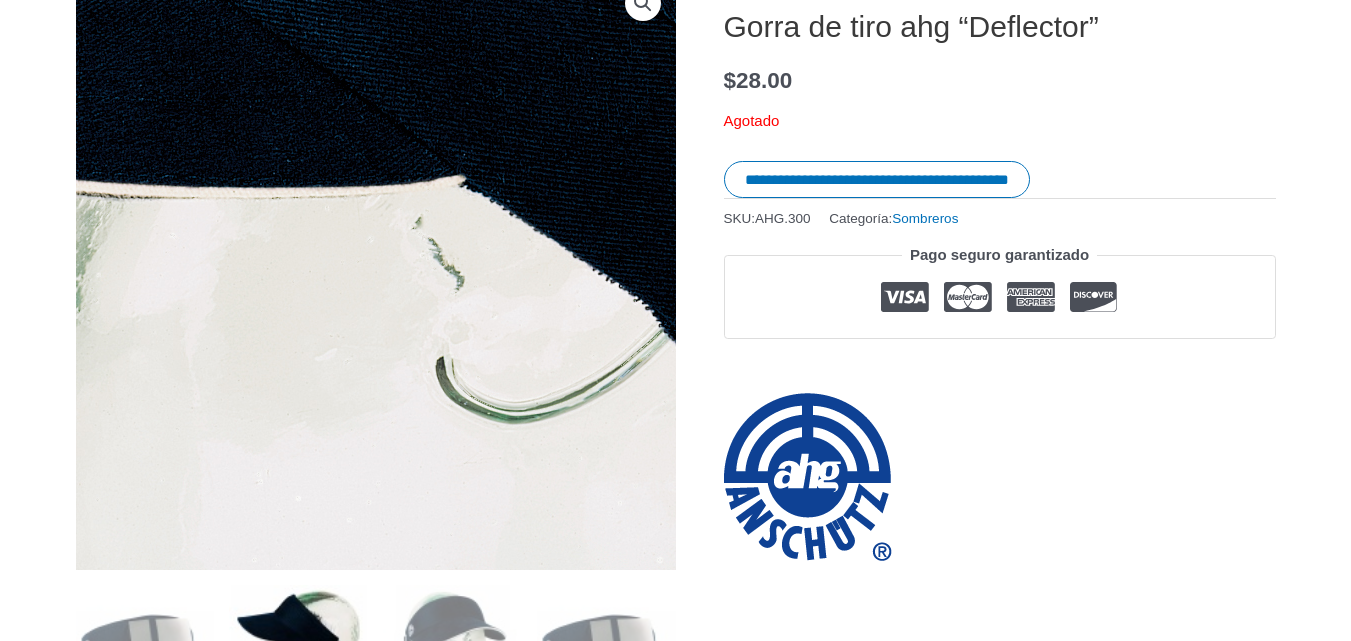 scroll, scrollTop: 500, scrollLeft: 0, axis: vertical 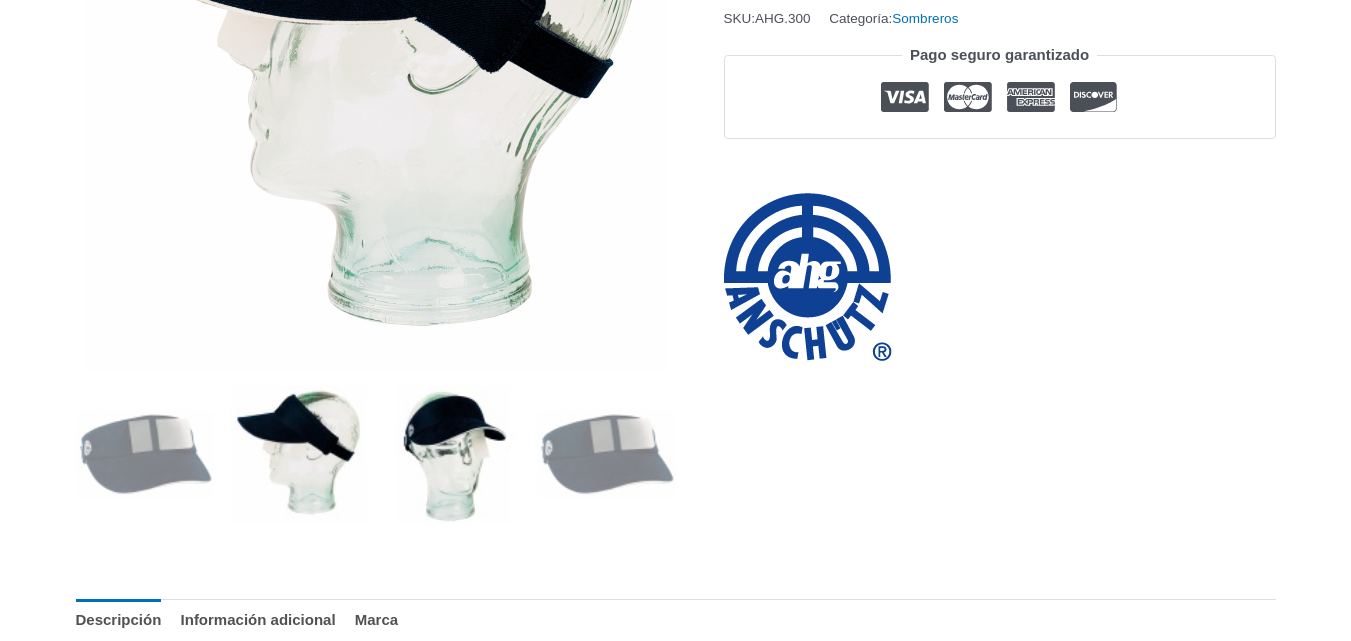 click at bounding box center [452, 454] 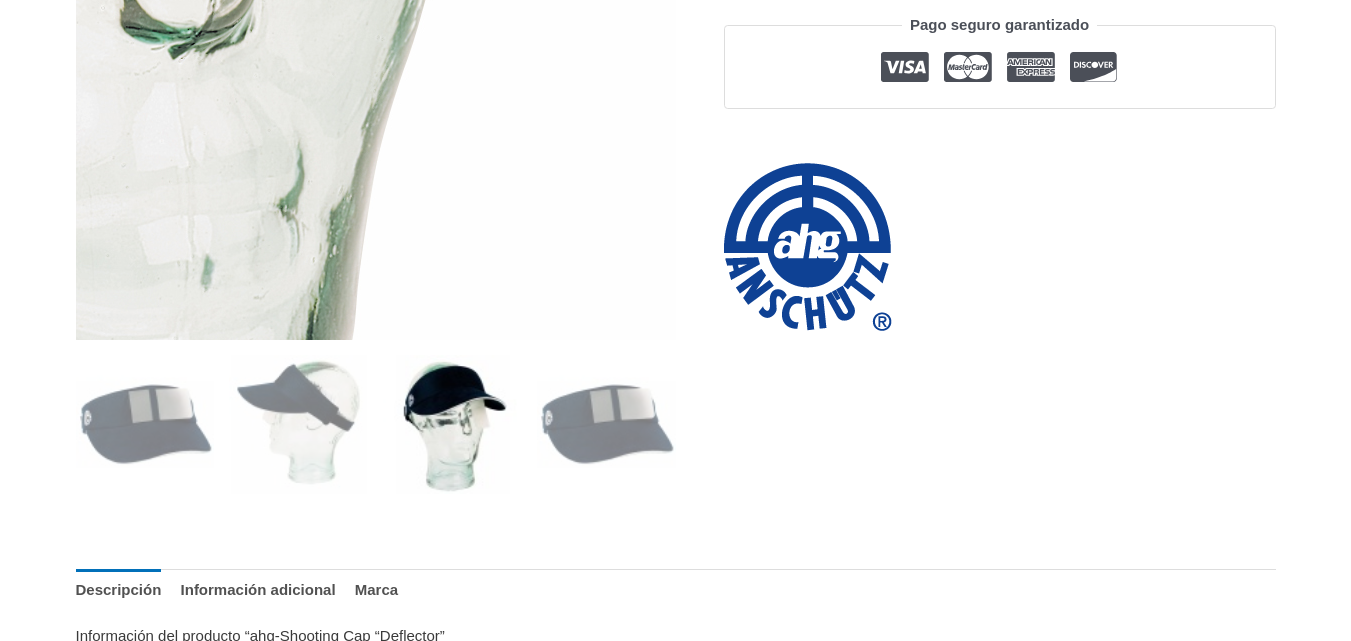 scroll, scrollTop: 600, scrollLeft: 0, axis: vertical 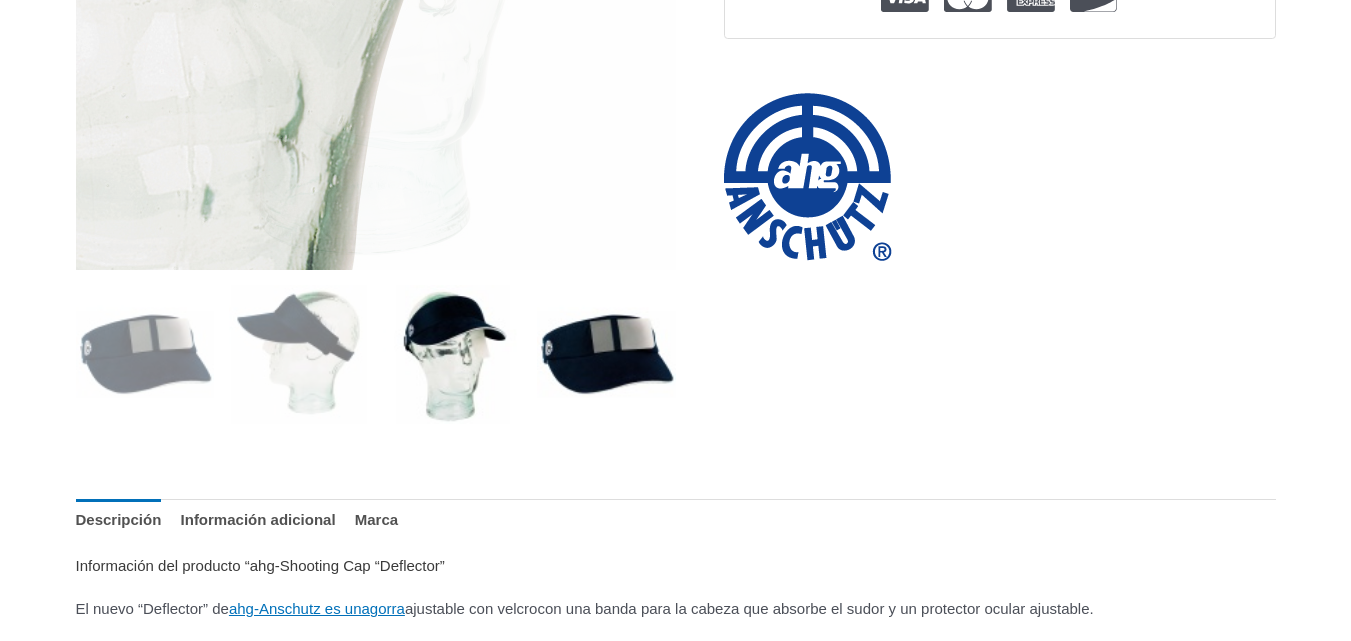 click at bounding box center [606, 354] 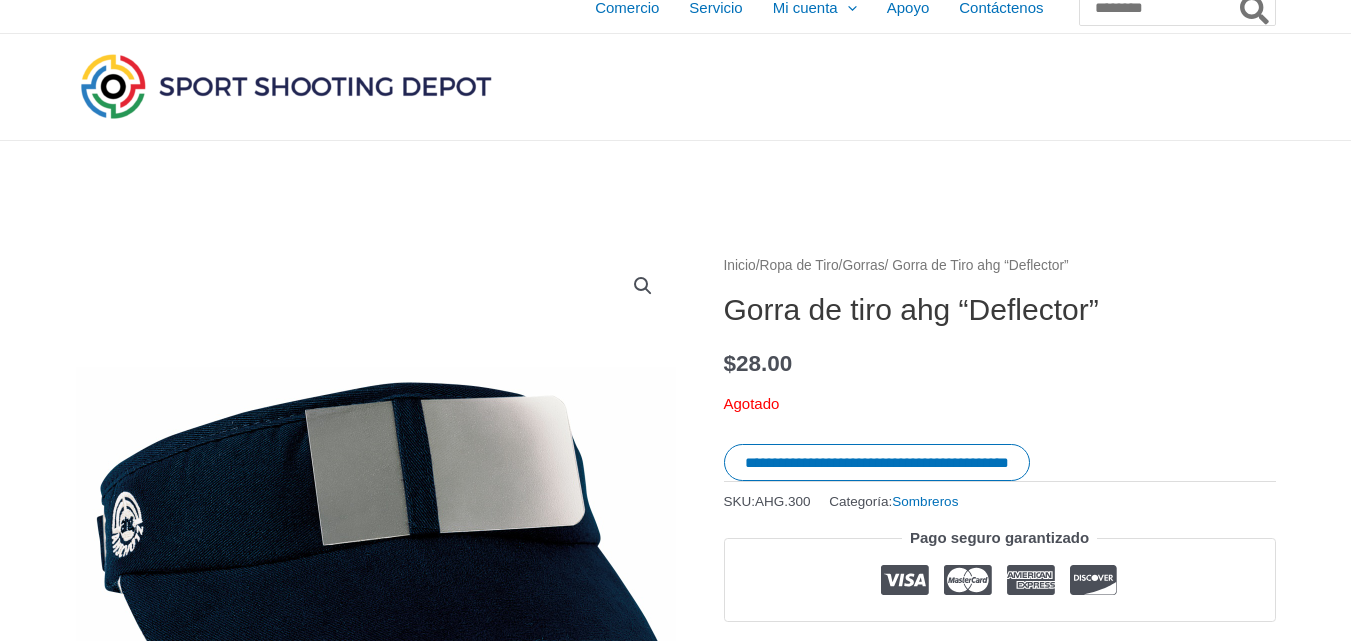 scroll, scrollTop: 0, scrollLeft: 0, axis: both 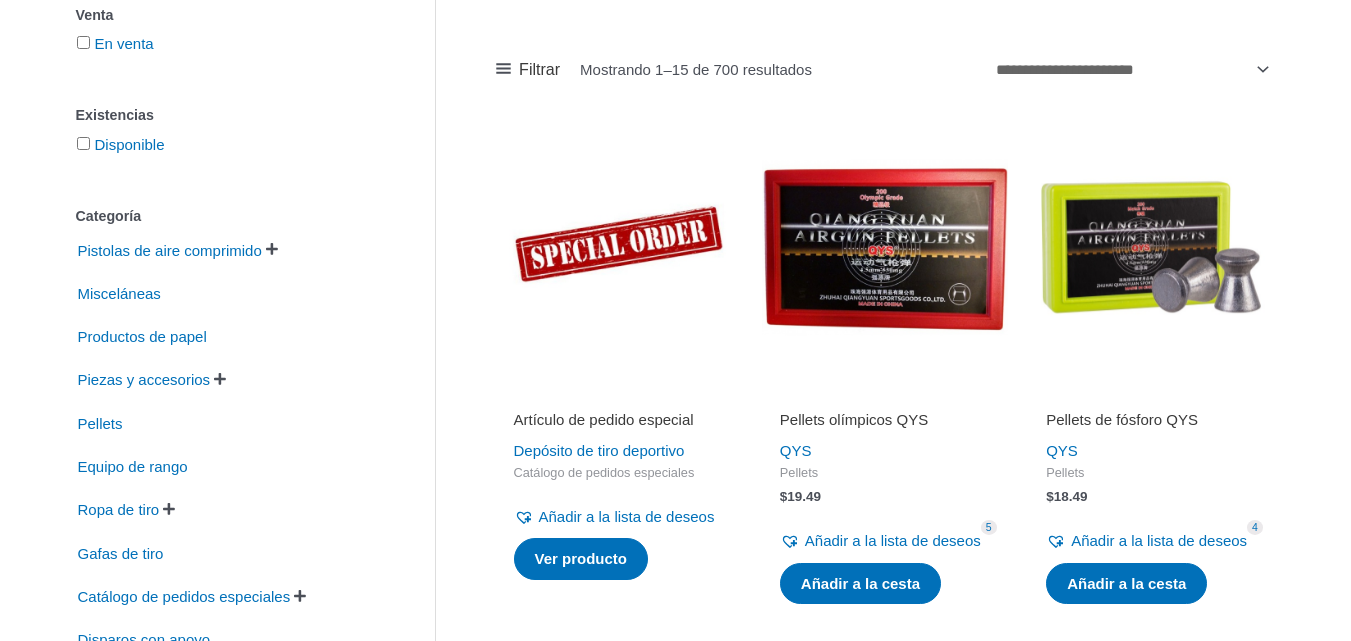 click at bounding box center [885, 247] 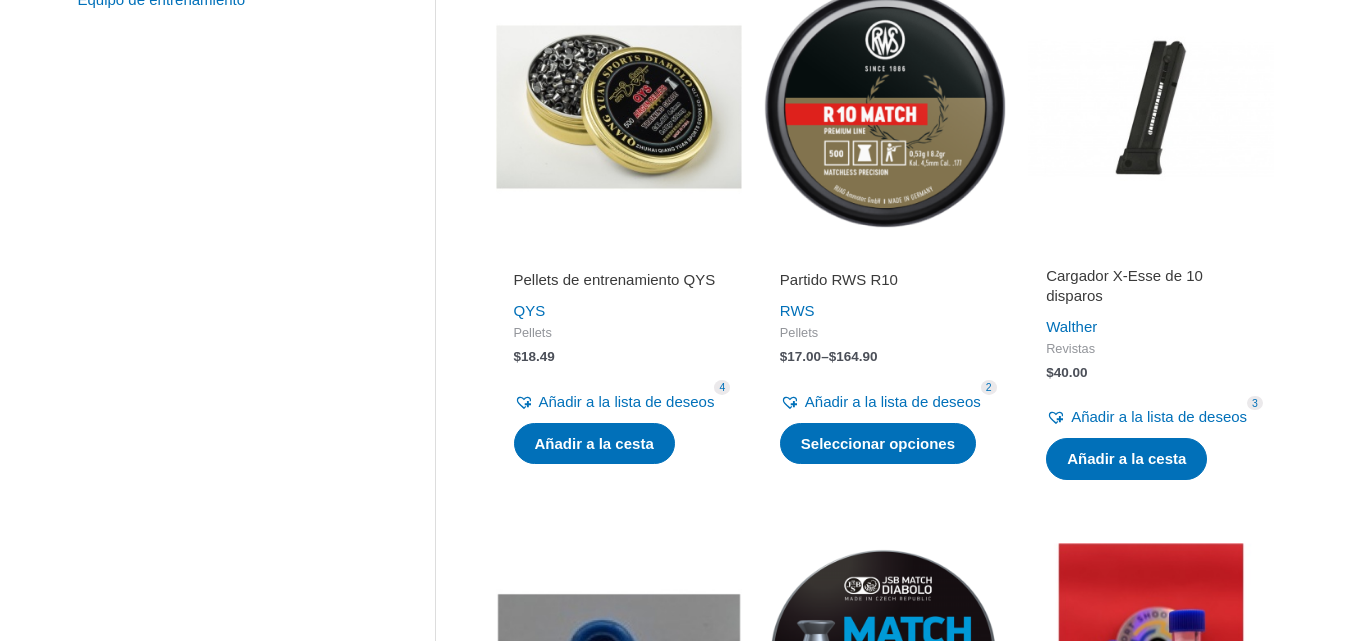 scroll, scrollTop: 1000, scrollLeft: 0, axis: vertical 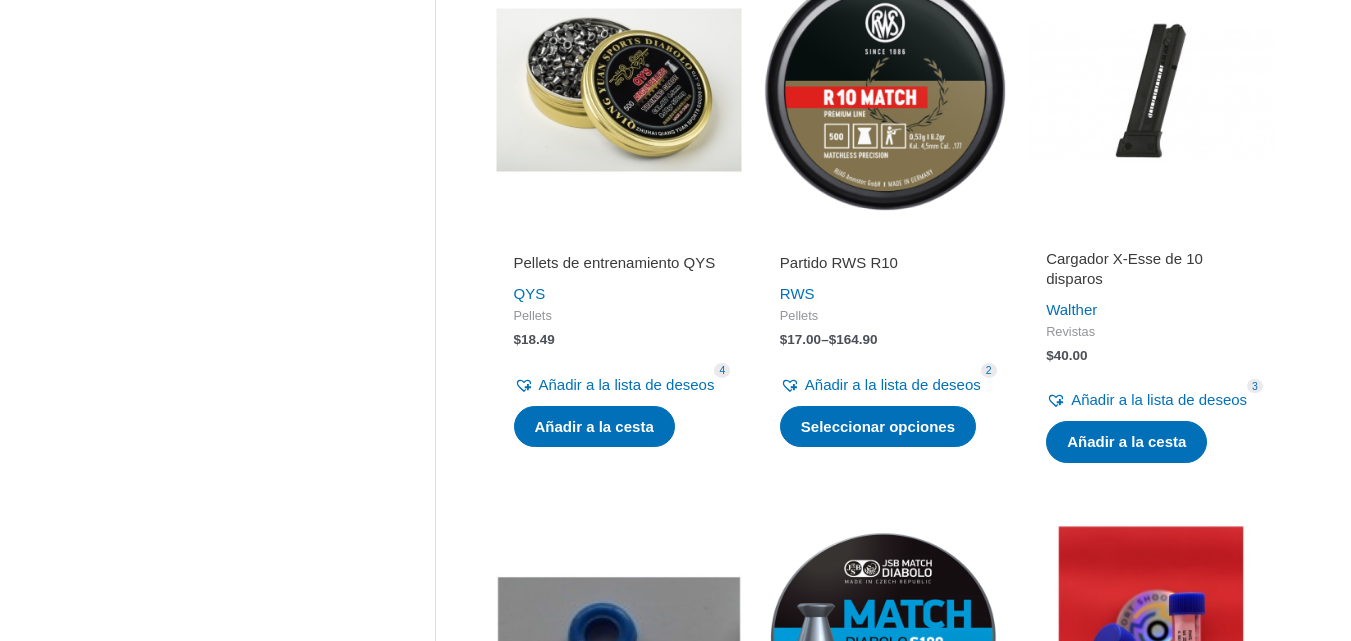 click at bounding box center (885, 90) 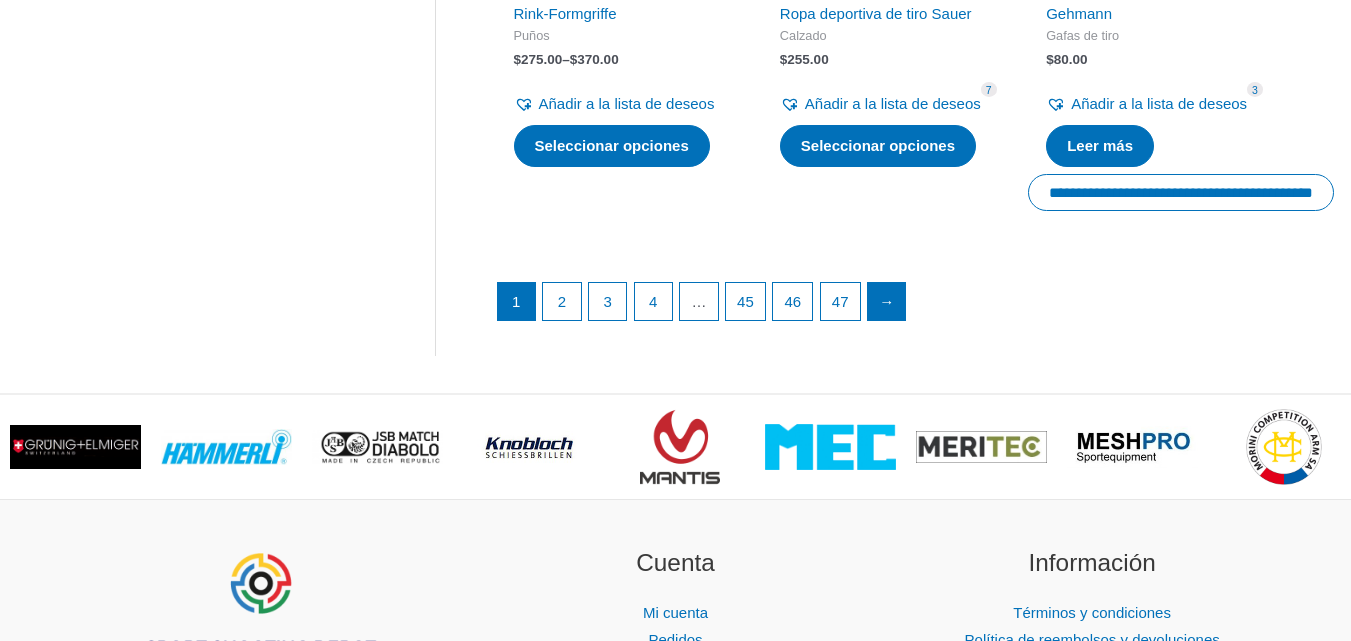 scroll, scrollTop: 3000, scrollLeft: 0, axis: vertical 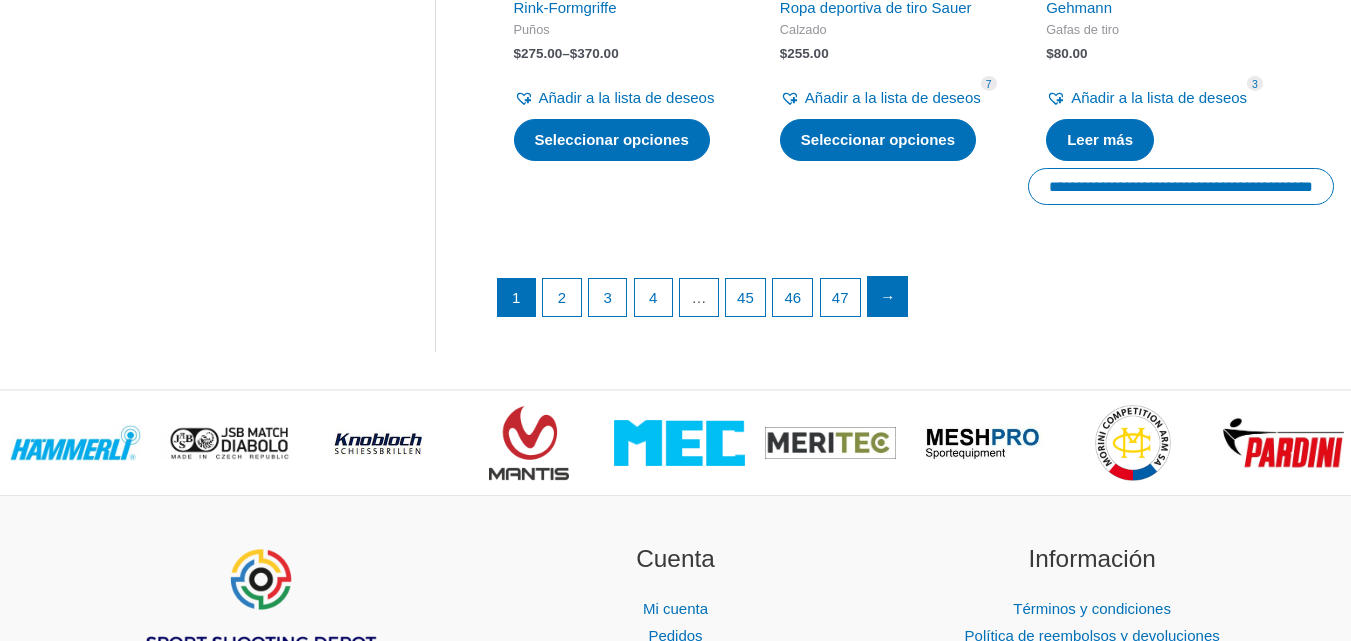 click on "→" at bounding box center (887, 296) 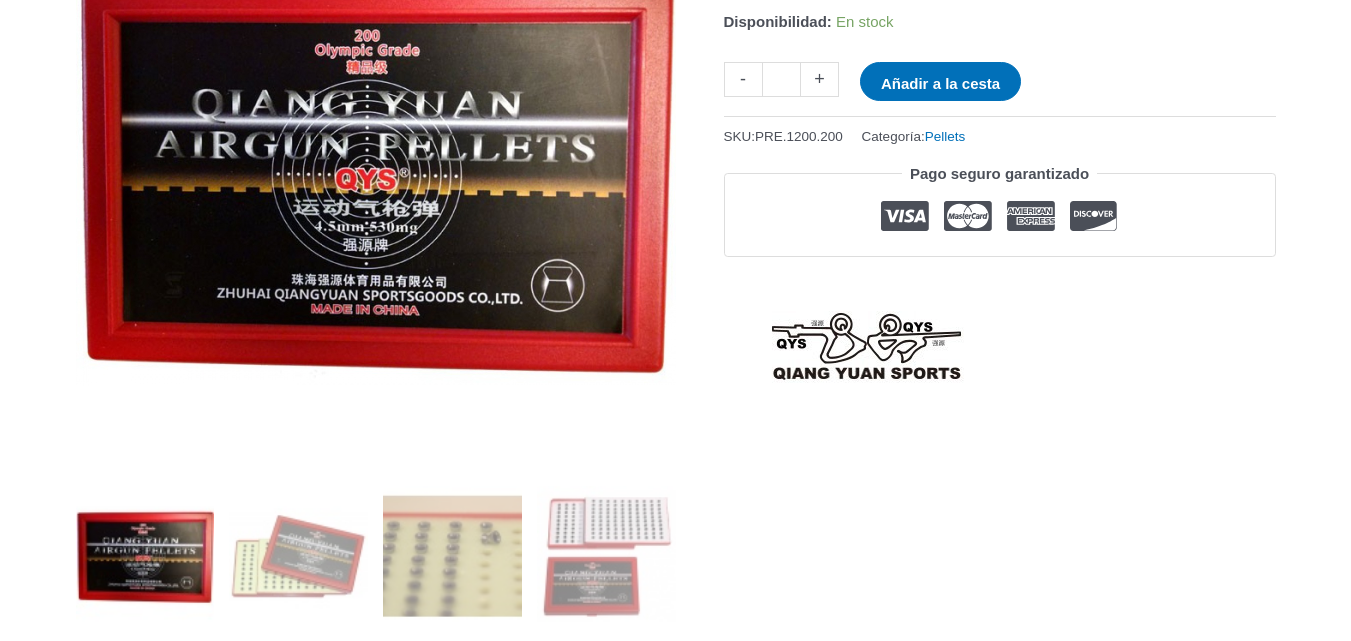 scroll, scrollTop: 400, scrollLeft: 0, axis: vertical 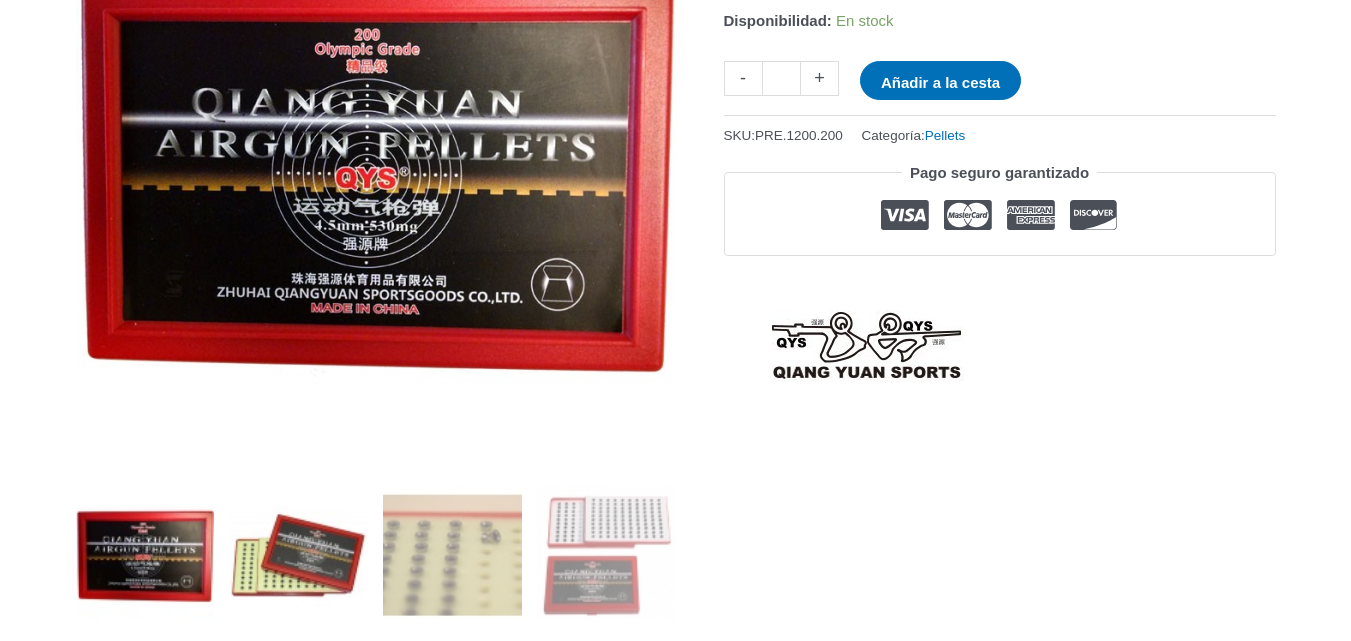 click at bounding box center (298, 554) 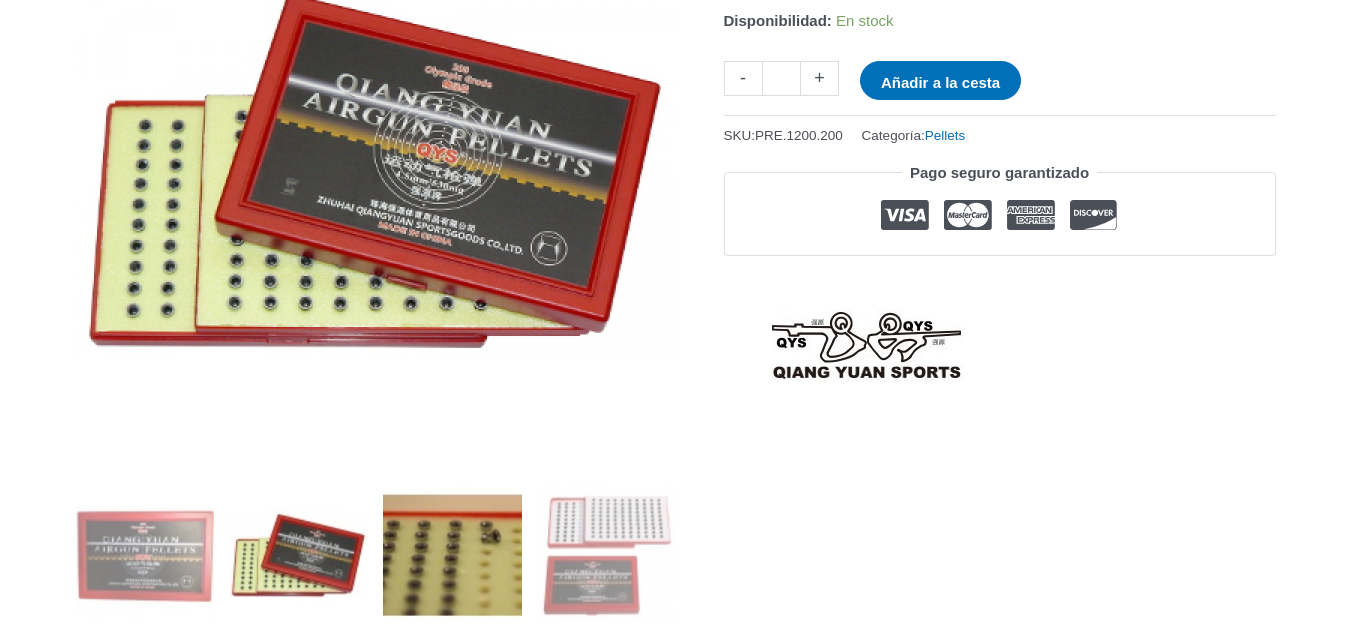 click at bounding box center (452, 554) 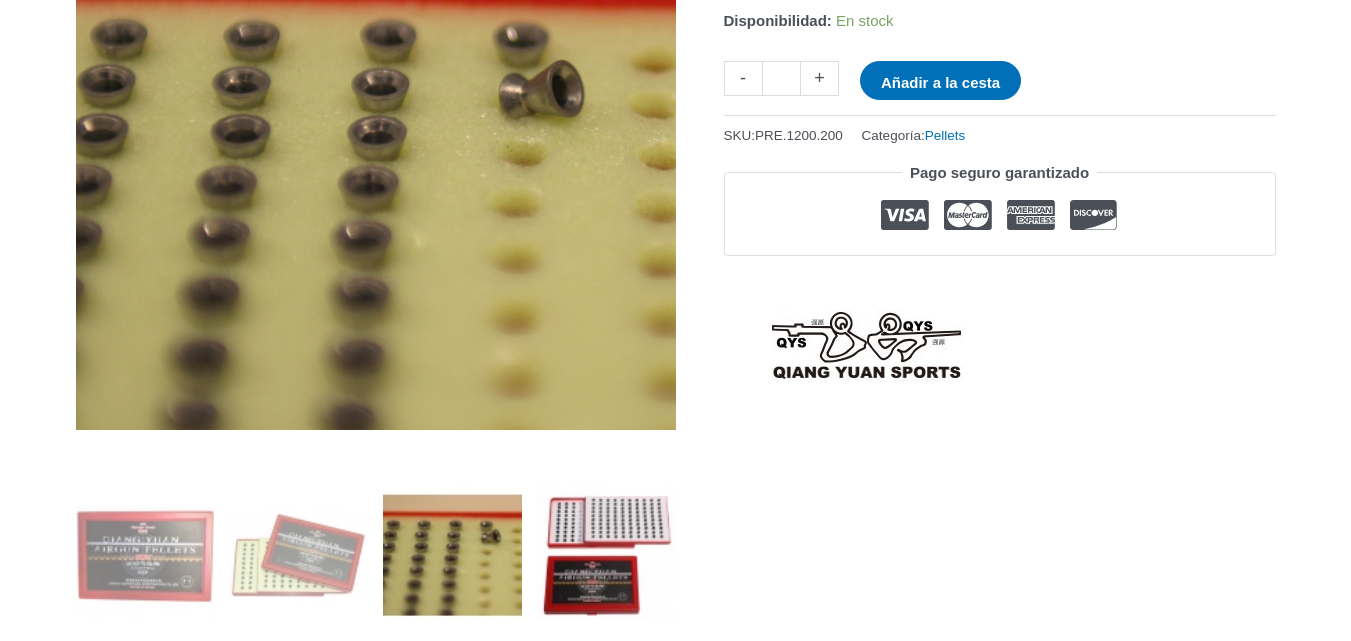 click at bounding box center [606, 554] 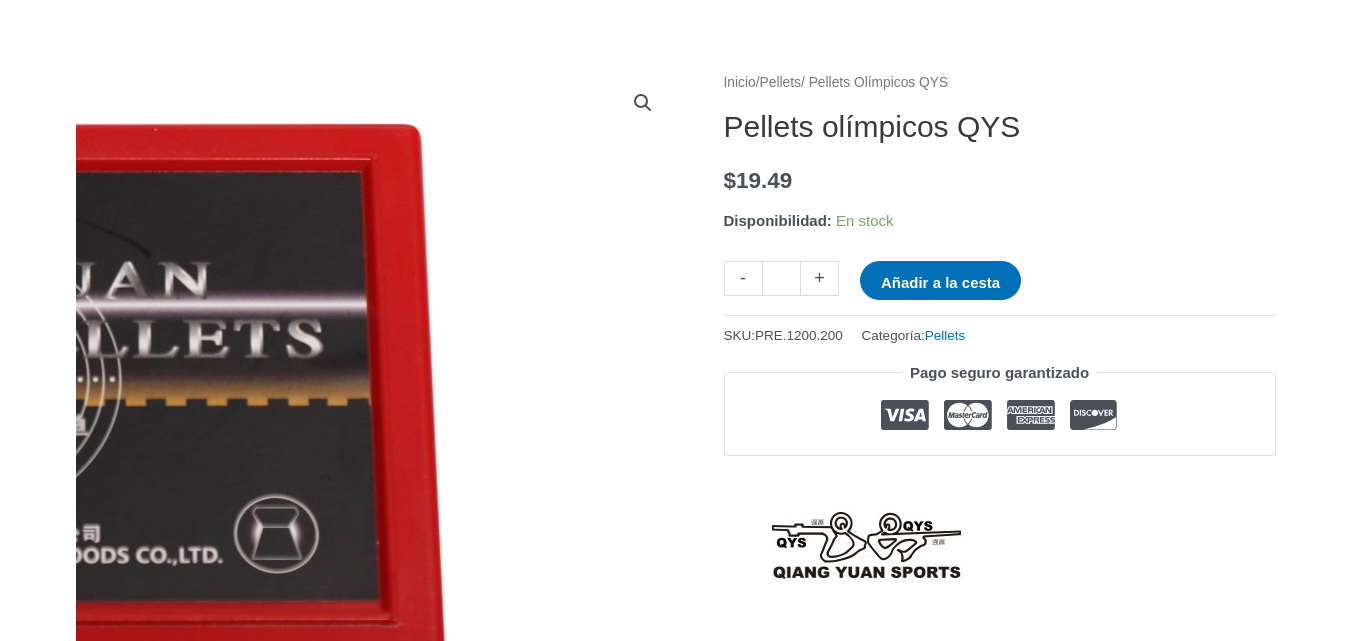 scroll, scrollTop: 300, scrollLeft: 0, axis: vertical 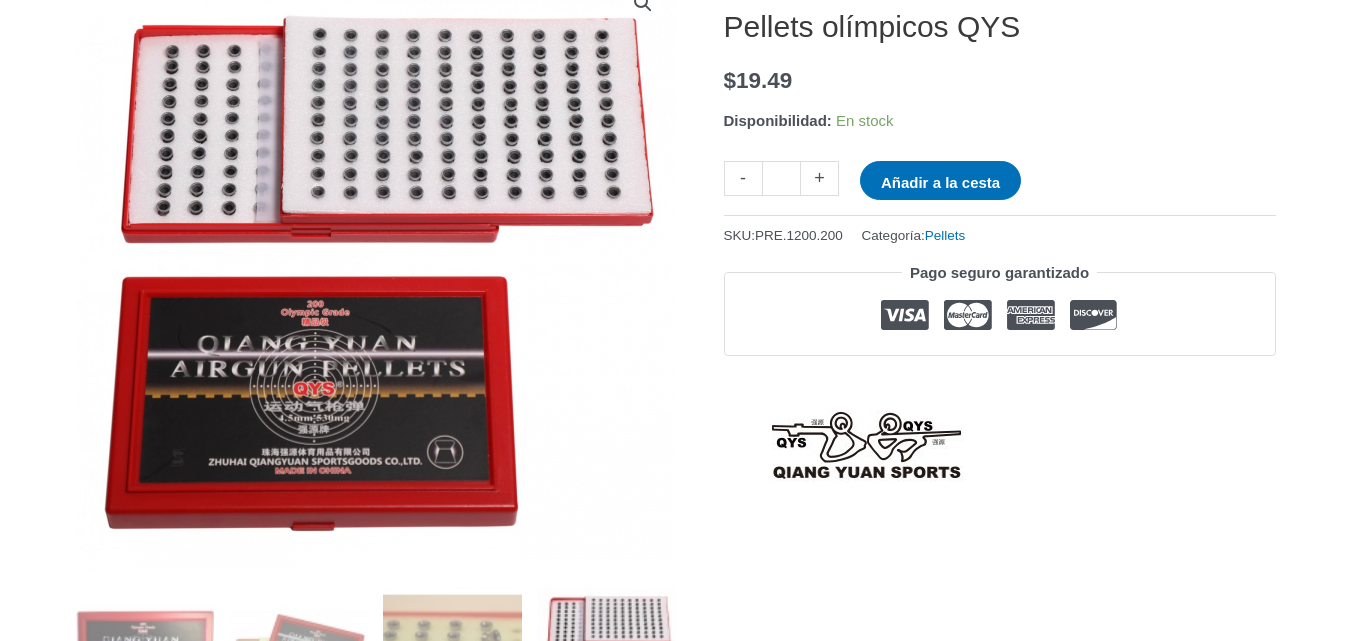 click on "Inicio   /   Pellets   / Pellets Olímpicos QYS Pellets olímpicos QYS $  19.49
Disponibilidad:
En stock
Cantidad negativa -
Cantidad de pellets olímpicos QYS
*
Cantidad adicional +
Añadir a la cesta
SKU:  PRE.1200.200
Categoría:  Pellets
Pago seguro garantizado
Descripción
Información adicional
Marca
Información del producto: “QYS Olympic Pellets”
(Disponible de nuevo en el primer trimestre de 2025)
Kits de prueba de lotes disponibles para ordenar ahora:  Muestreador de prueba de pellets
Los balines olímpicos QYS del fabricante chino  Qiang Yuan Sports" at bounding box center [676, 1380] 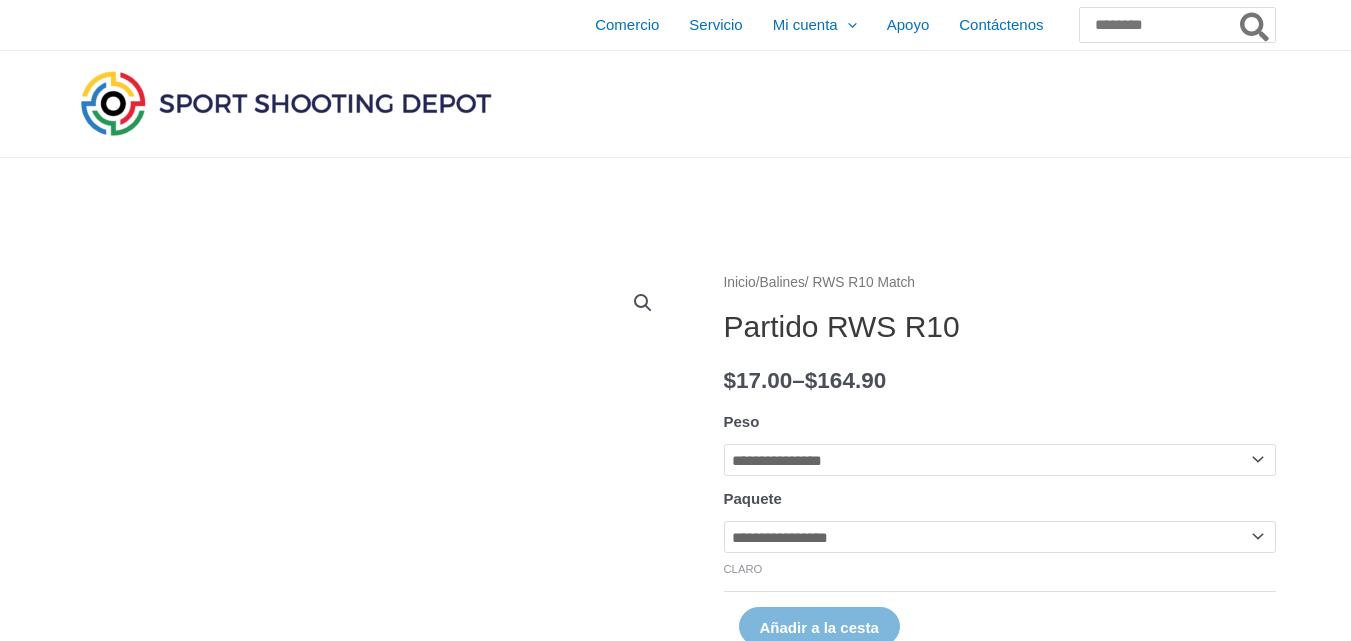 scroll, scrollTop: 100, scrollLeft: 0, axis: vertical 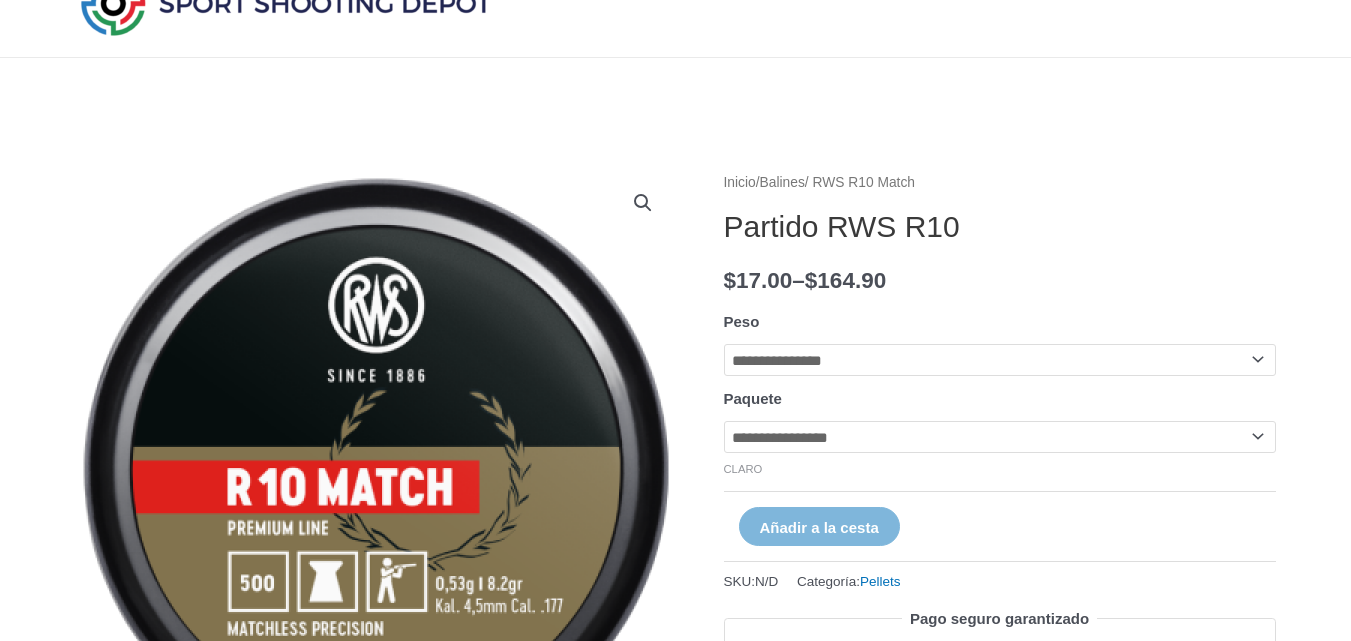 click on "**********" 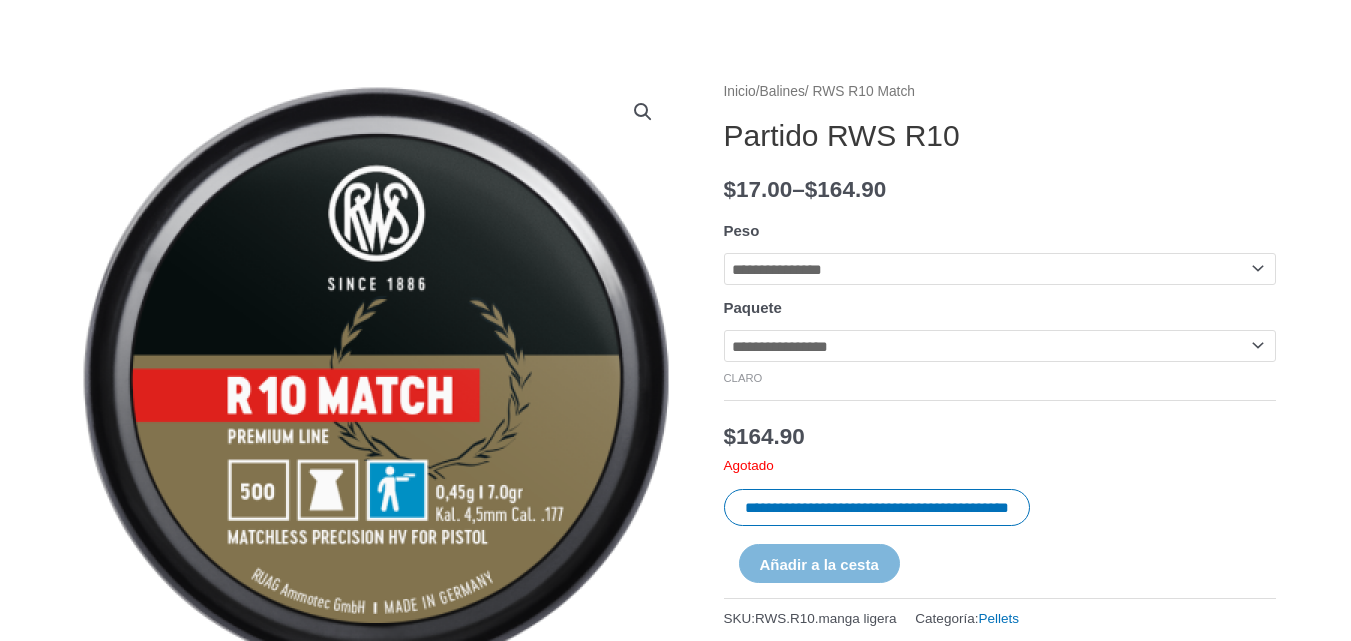 scroll, scrollTop: 200, scrollLeft: 0, axis: vertical 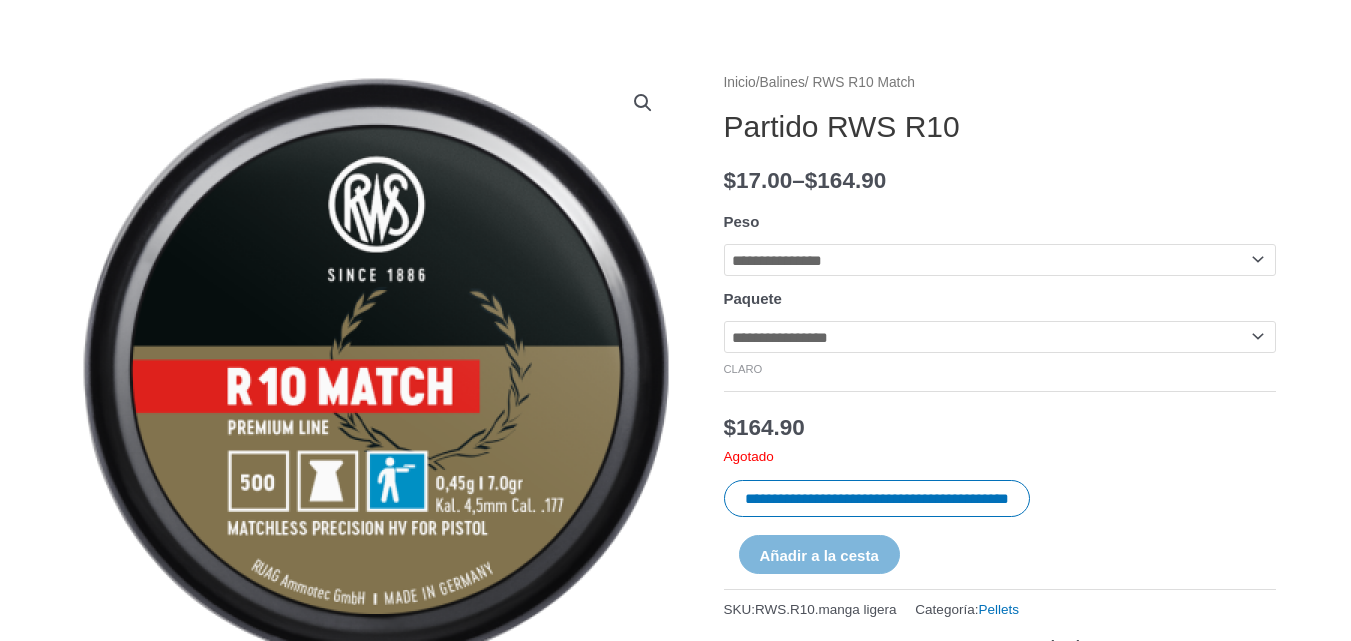 click on "**********" 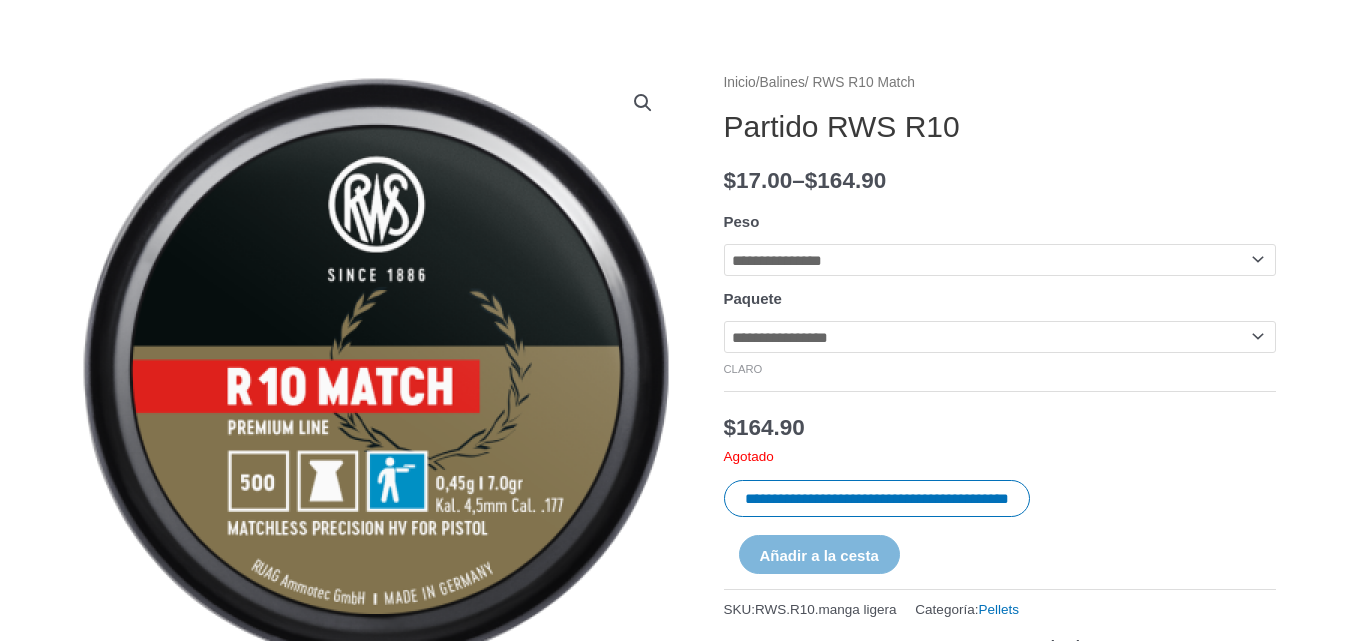click on "**********" 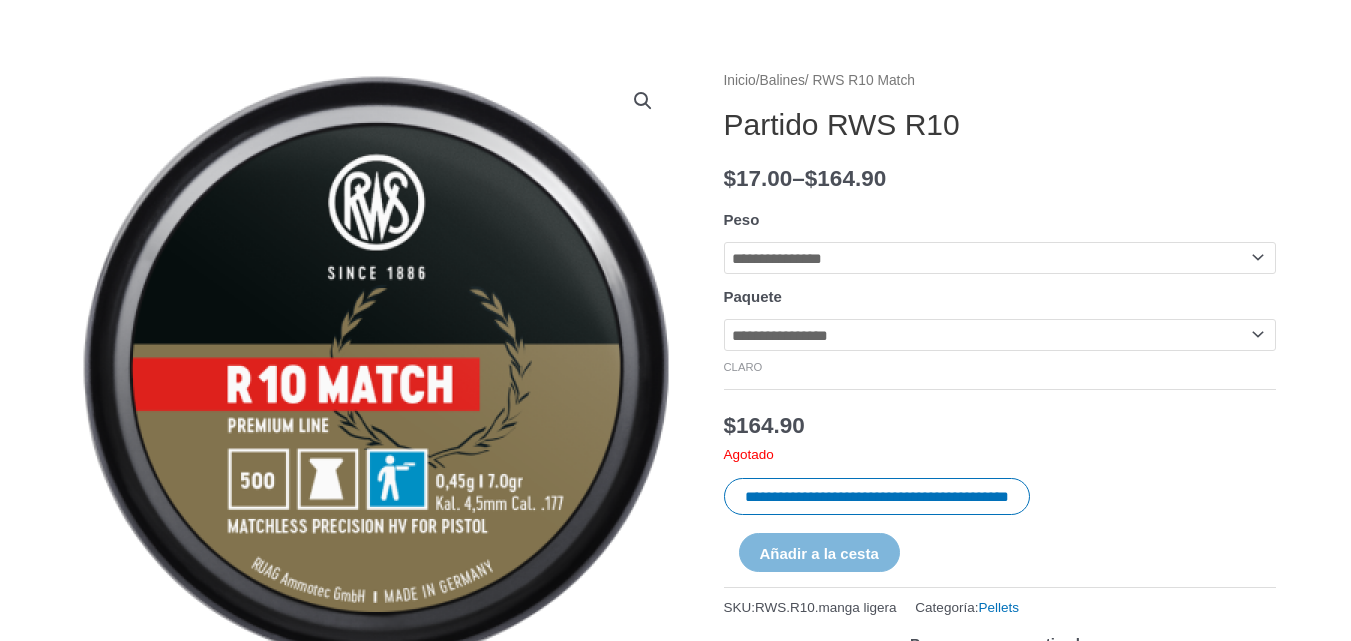 scroll, scrollTop: 300, scrollLeft: 0, axis: vertical 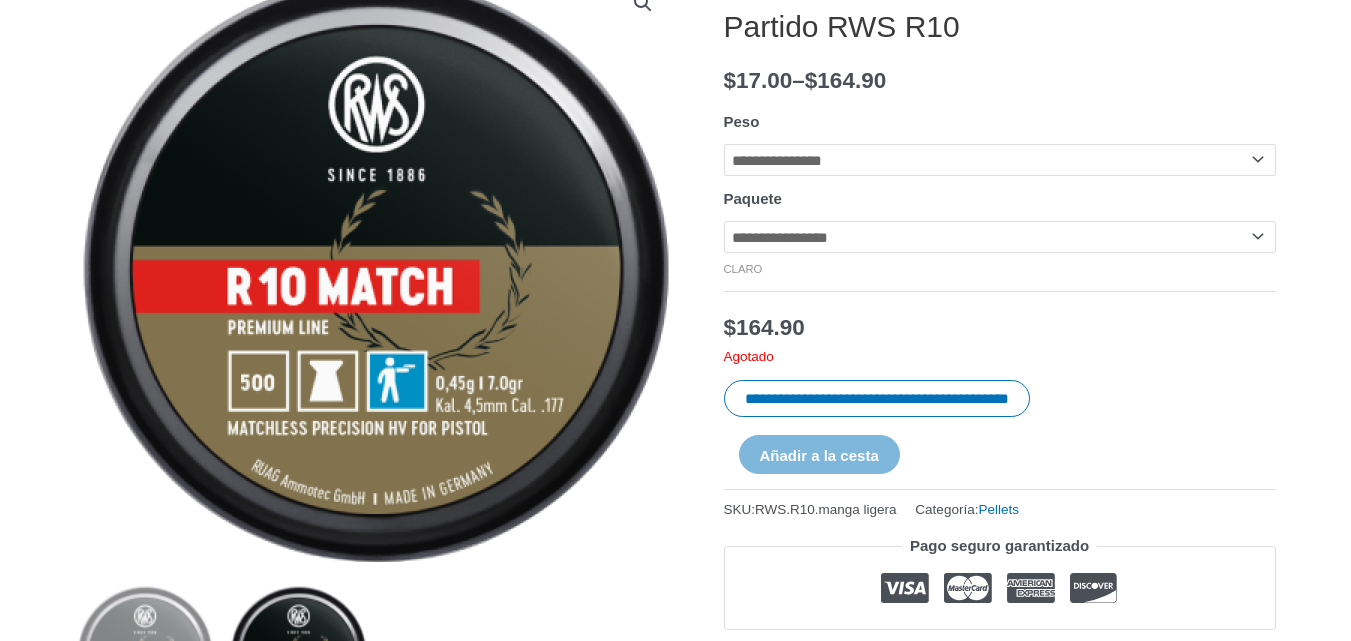 click on "**********" 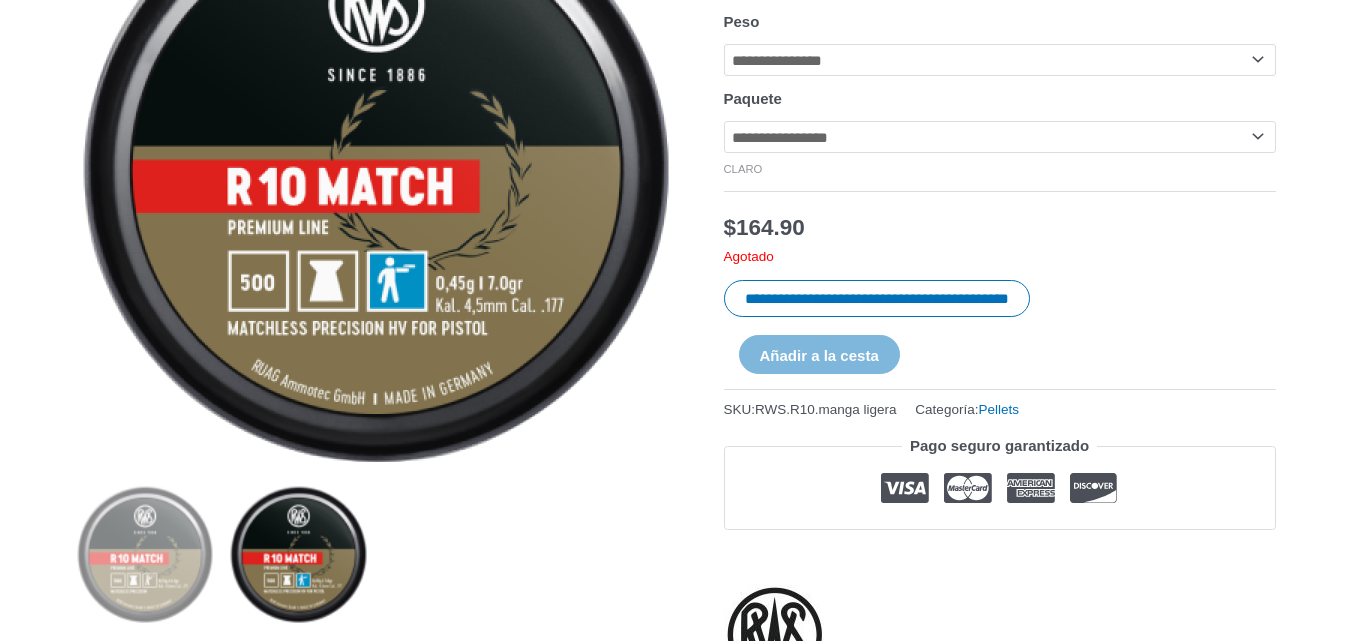 click at bounding box center (298, 554) 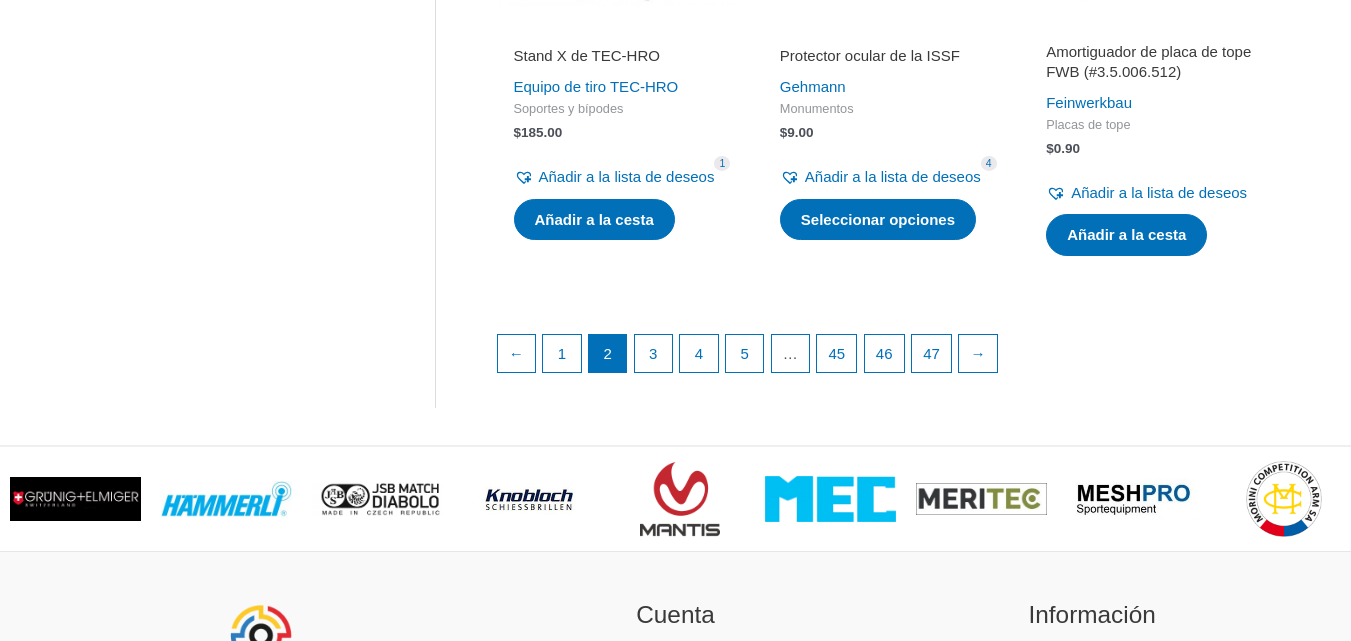 scroll, scrollTop: 3100, scrollLeft: 0, axis: vertical 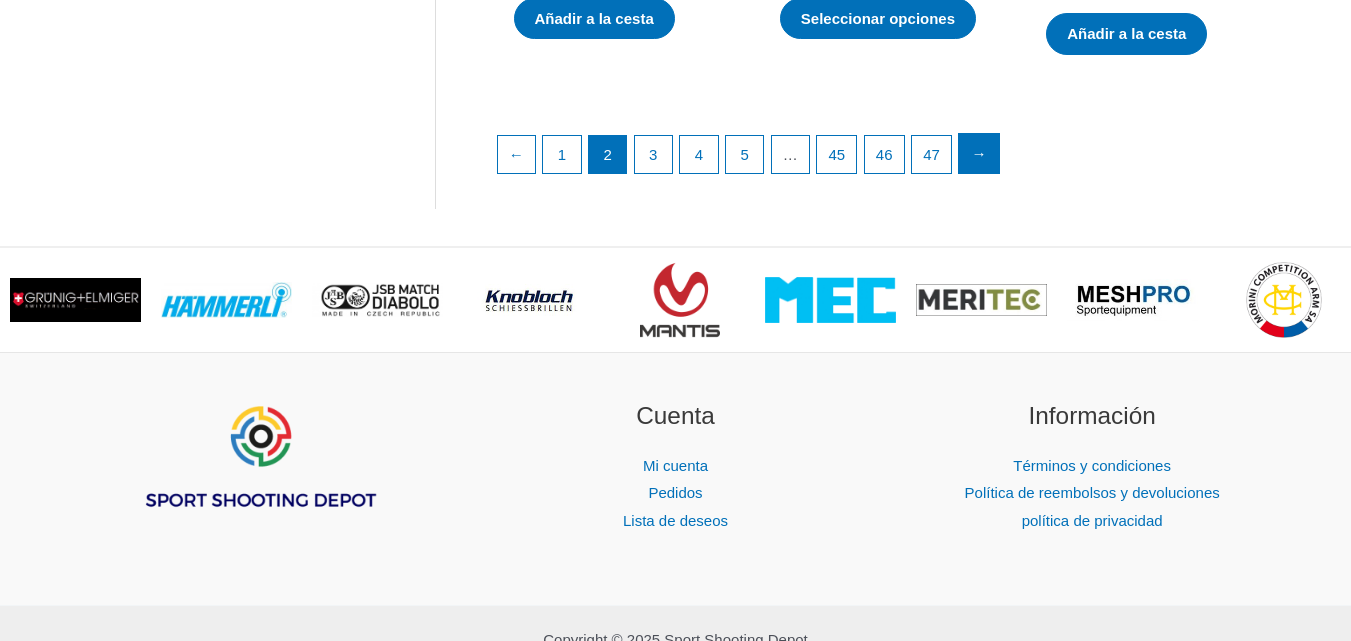 click on "→" at bounding box center (979, 153) 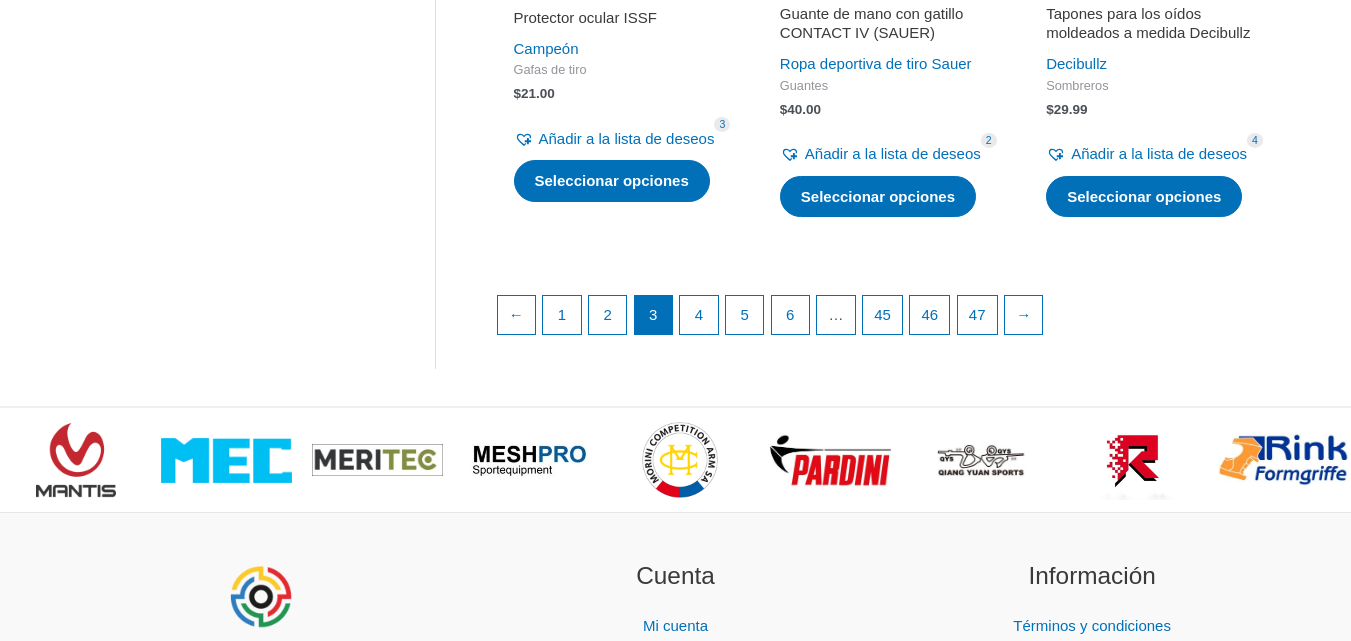 scroll, scrollTop: 3000, scrollLeft: 0, axis: vertical 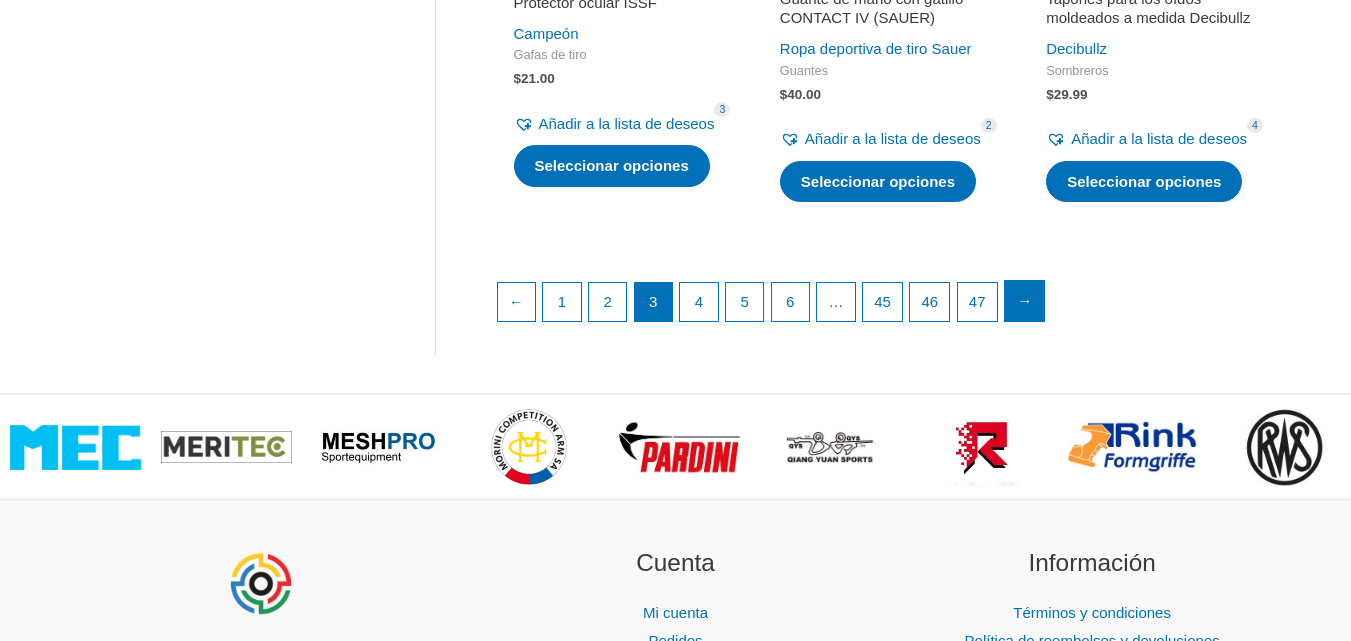 click on "→" at bounding box center (1024, 300) 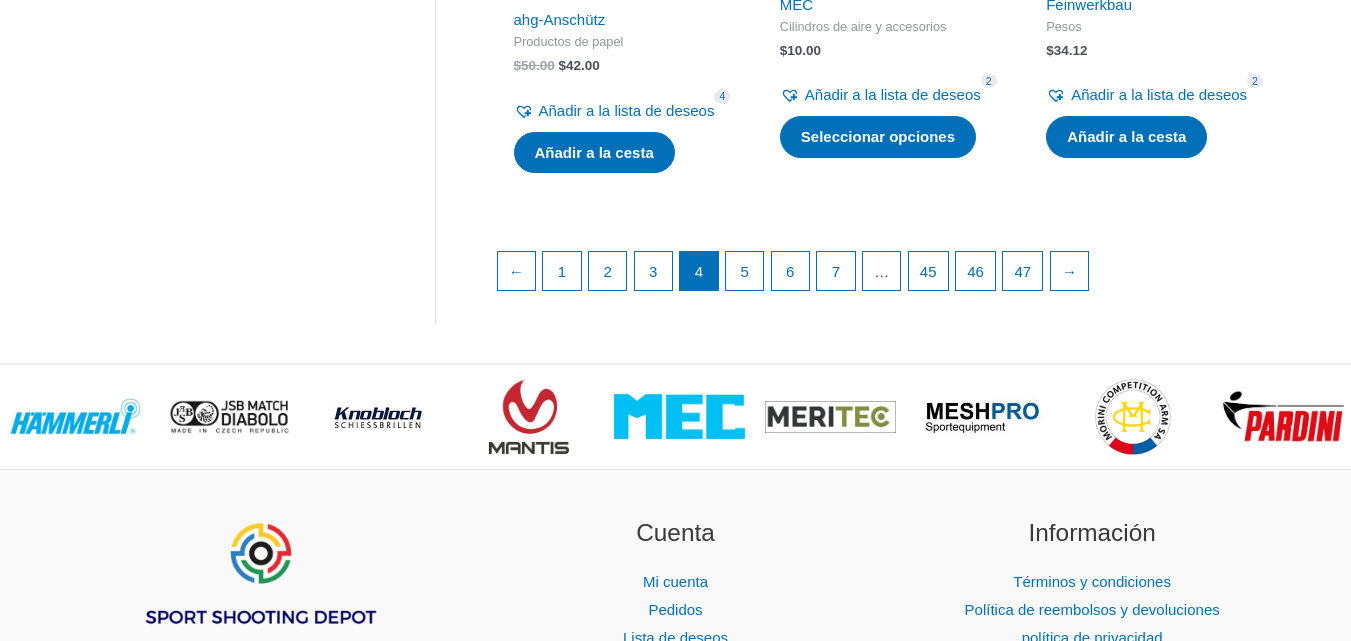 scroll, scrollTop: 3100, scrollLeft: 0, axis: vertical 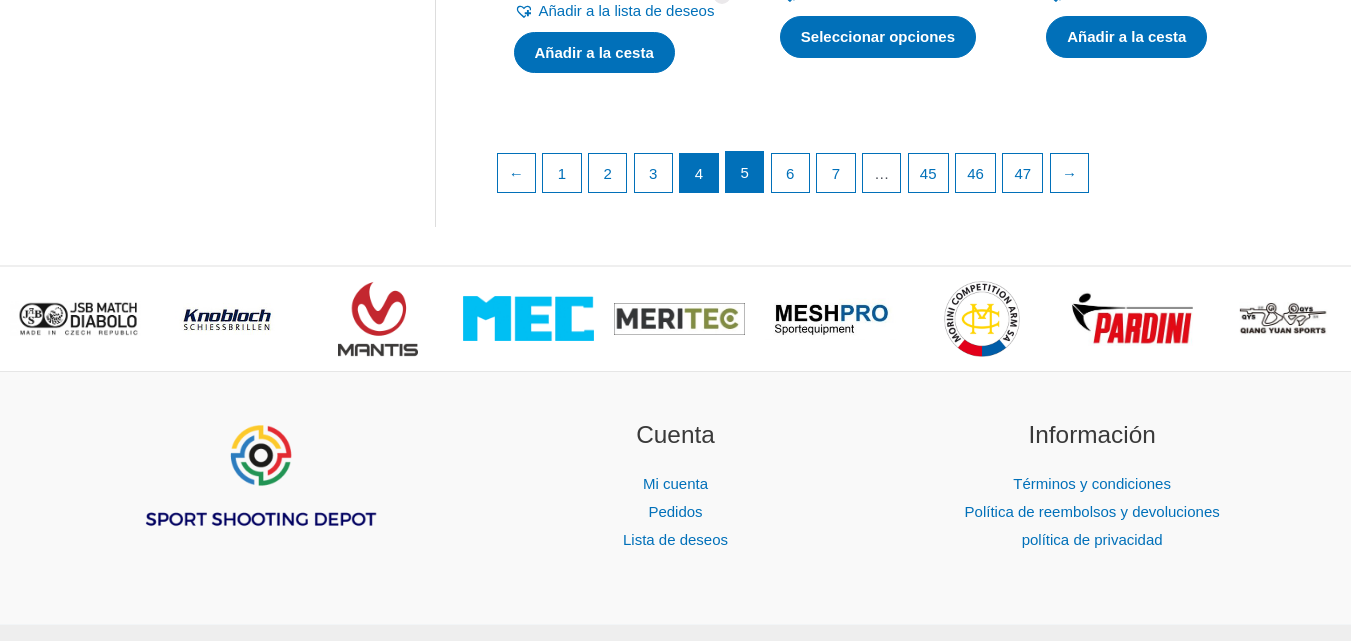 click on "5" at bounding box center [745, 172] 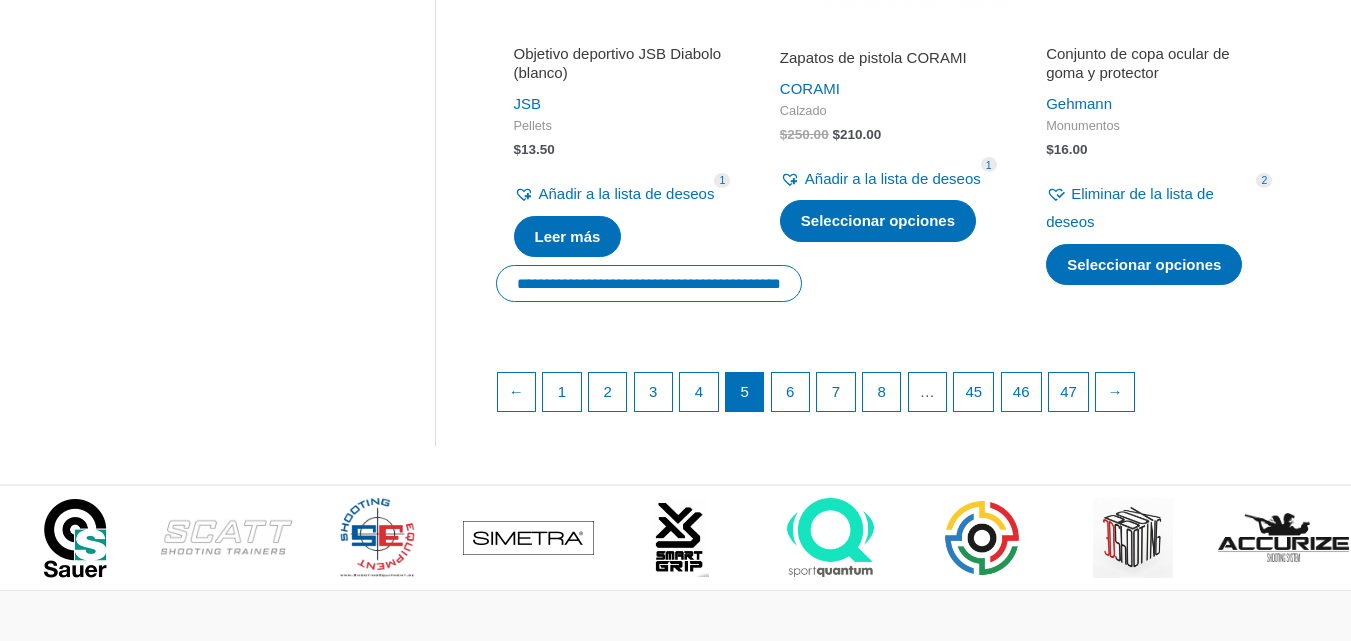 scroll, scrollTop: 3282, scrollLeft: 0, axis: vertical 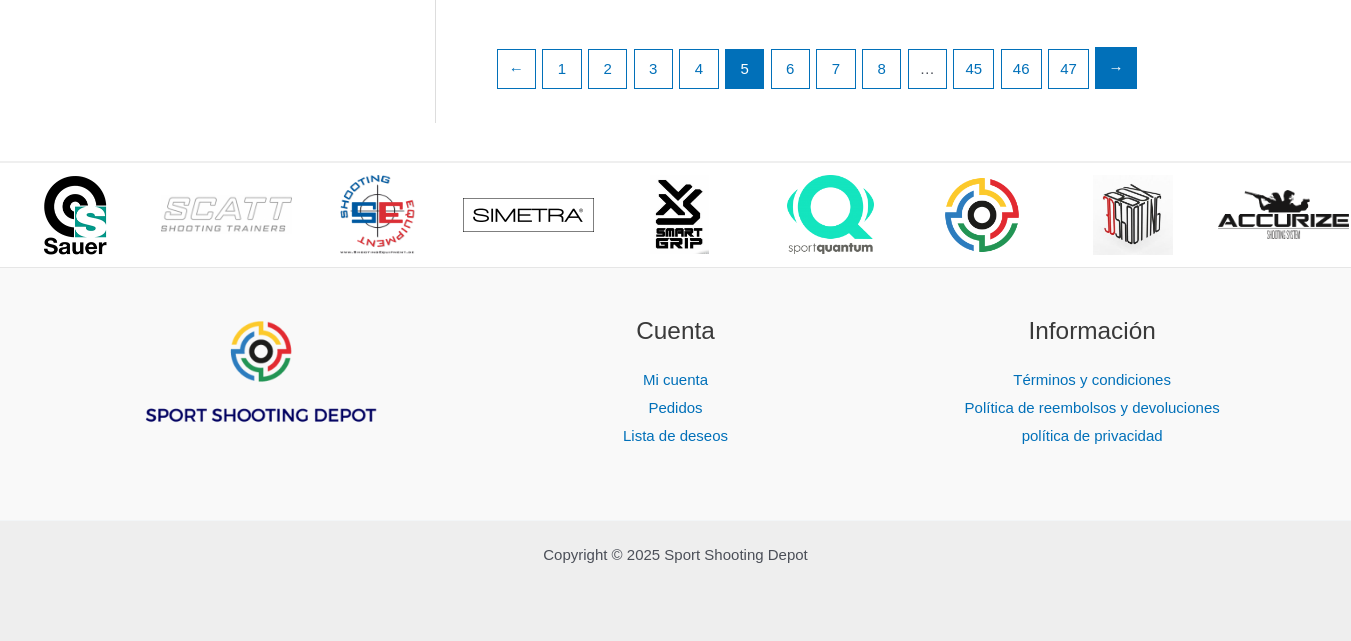 click on "→" at bounding box center (1116, 68) 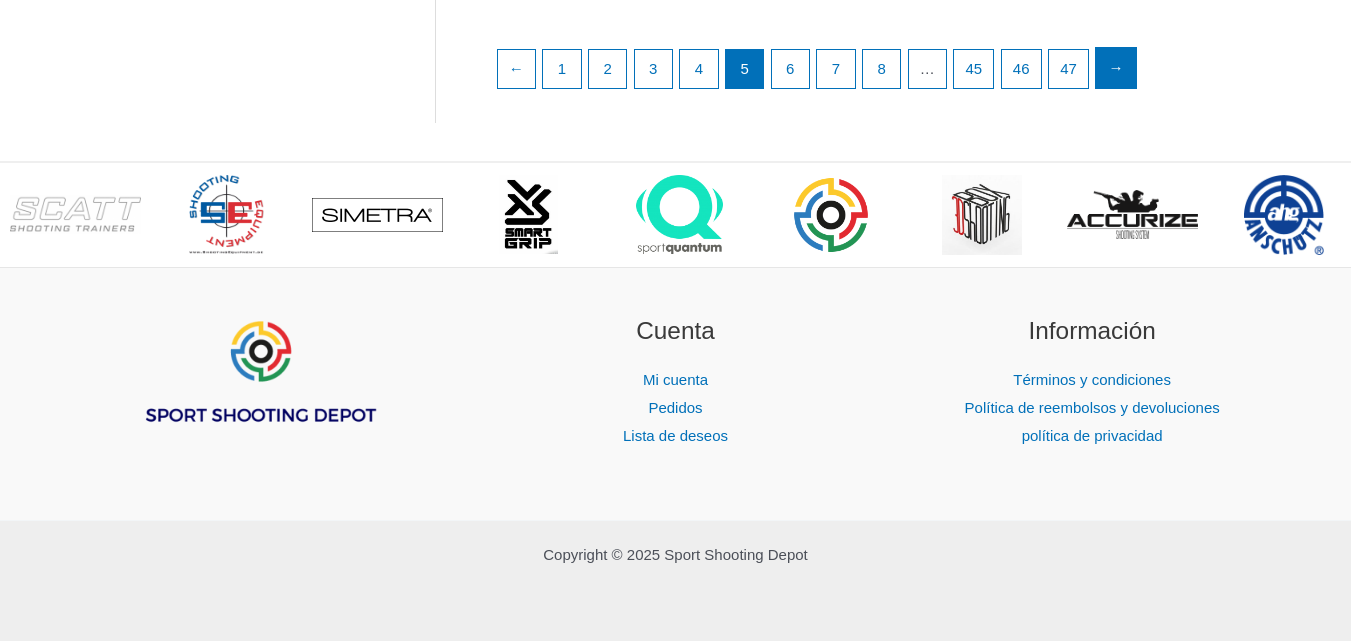 scroll, scrollTop: 3182, scrollLeft: 0, axis: vertical 